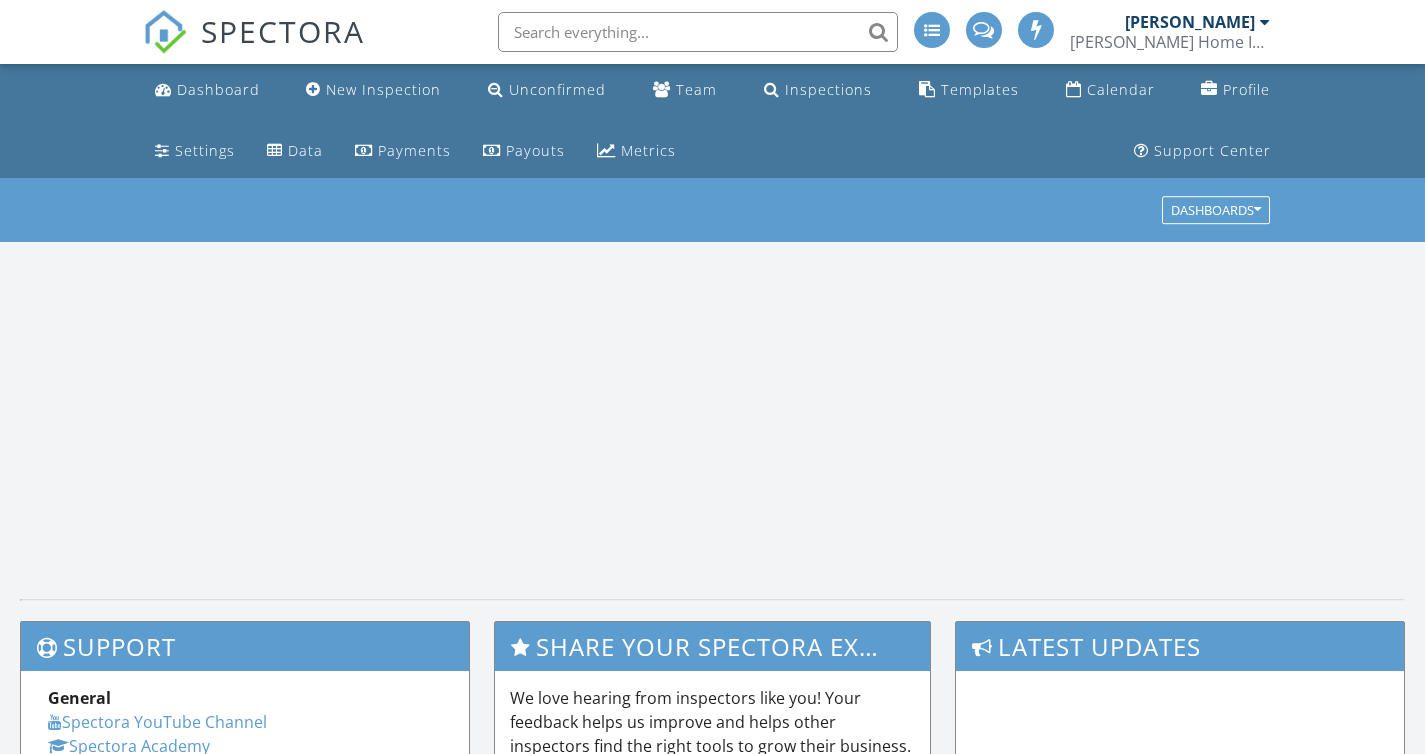 scroll, scrollTop: 9, scrollLeft: 0, axis: vertical 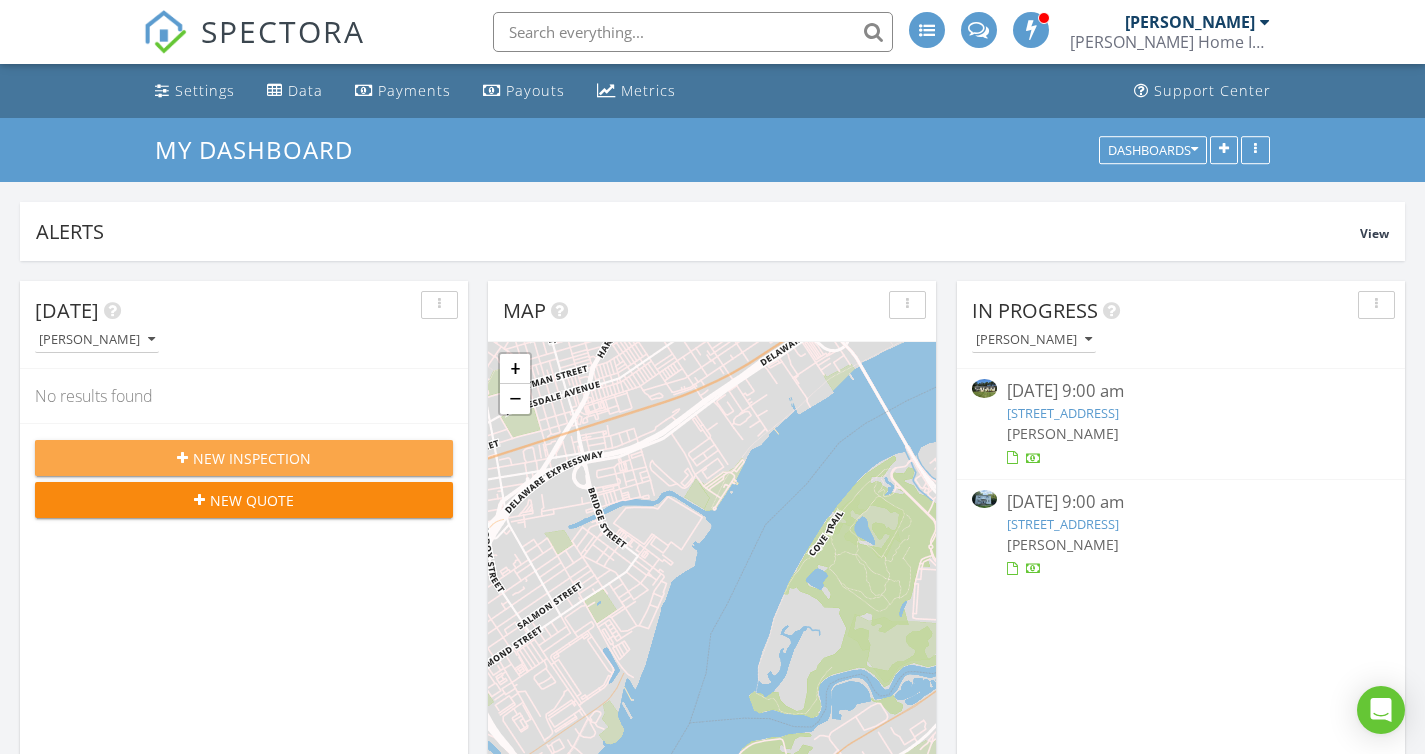 click on "New Inspection" at bounding box center [252, 458] 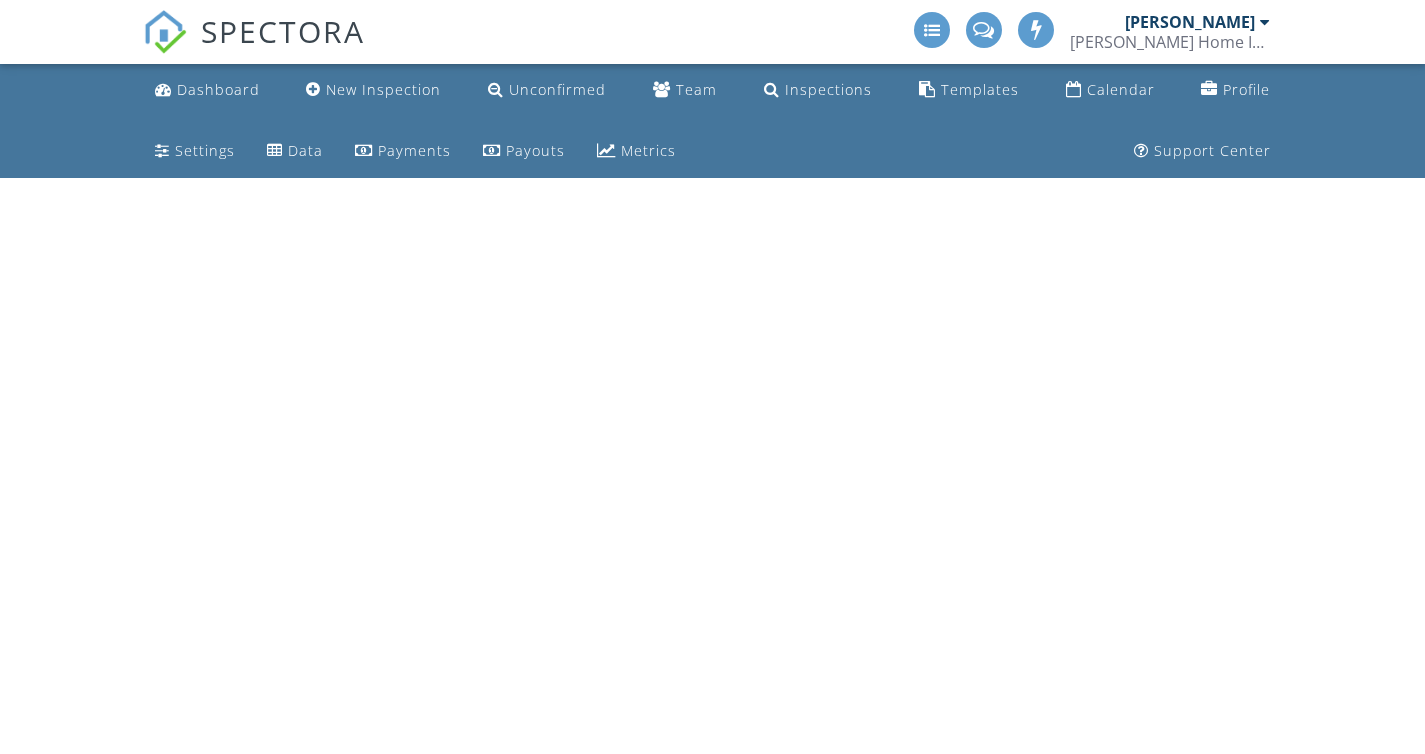 scroll, scrollTop: 0, scrollLeft: 0, axis: both 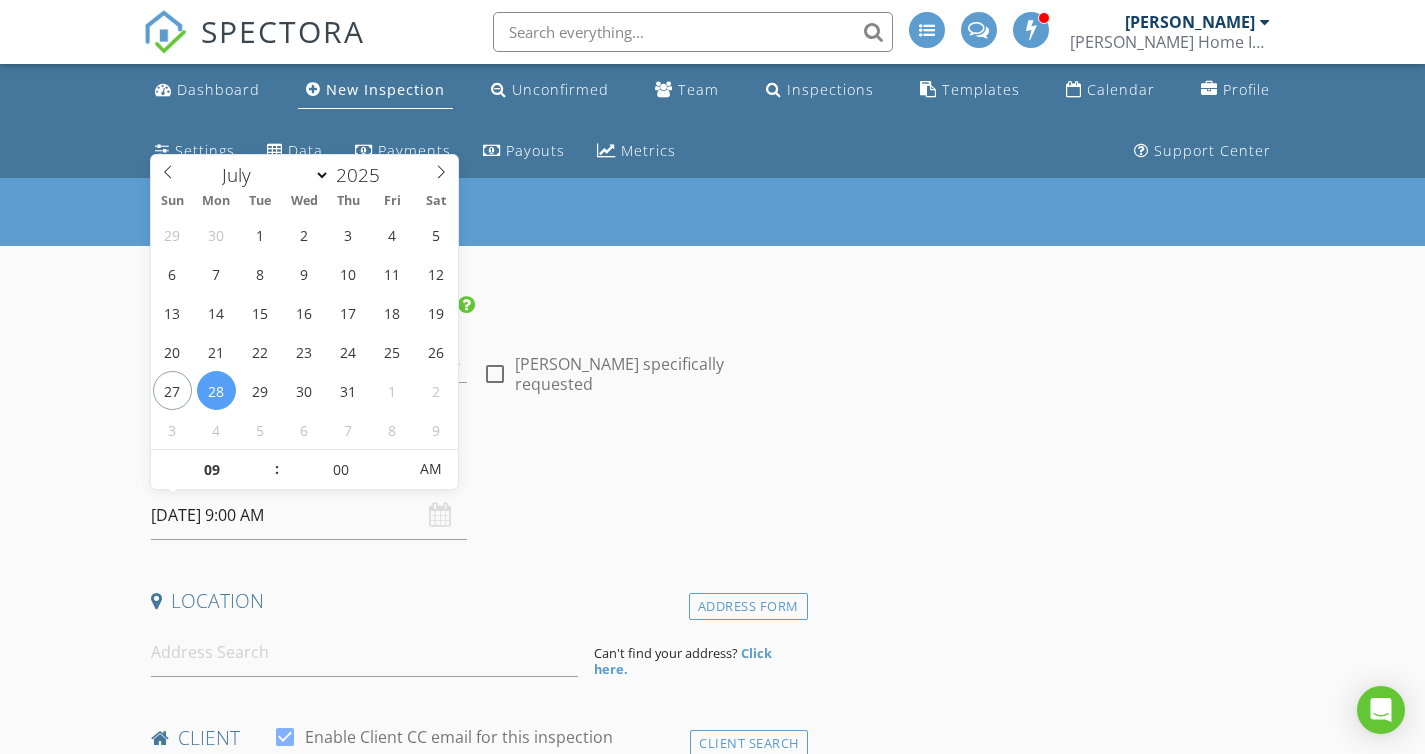 click on "07/28/2025 9:00 AM" at bounding box center (309, 515) 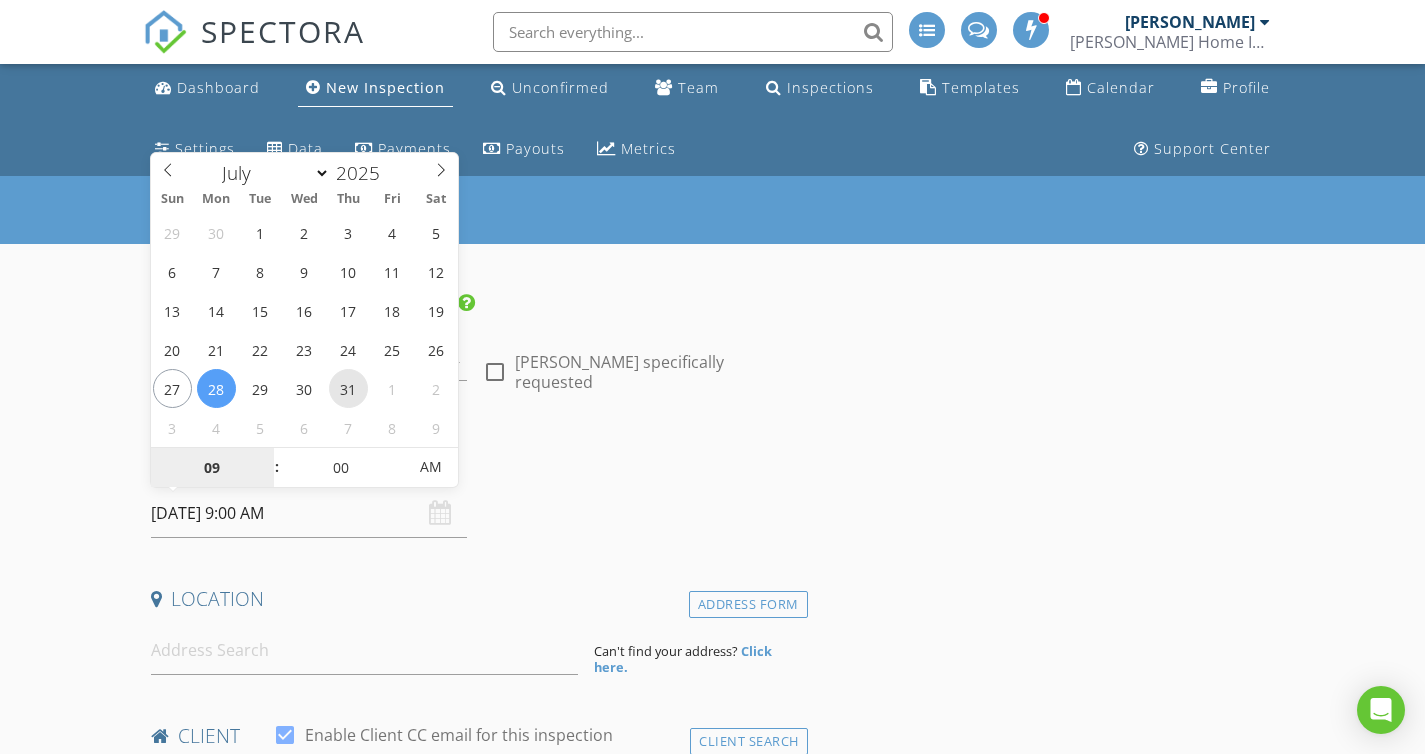 type on "07/31/2025 9:00 AM" 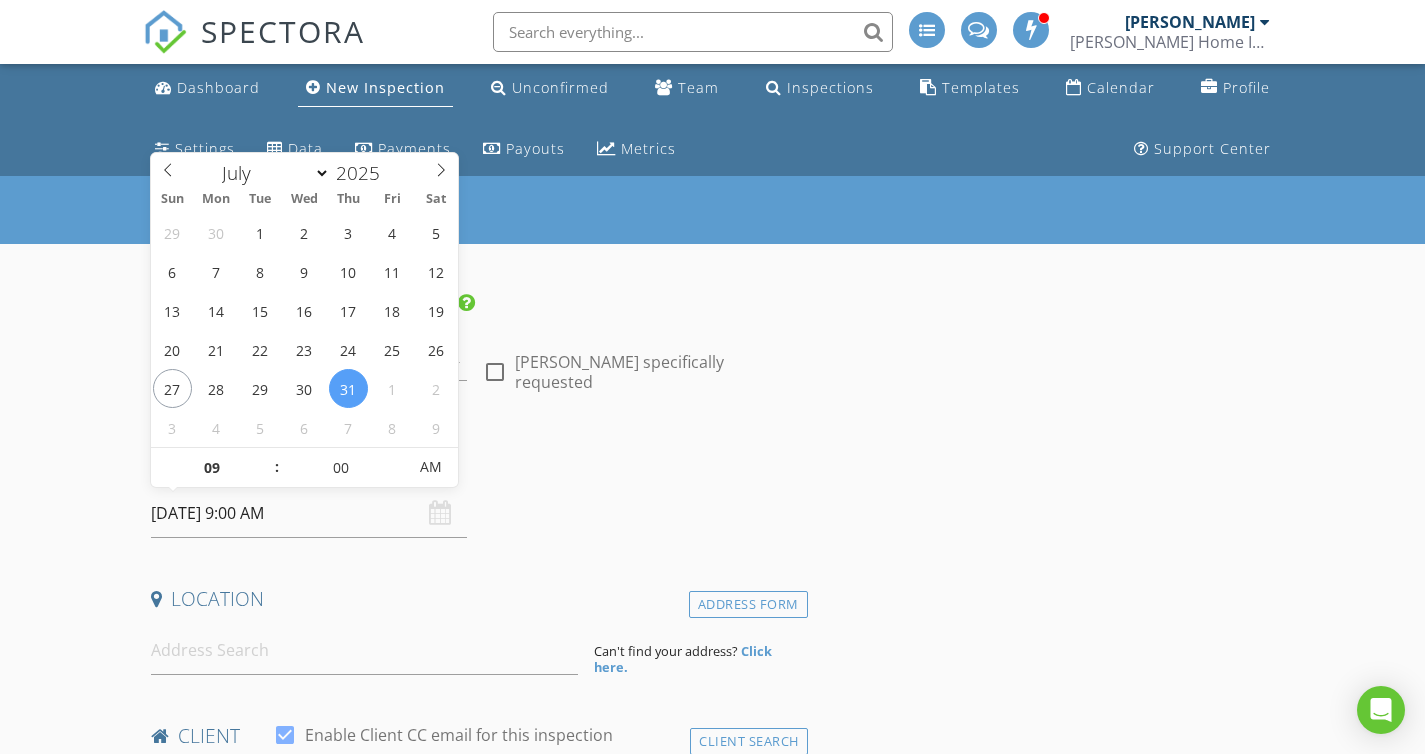 click on "Location" at bounding box center (475, 606) 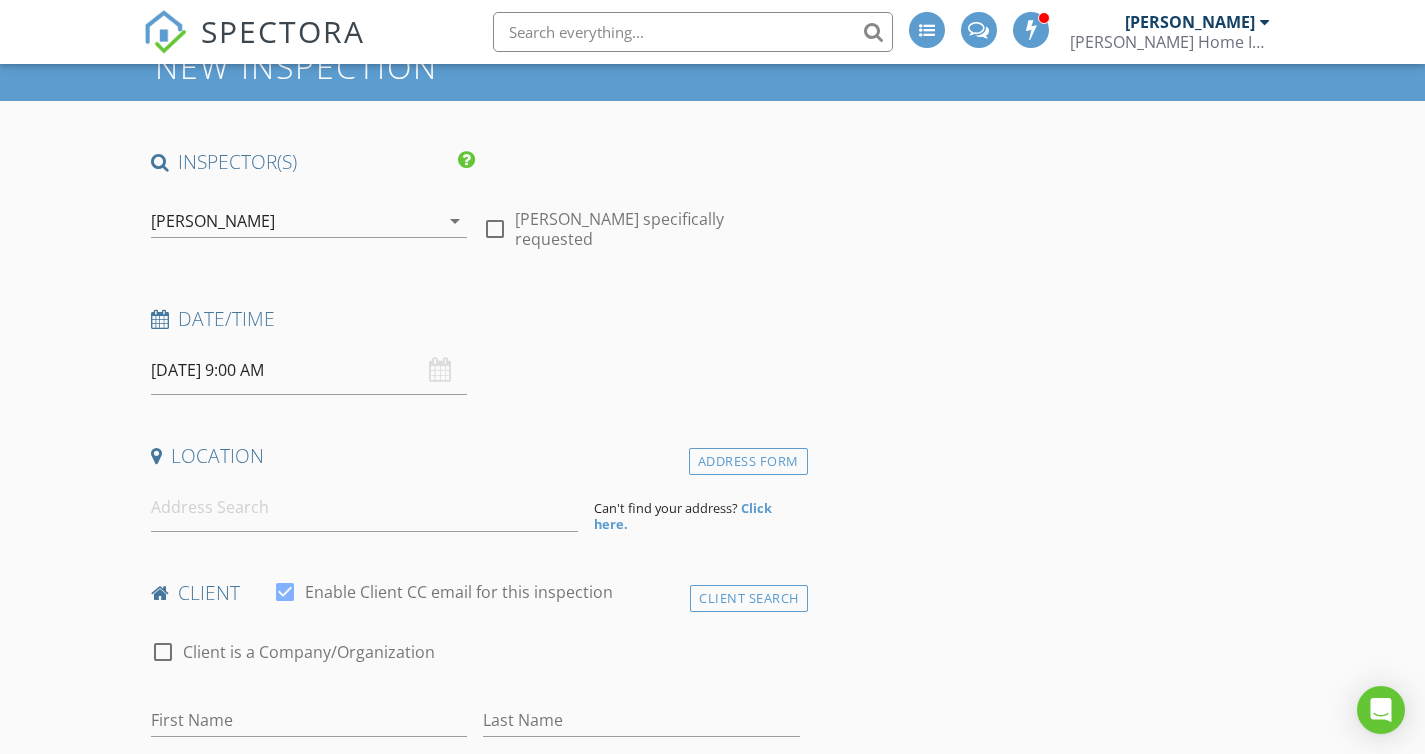 scroll, scrollTop: 155, scrollLeft: 0, axis: vertical 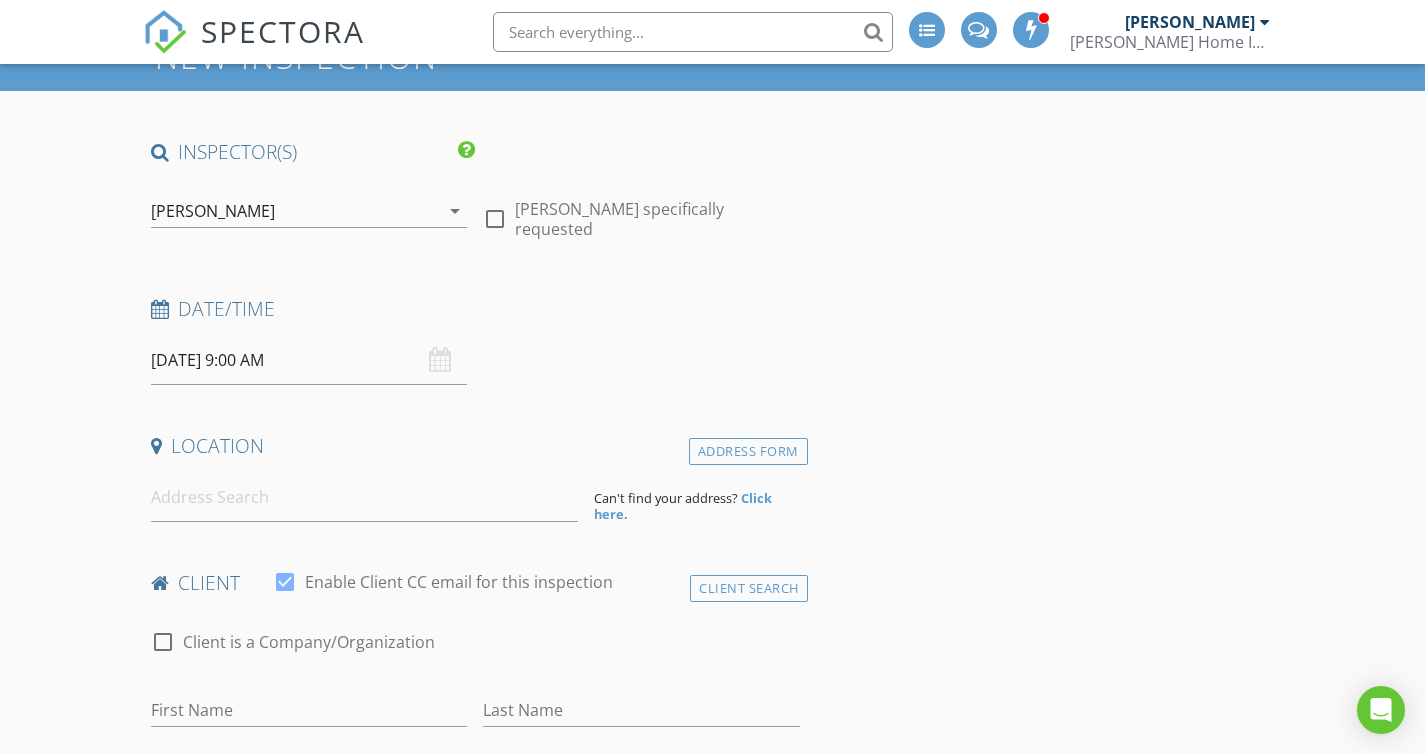 click at bounding box center (495, 219) 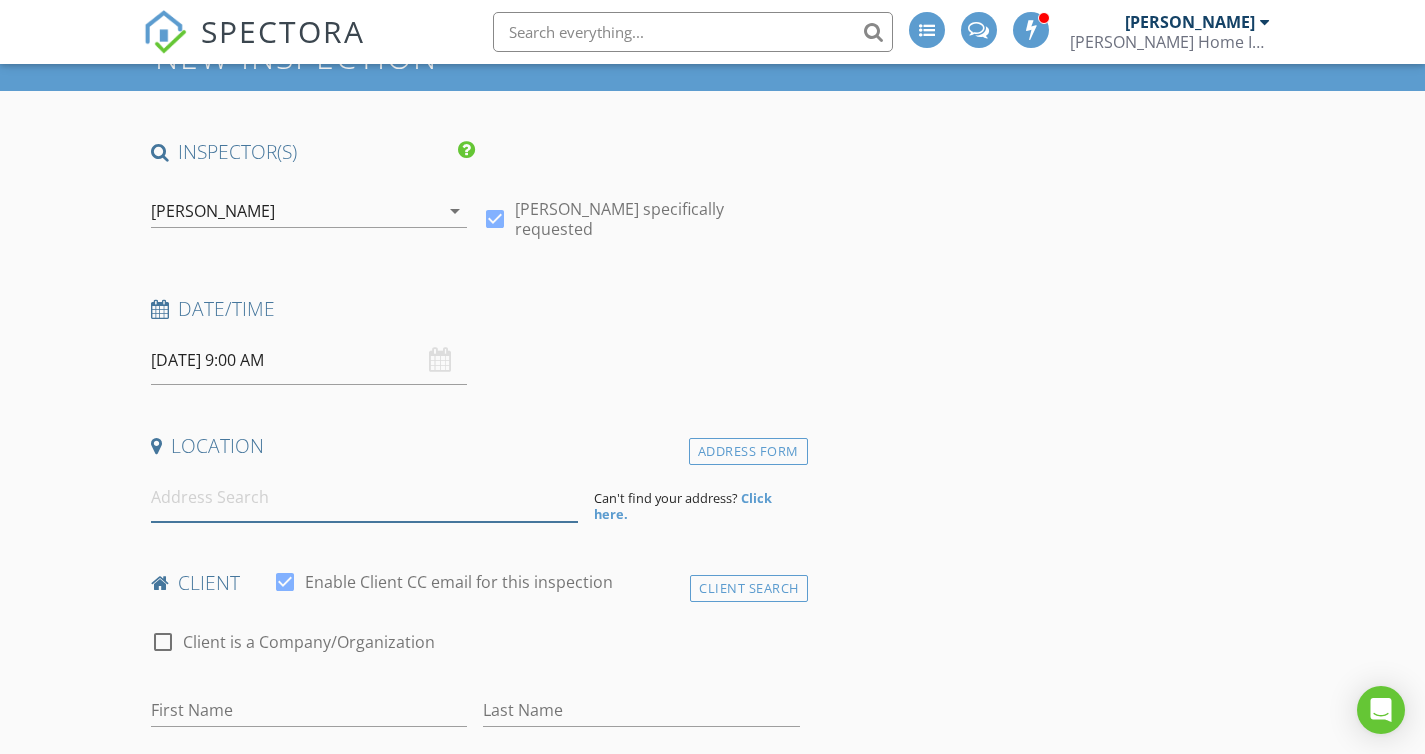 click at bounding box center [364, 497] 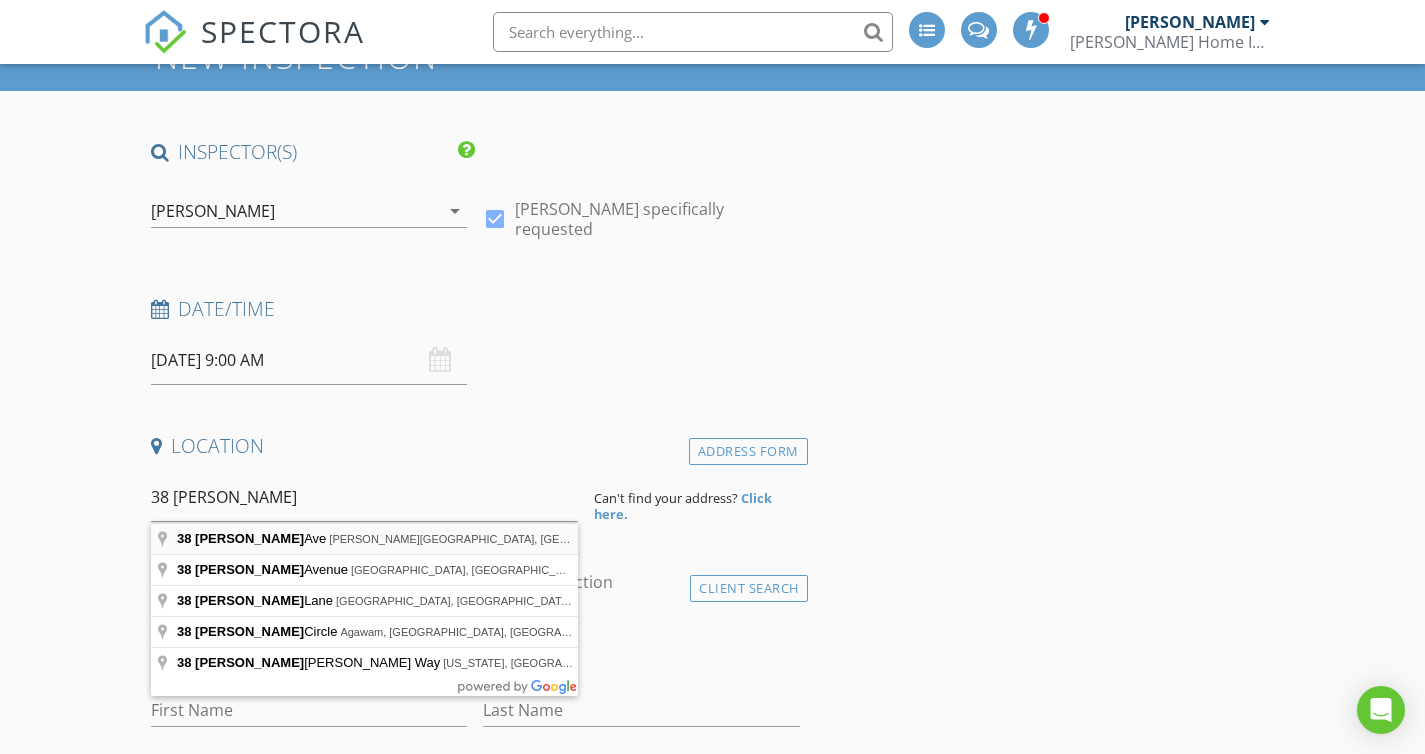 type on "38 Althea Ave, Hamilton Township, NJ, USA" 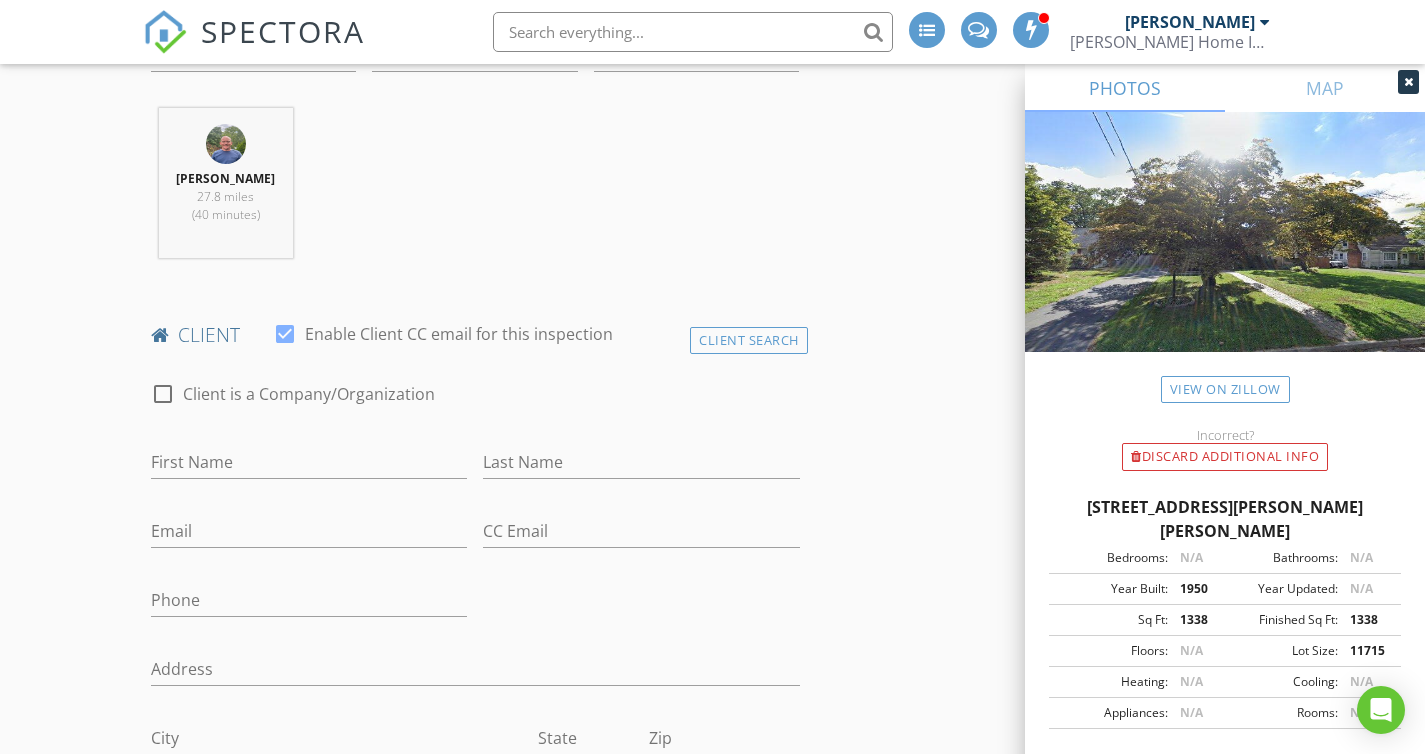 scroll, scrollTop: 817, scrollLeft: 0, axis: vertical 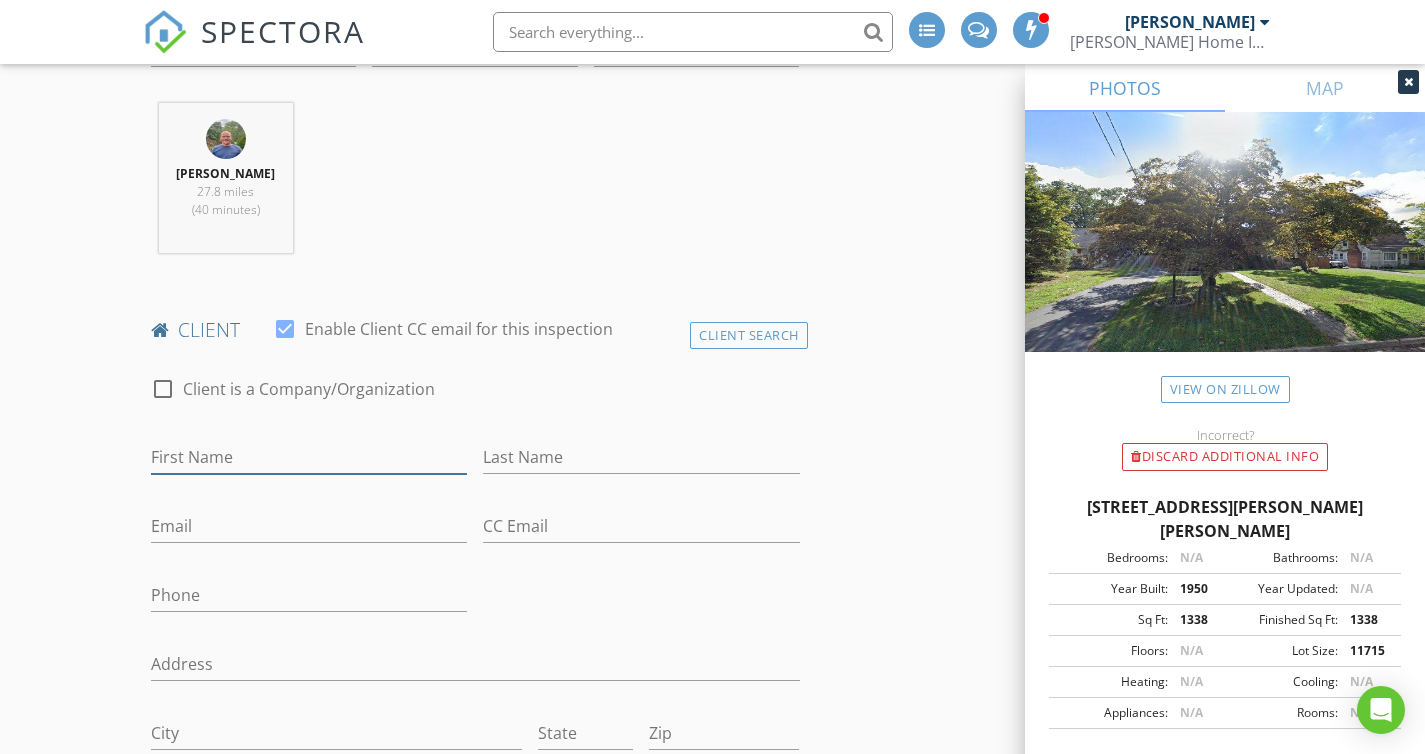 click on "First Name" at bounding box center [309, 457] 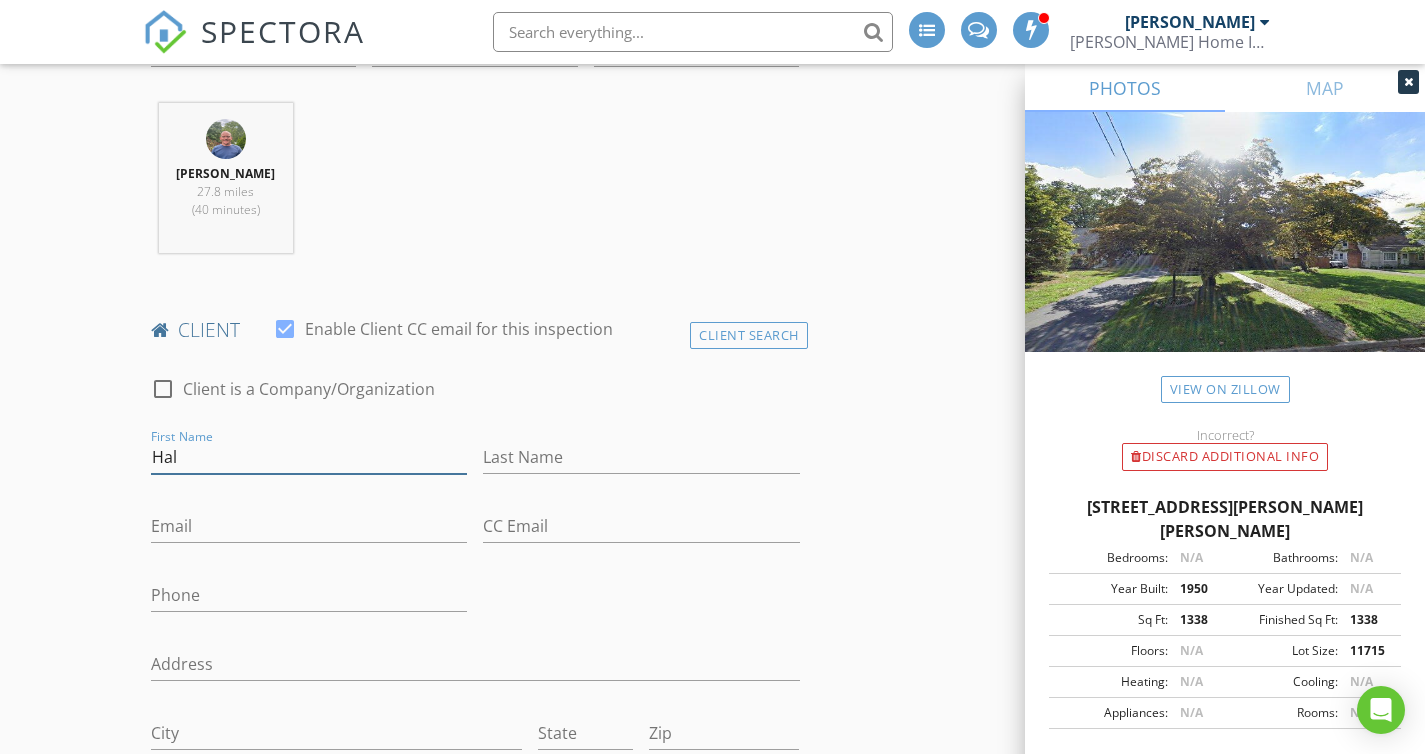 type on "Hal" 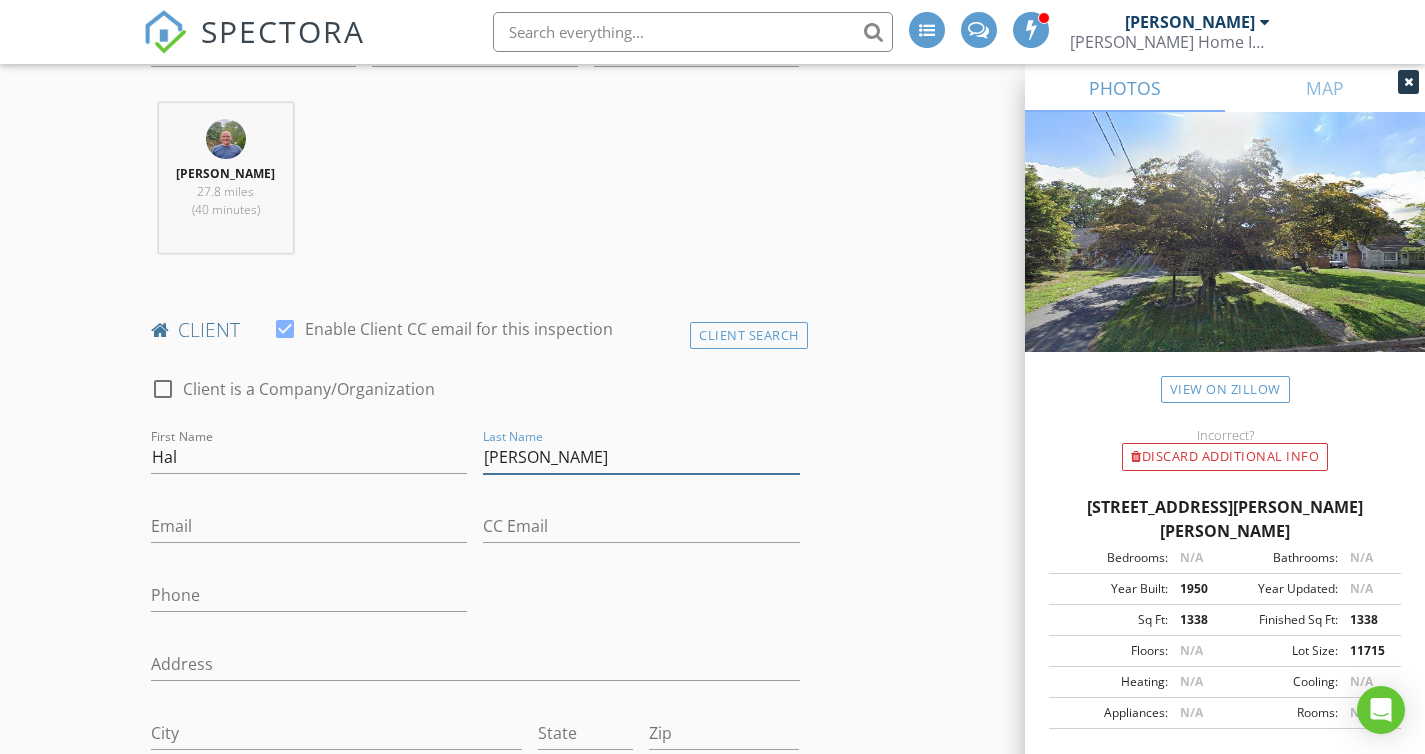 type on "Weinberg" 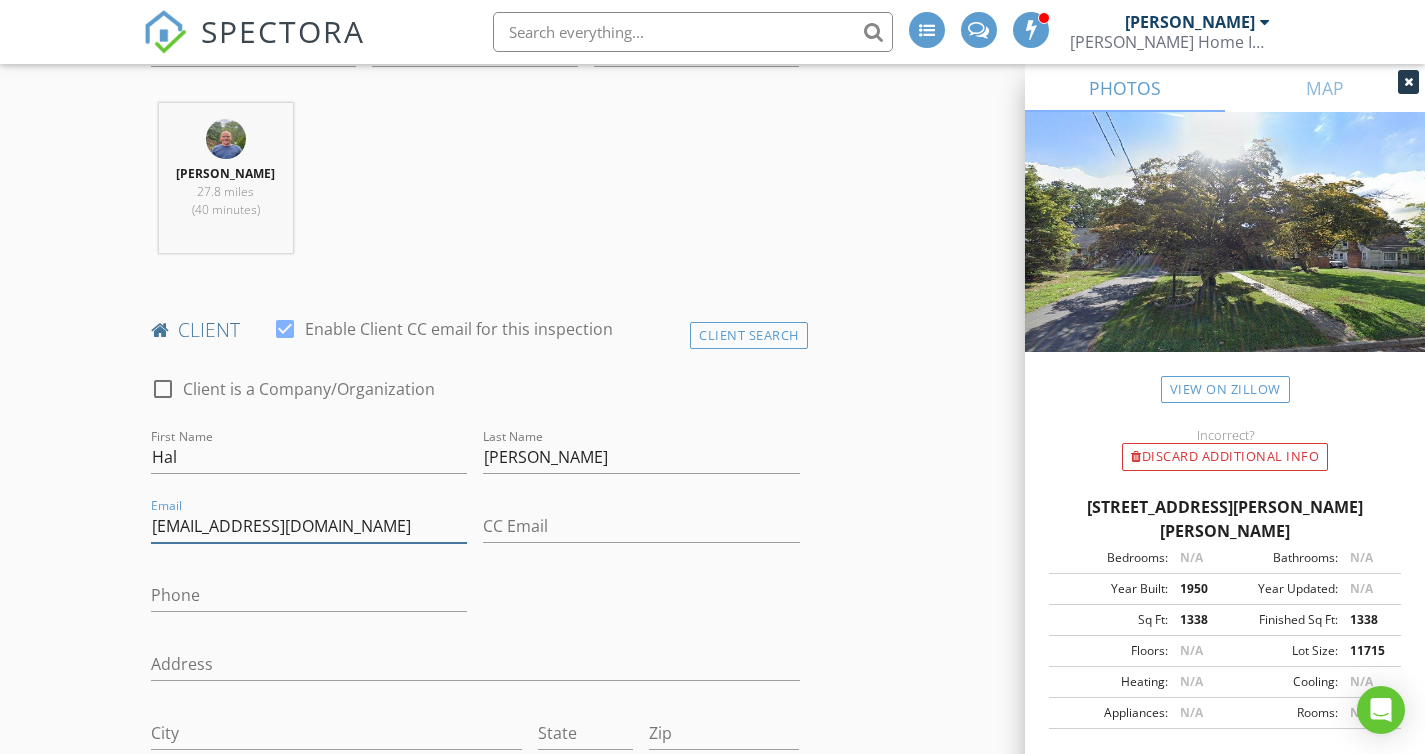 type on "halhookman@aol.com" 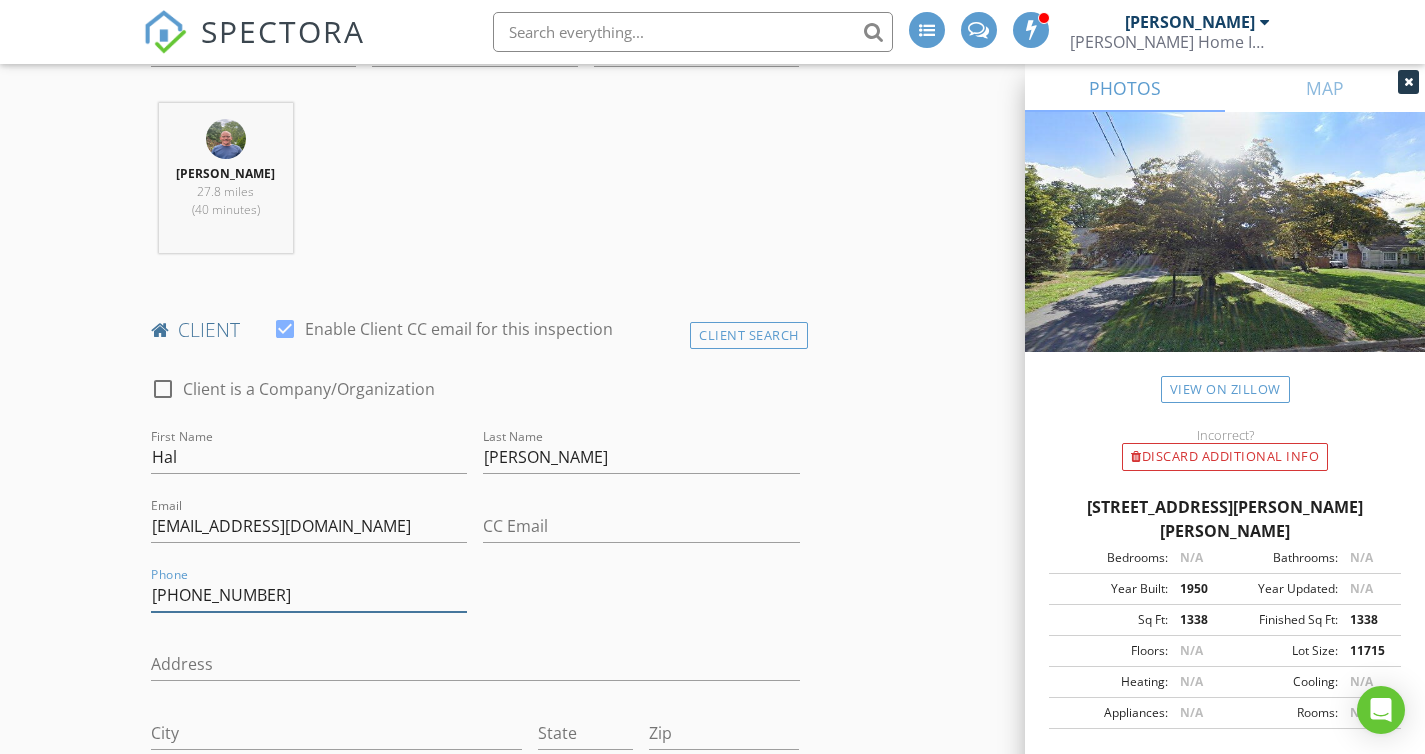 type on "609-647-1691" 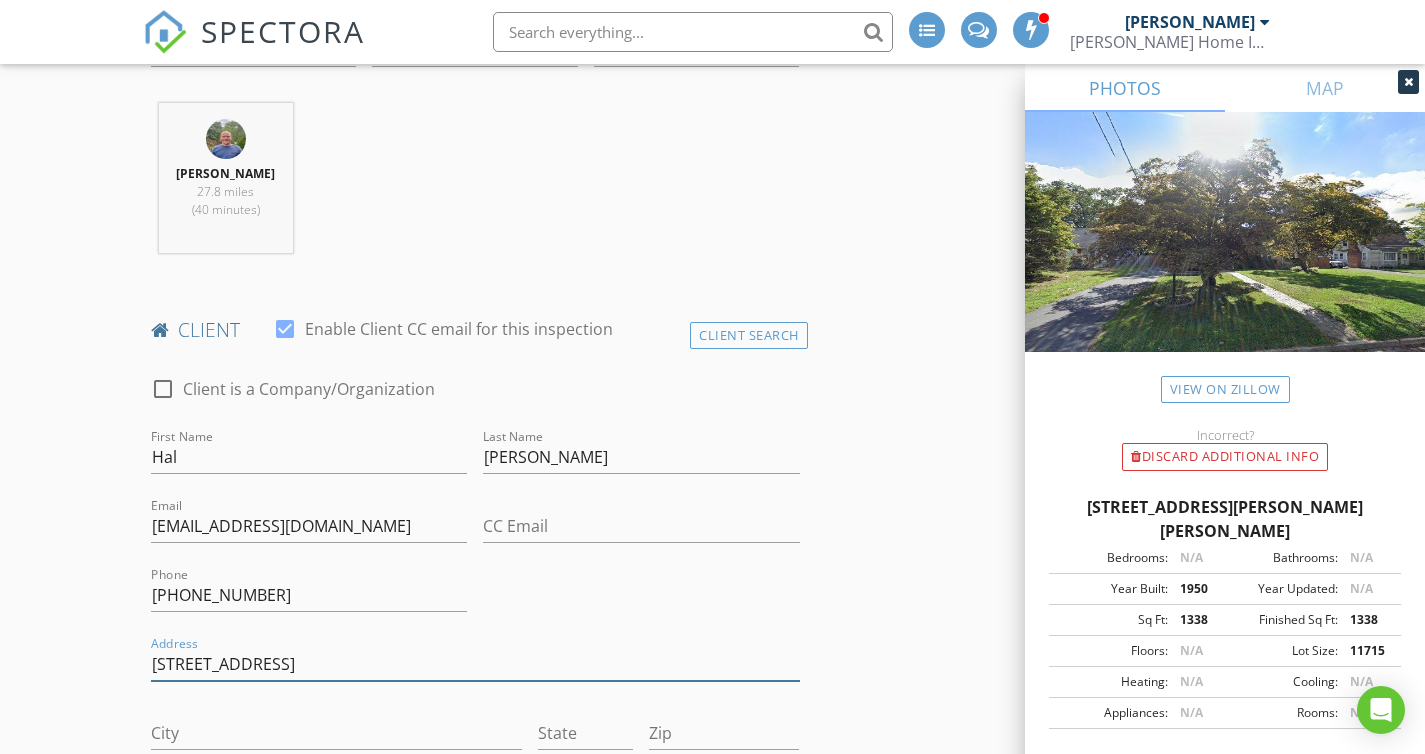 type on "4134 South Broad St Apt C9" 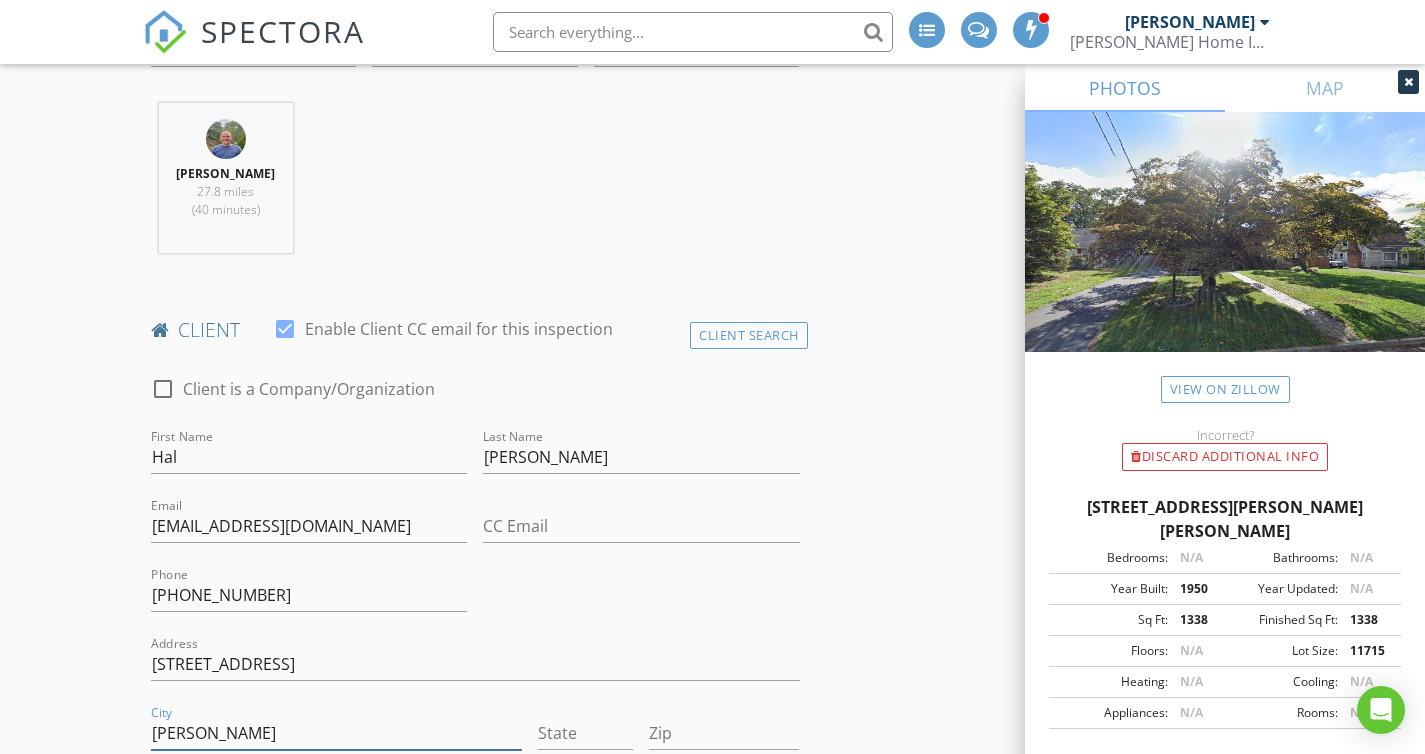 type on "Hamilton" 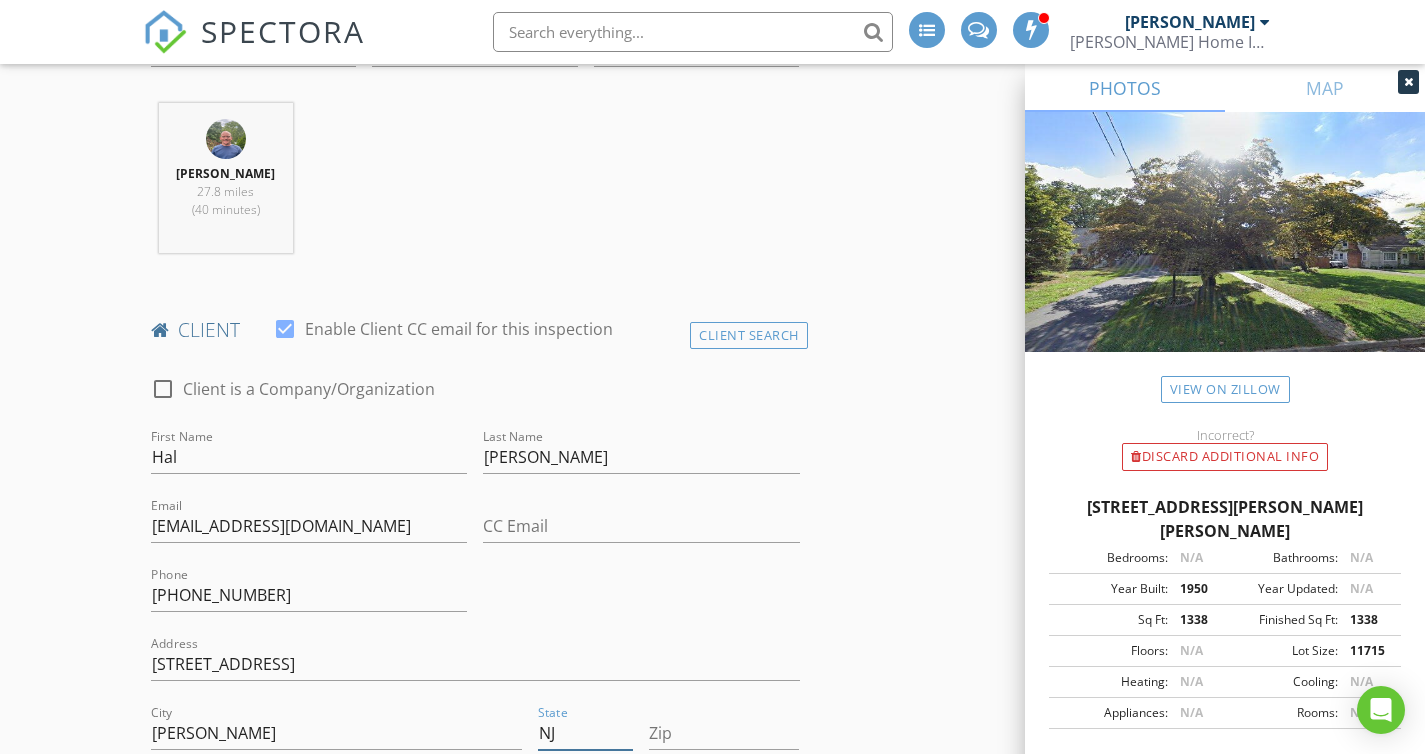 type on "NJ" 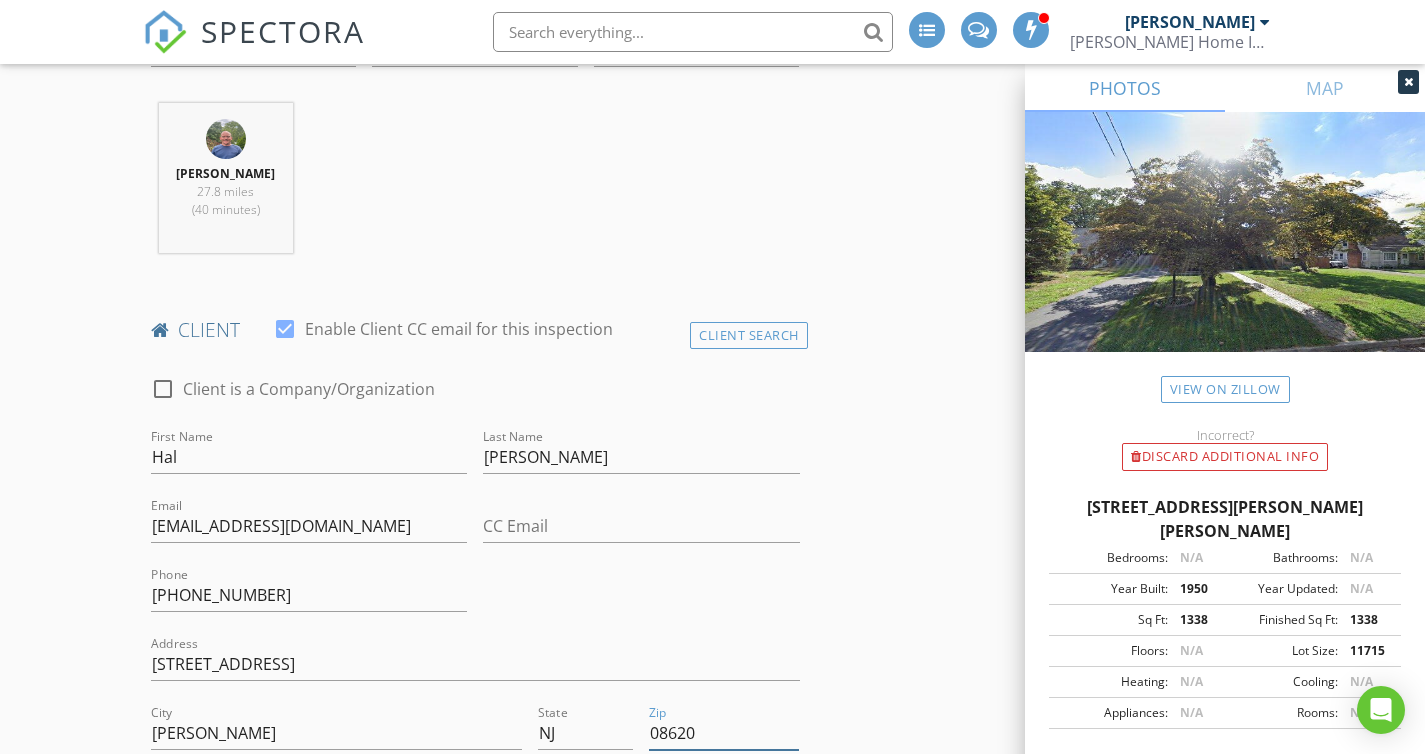 type on "08620" 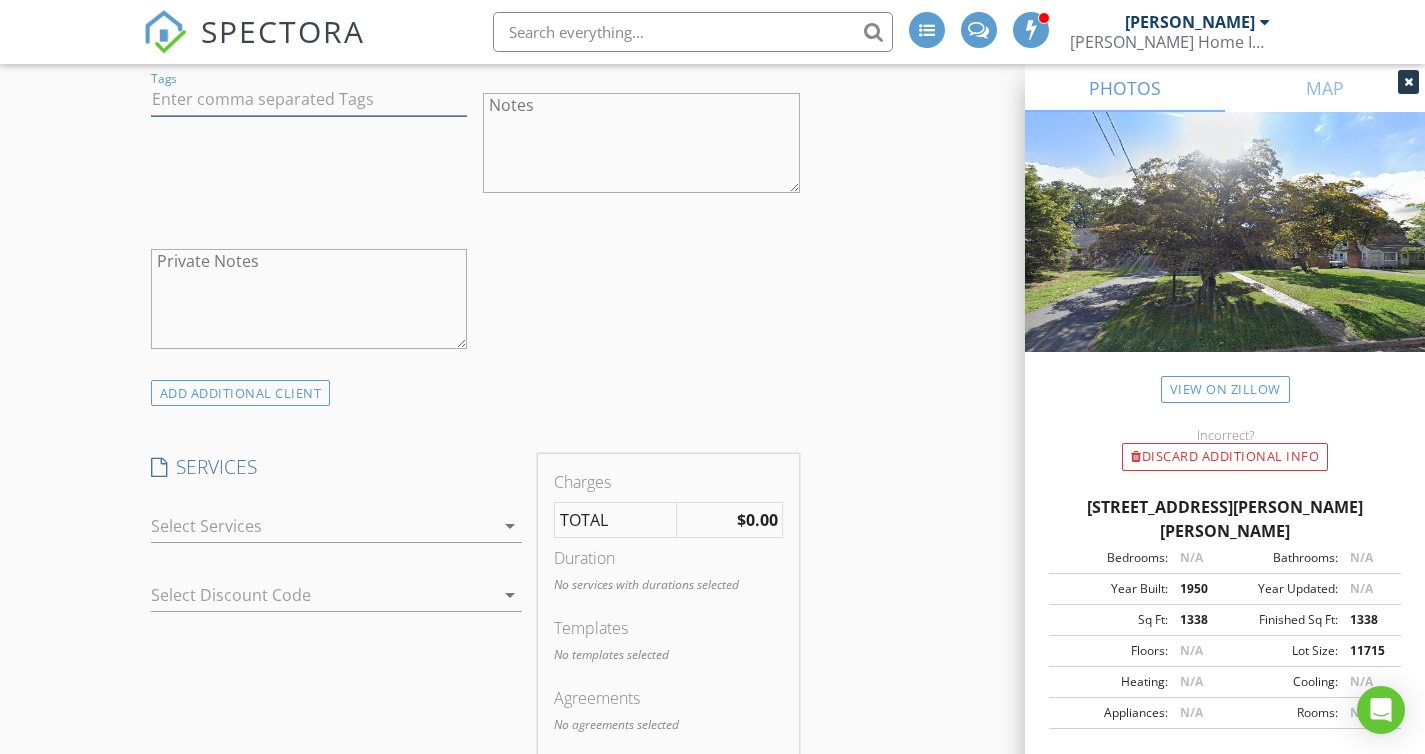 scroll, scrollTop: 1524, scrollLeft: 0, axis: vertical 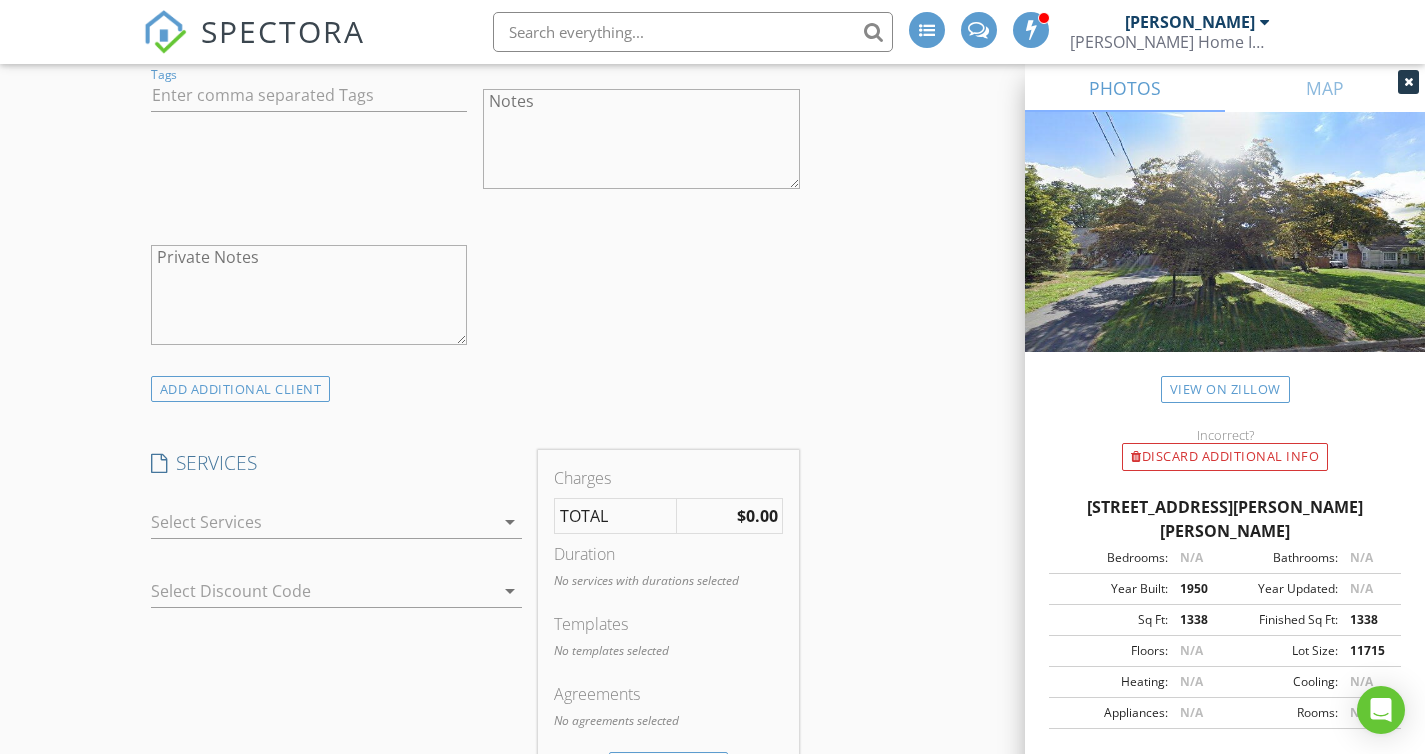 click at bounding box center [323, 522] 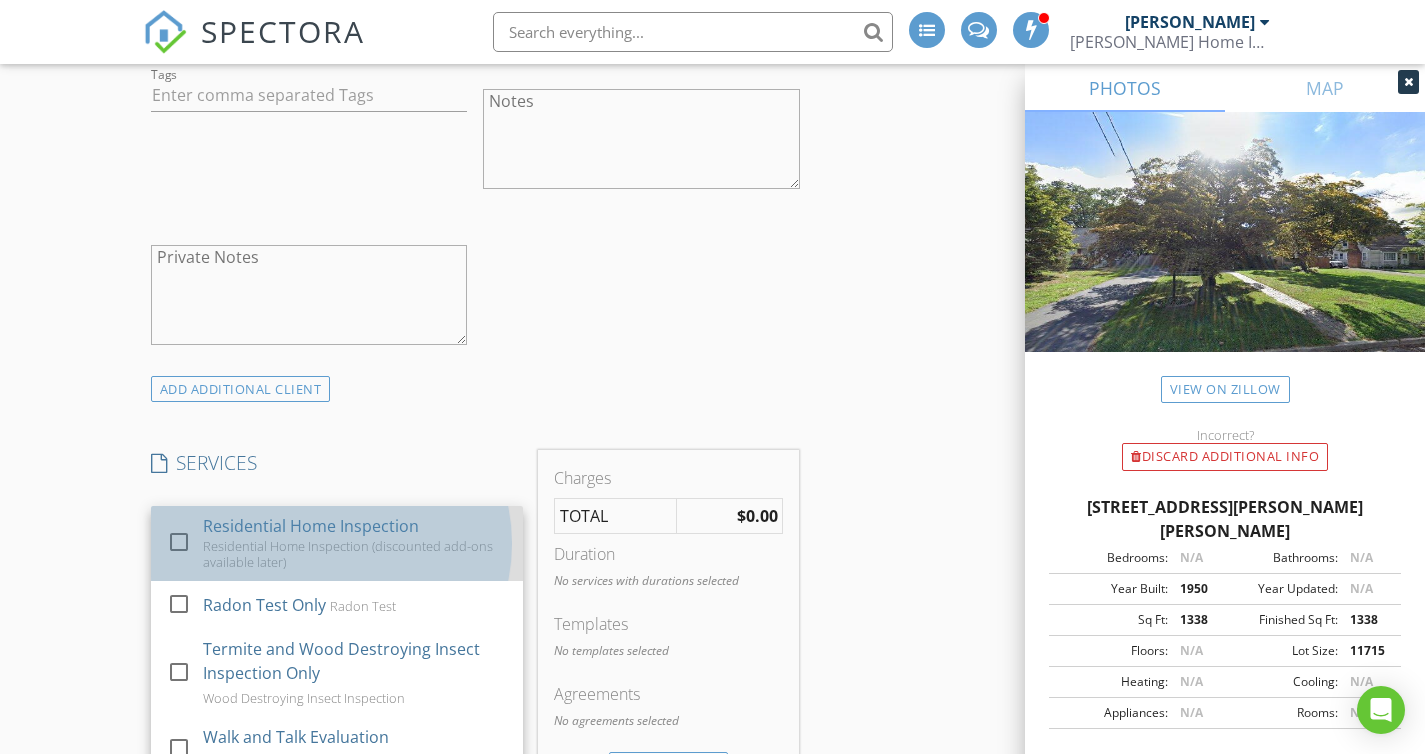 click on "Residential Home Inspection" at bounding box center (311, 526) 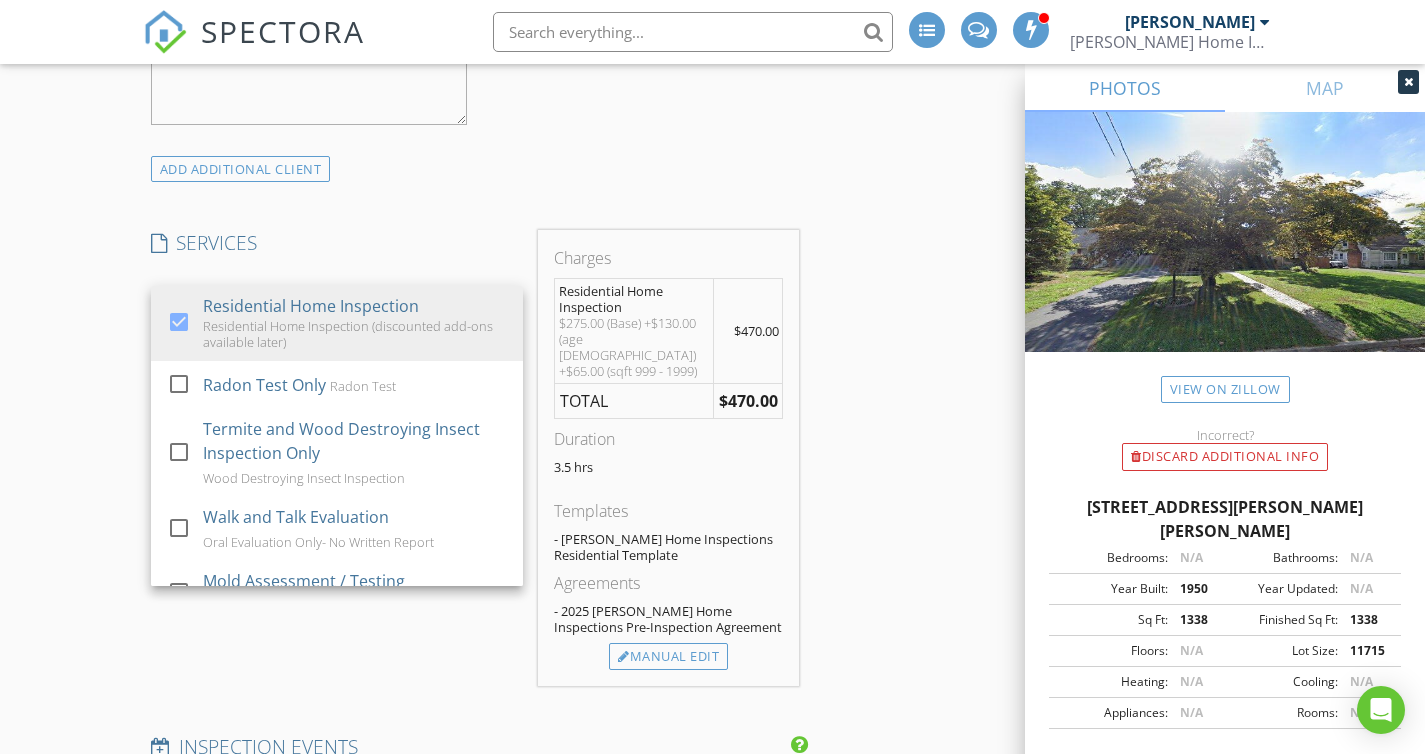 scroll, scrollTop: 1770, scrollLeft: 0, axis: vertical 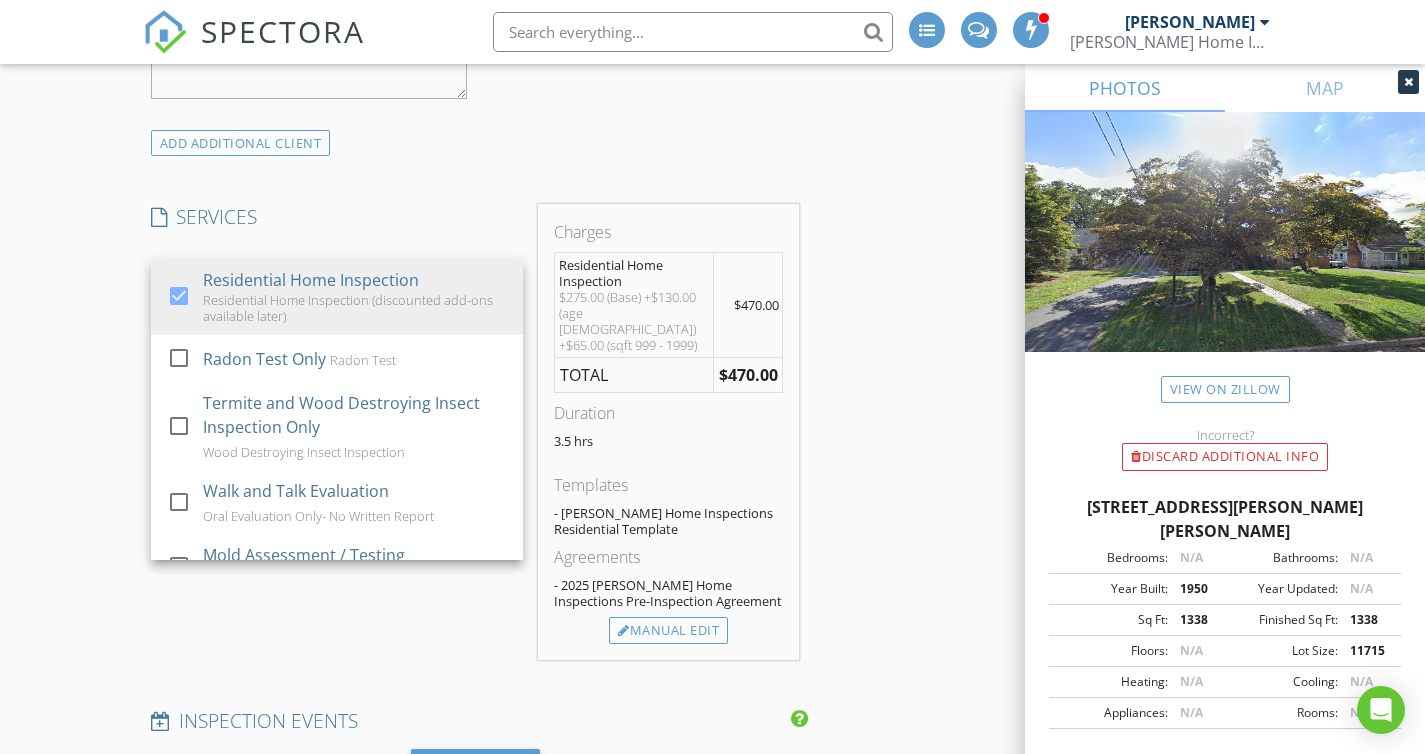 click on "INSPECTOR(S)
check_box   Brian Morse   PRIMARY   Brian Morse arrow_drop_down   check_box Brian Morse specifically requested
Date/Time
07/31/2025 9:00 AM
Location
Address Search       Address 38 Althea Ave   Unit   City Hamilton Township   State NJ   Zip 08620   County Mercer     Square Feet 1338   Year Built 1950   Foundation arrow_drop_down     Brian Morse     27.8 miles     (40 minutes)
client
check_box Enable Client CC email for this inspection   Client Search     check_box_outline_blank Client is a Company/Organization     First Name Hal   Last Name Weinberg   Email halhookman@aol.com   CC Email   Phone 609-647-1691   Address 4134 South Broad St Apt C9   City Hamilton   State NJ   Zip 08620     Tags         Notes   Private Notes
ADD ADDITIONAL client
SERVICES
check_box" at bounding box center (475, 557) 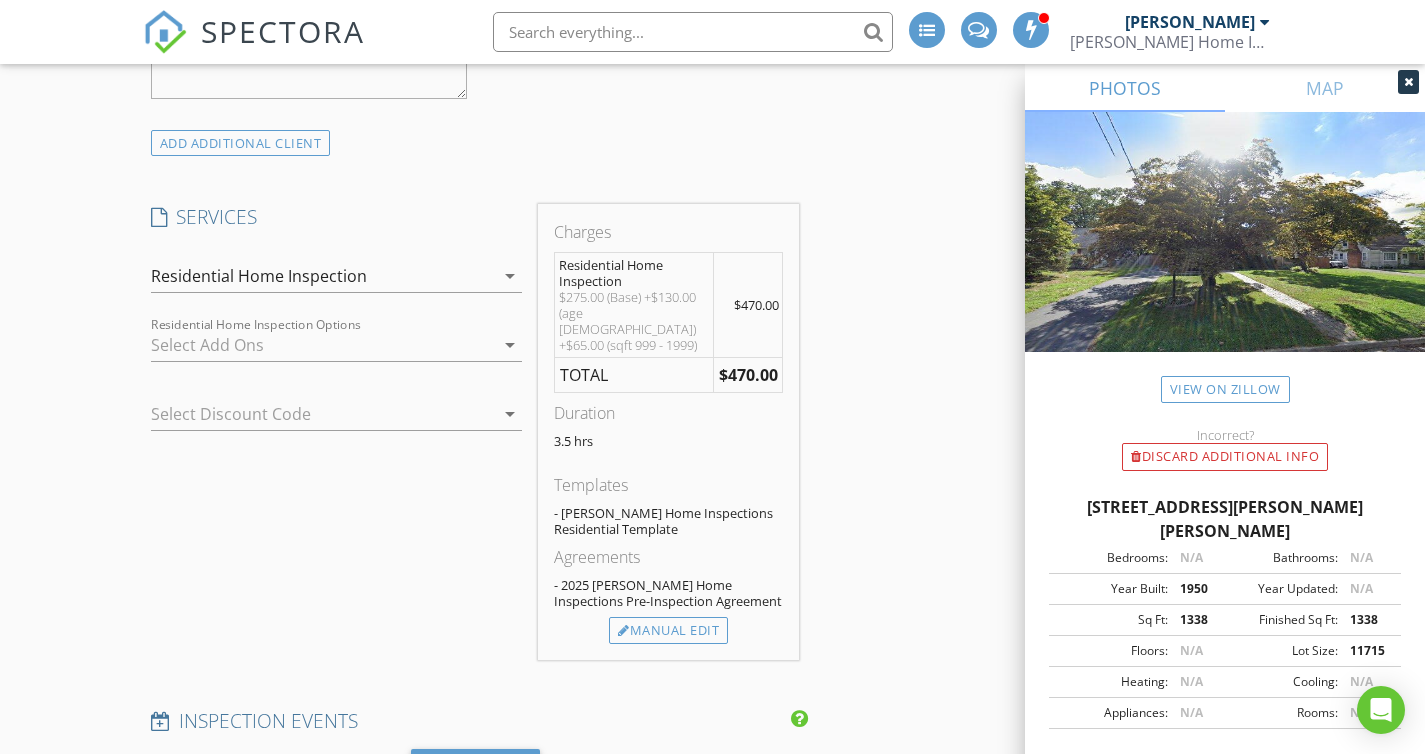 click at bounding box center (323, 345) 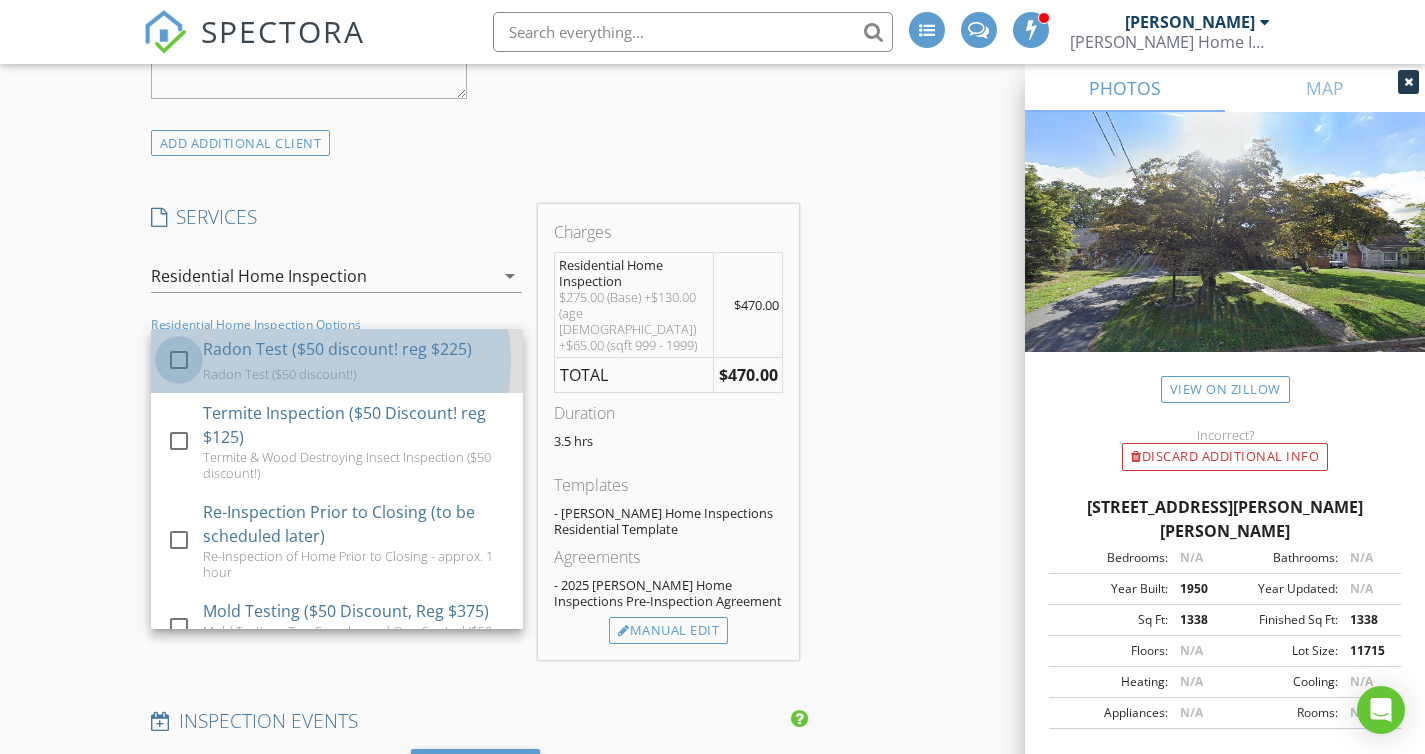 click at bounding box center (179, 360) 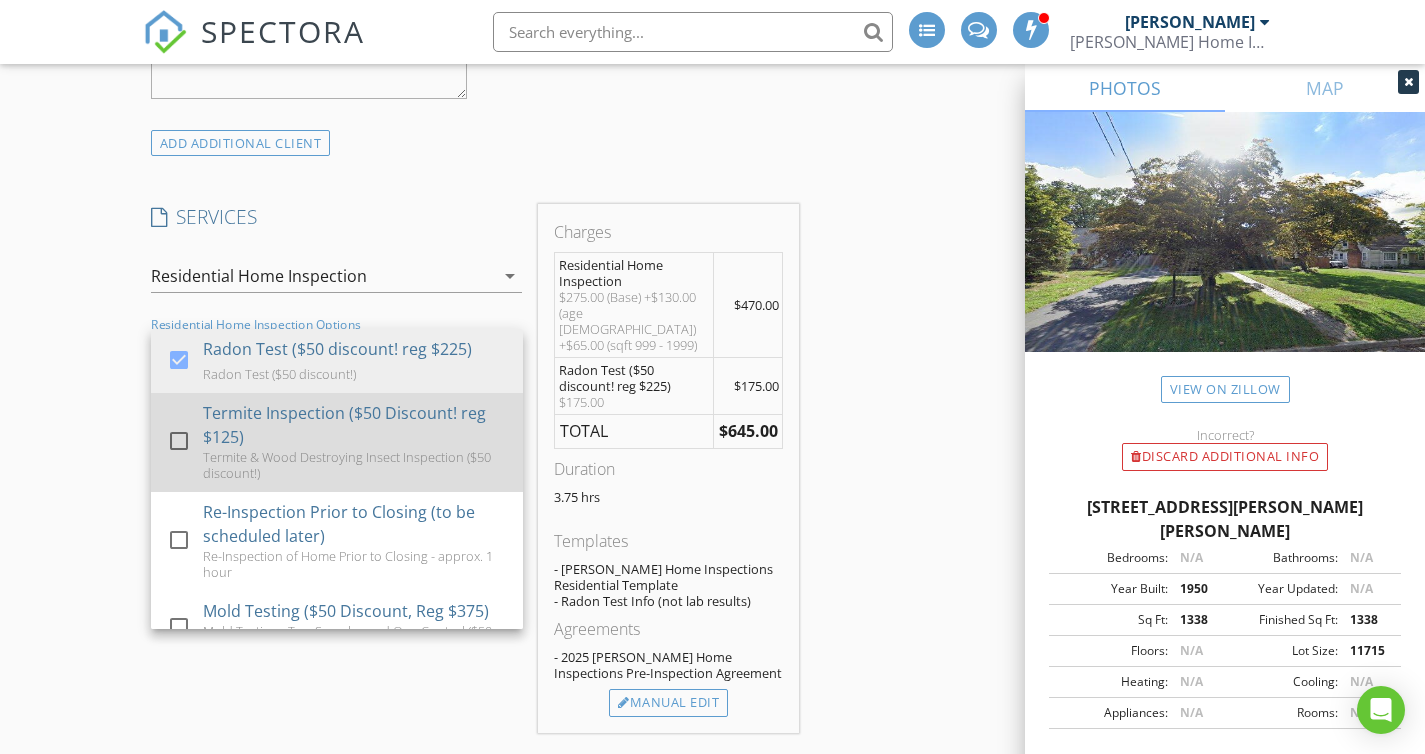click at bounding box center (179, 441) 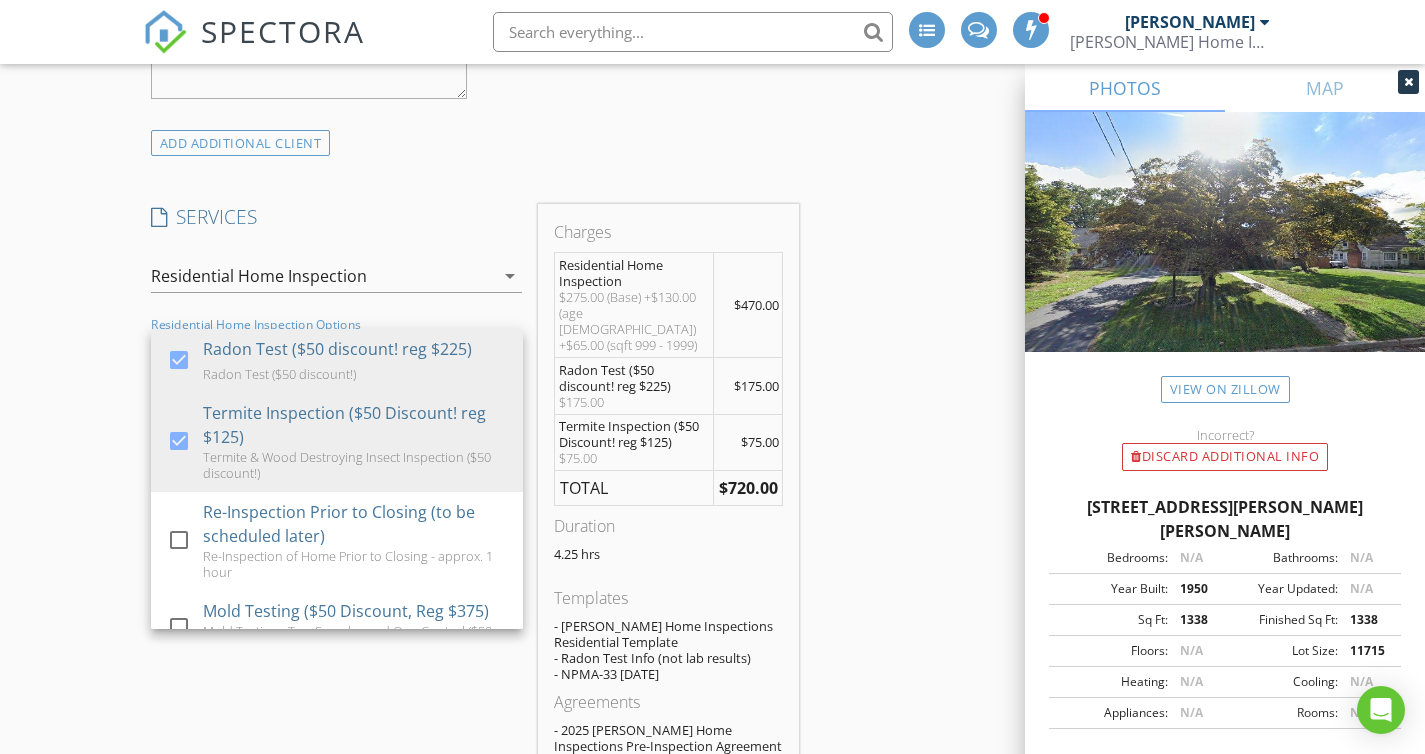 click on "check_box_outline_blank Client is a Company/Organization     First Name Hal   Last Name Weinberg   Email halhookman@aol.com   CC Email   Phone 609-647-1691   Address 4134 South Broad St Apt C9   City Hamilton   State NJ   Zip 08620     Tags         Notes   Private Notes" at bounding box center (475, -234) 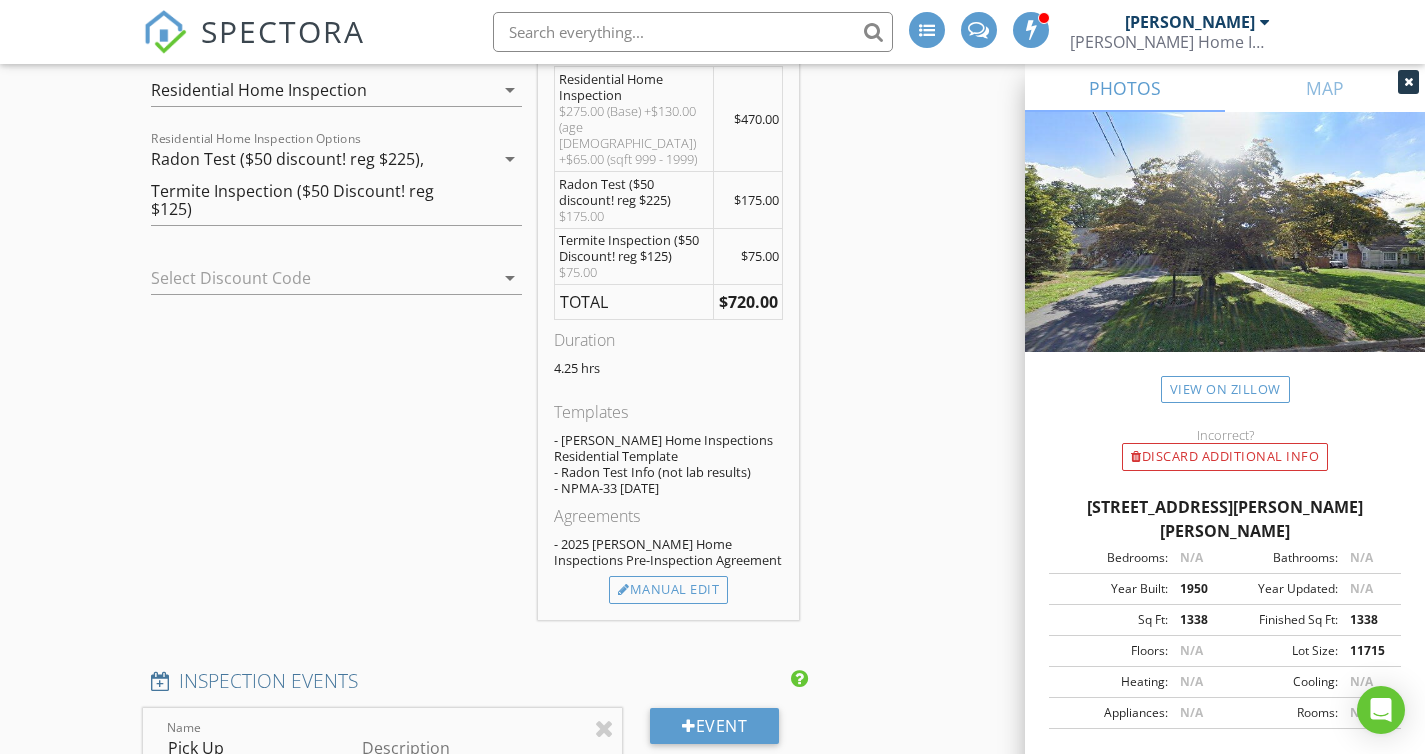 scroll, scrollTop: 1965, scrollLeft: 0, axis: vertical 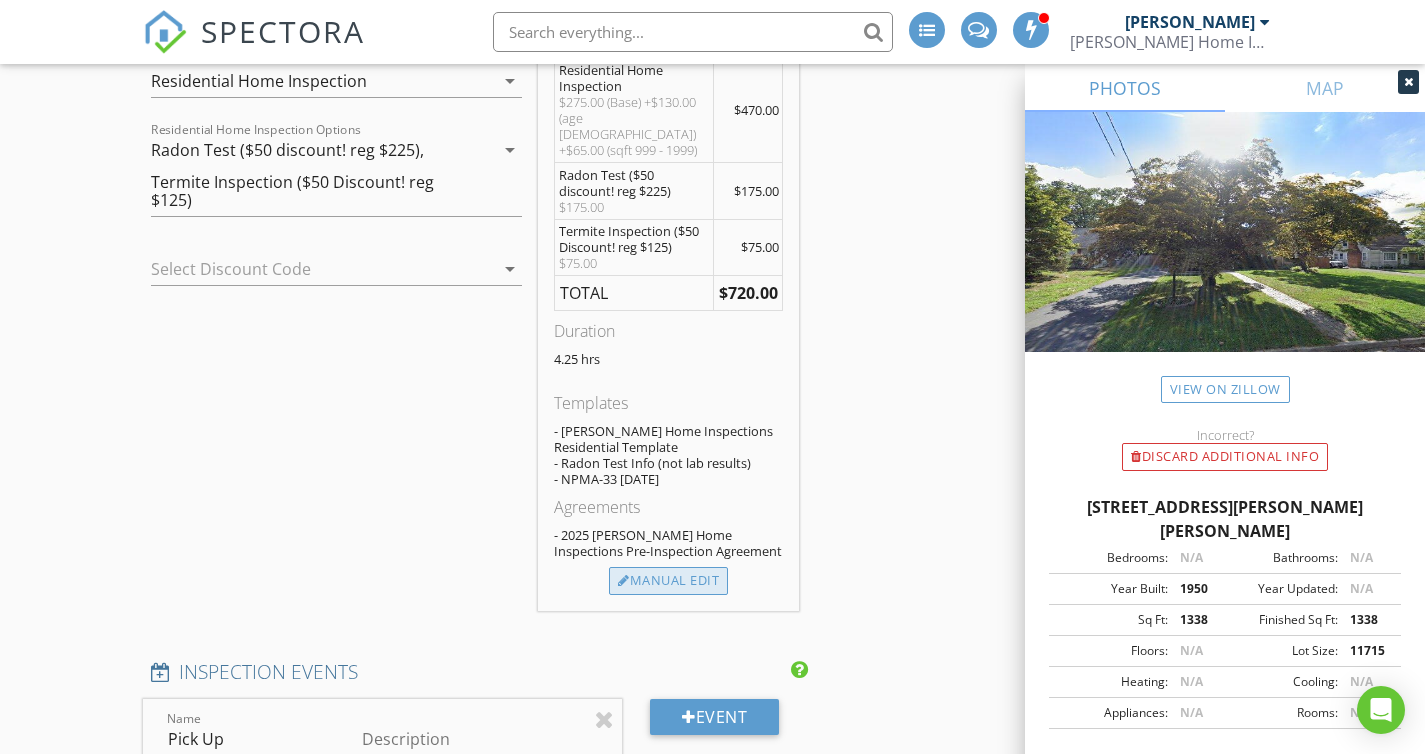 click on "Manual Edit" at bounding box center (668, 581) 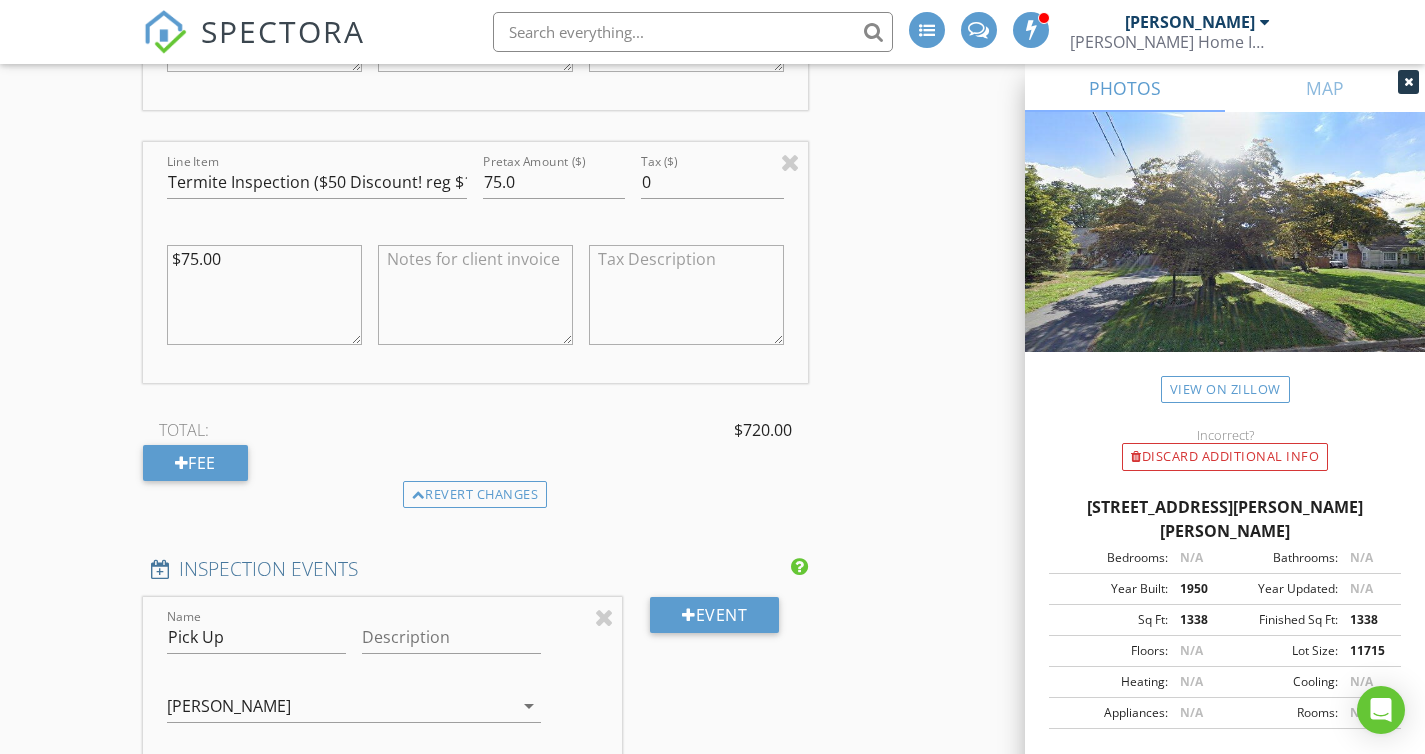 scroll, scrollTop: 2756, scrollLeft: 0, axis: vertical 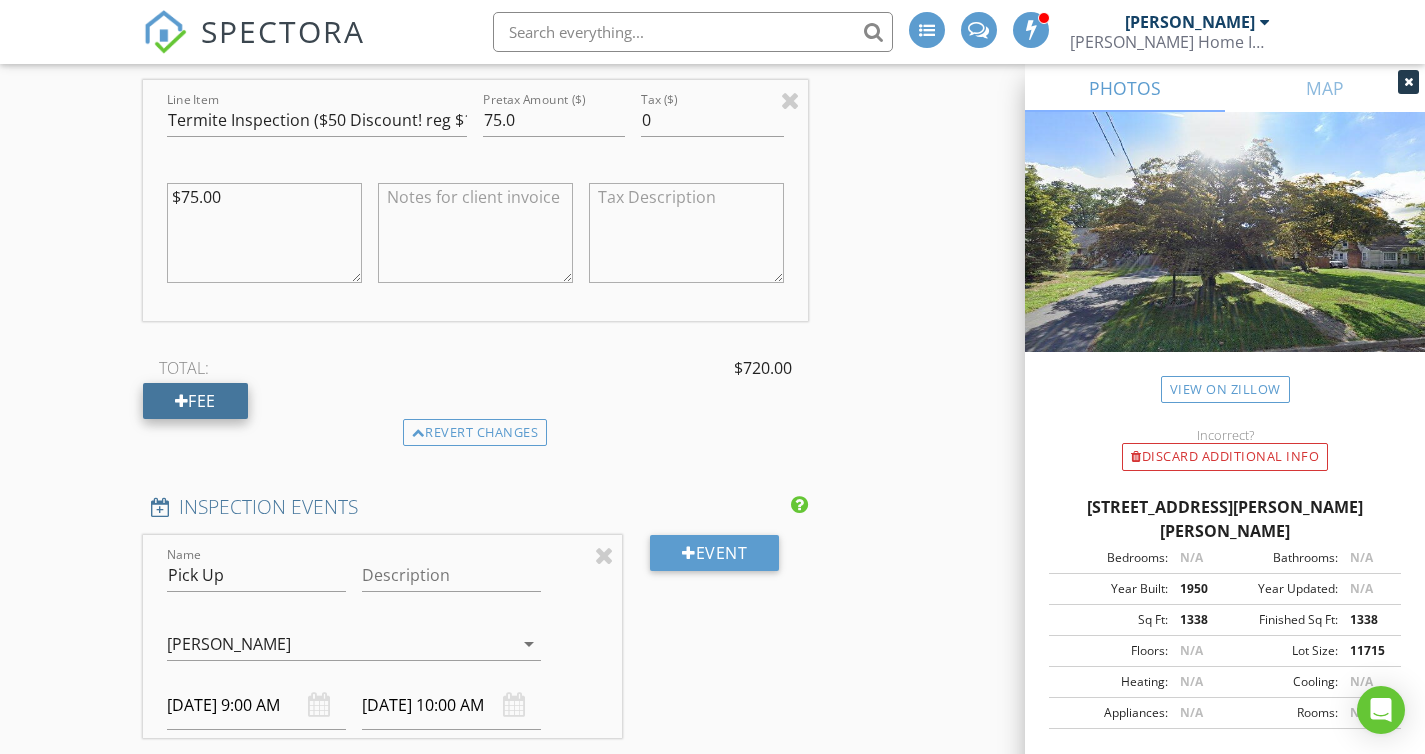 click on "Fee" at bounding box center [195, 401] 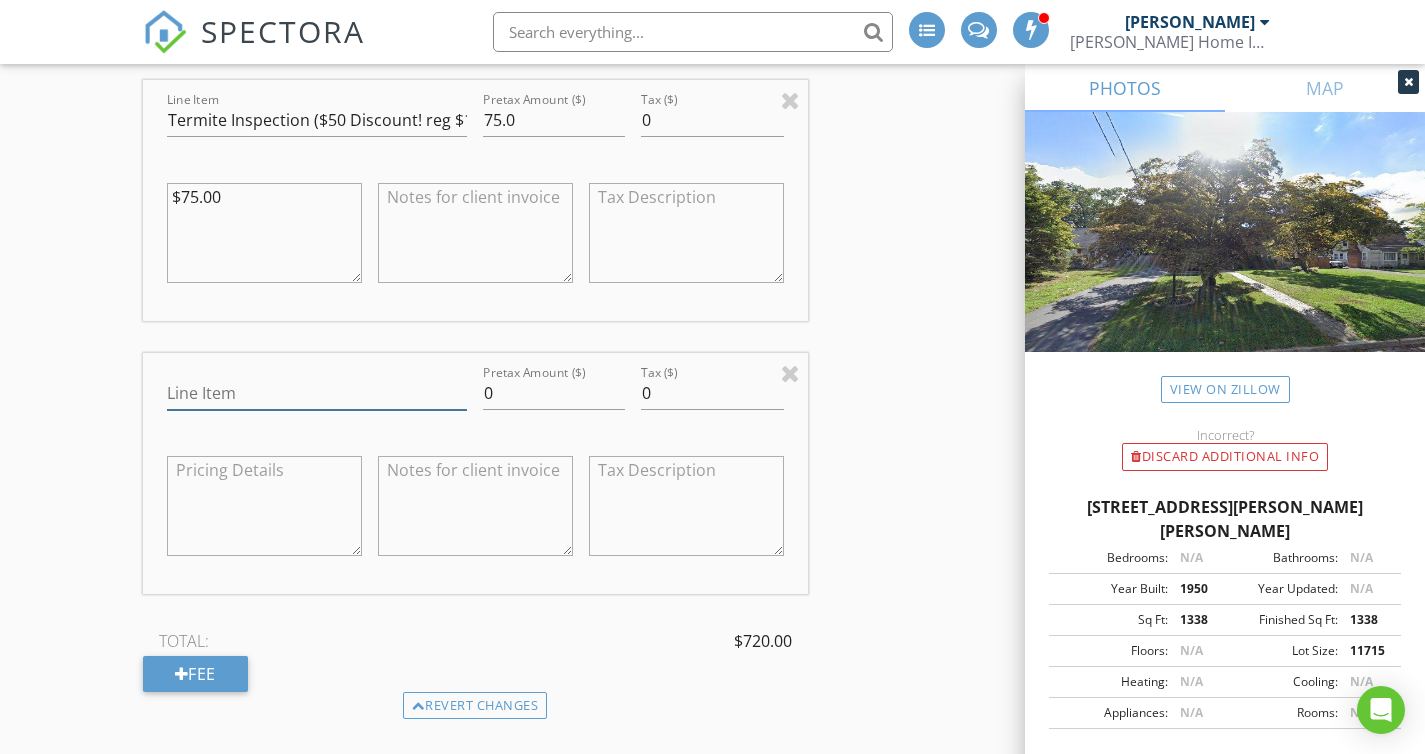 click on "Line Item" at bounding box center (317, 393) 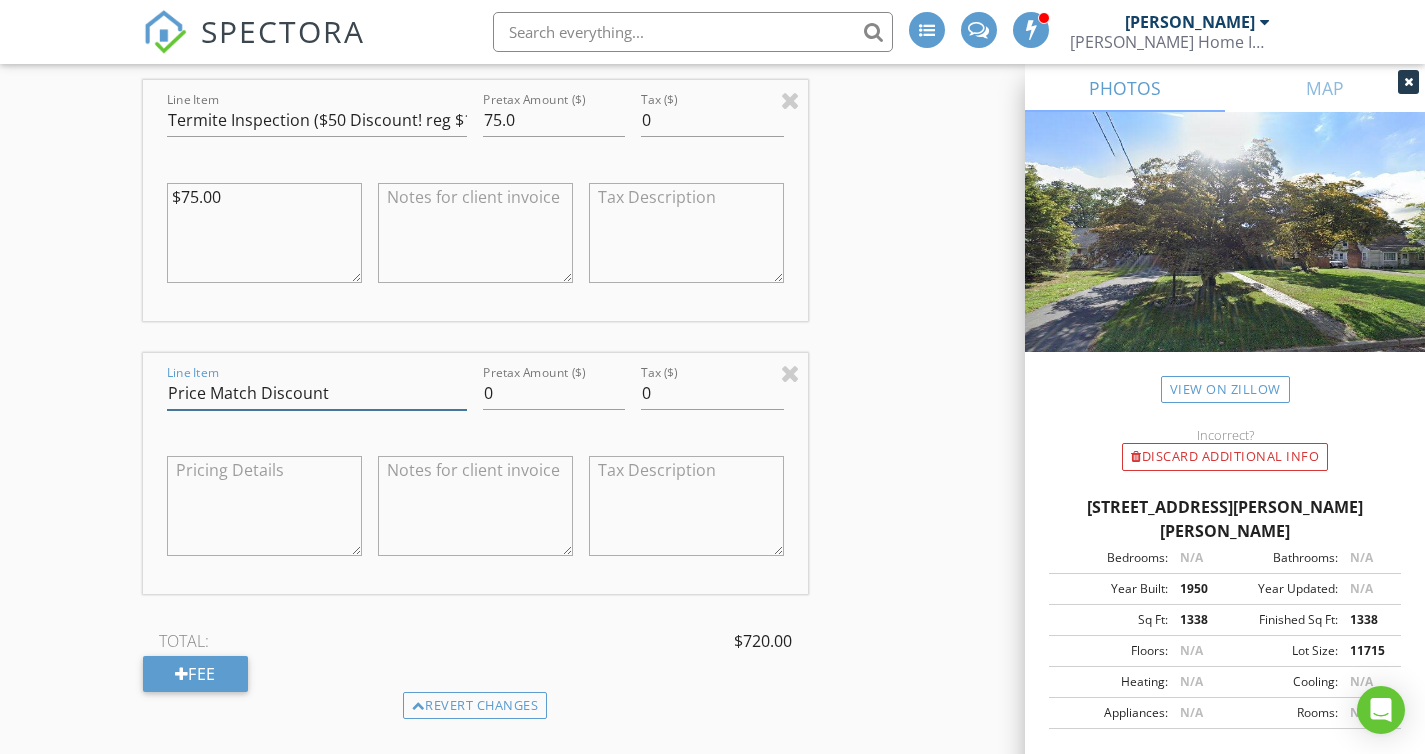 type on "Price Match Discount" 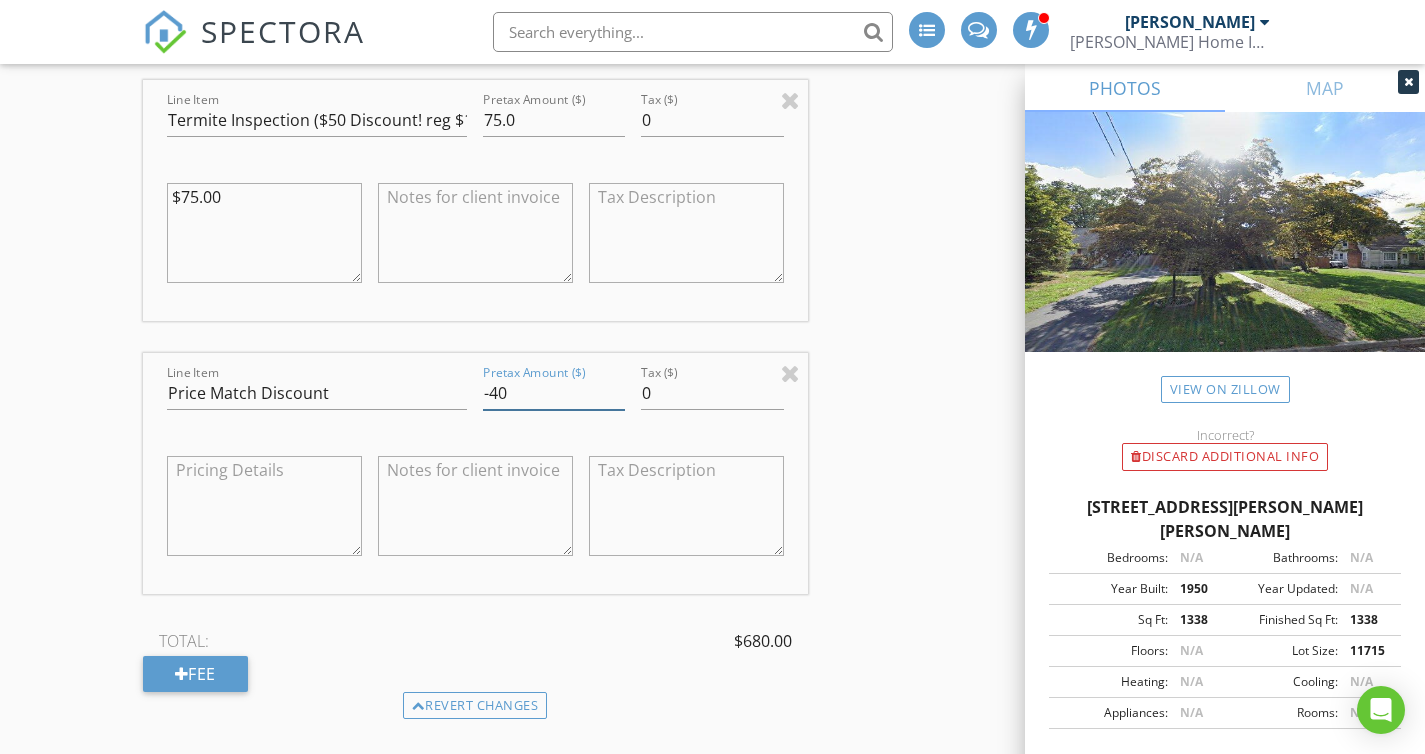type on "-40" 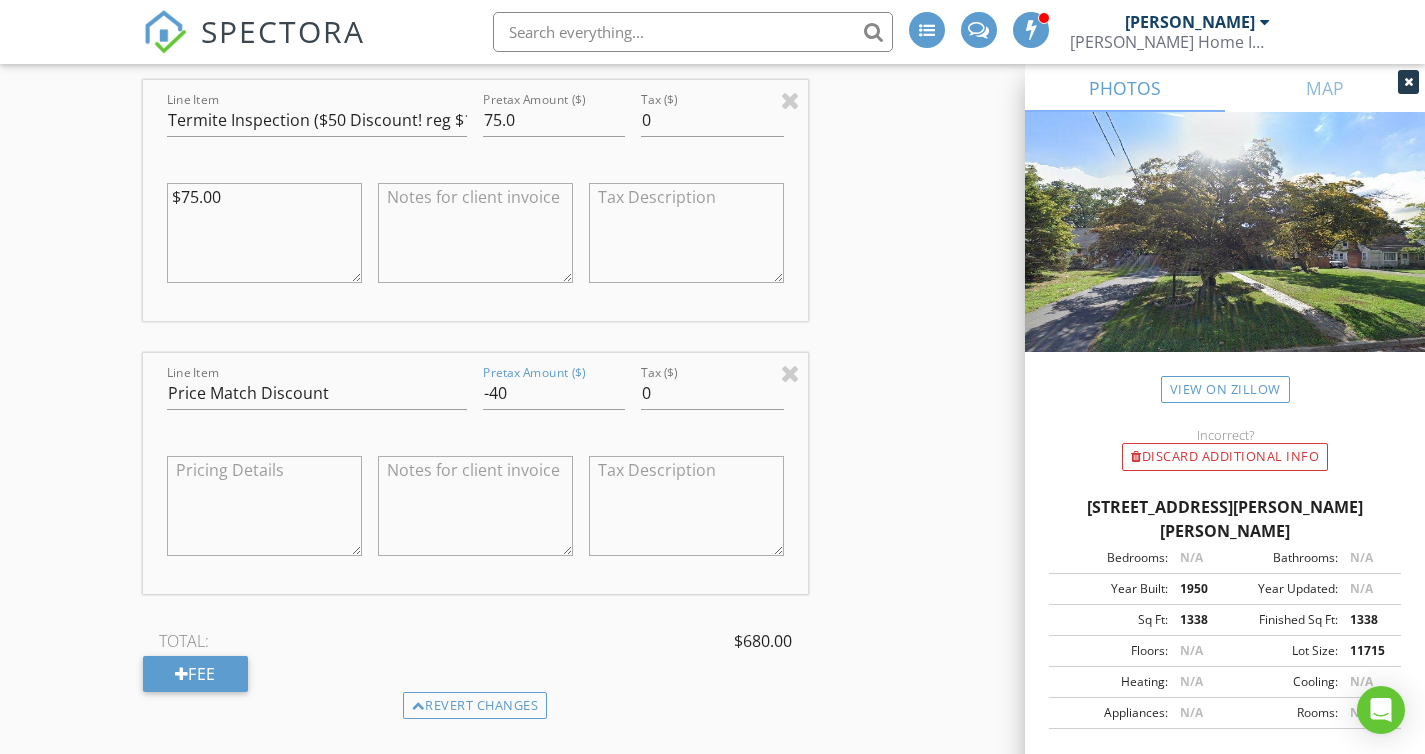 click on "TOTAL:   $680.00" at bounding box center (475, 641) 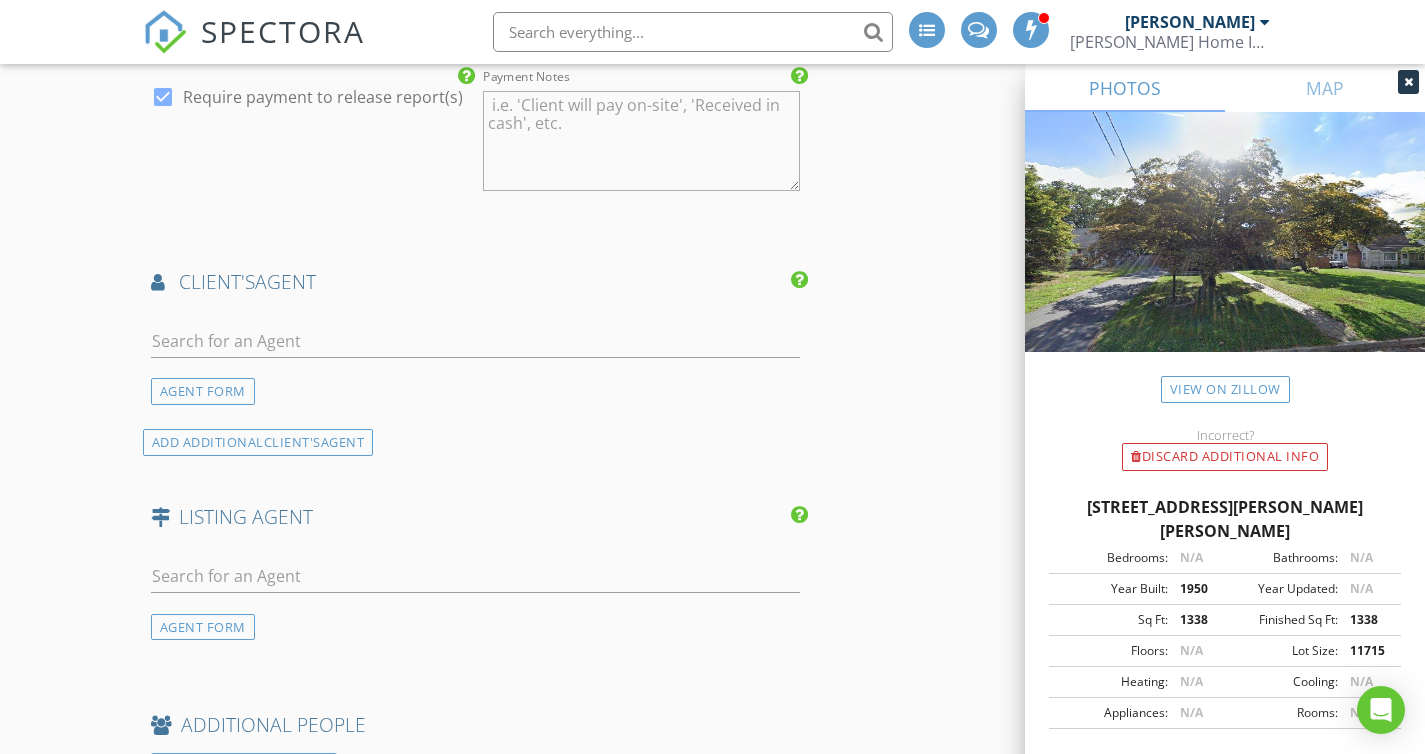 scroll, scrollTop: 3851, scrollLeft: 0, axis: vertical 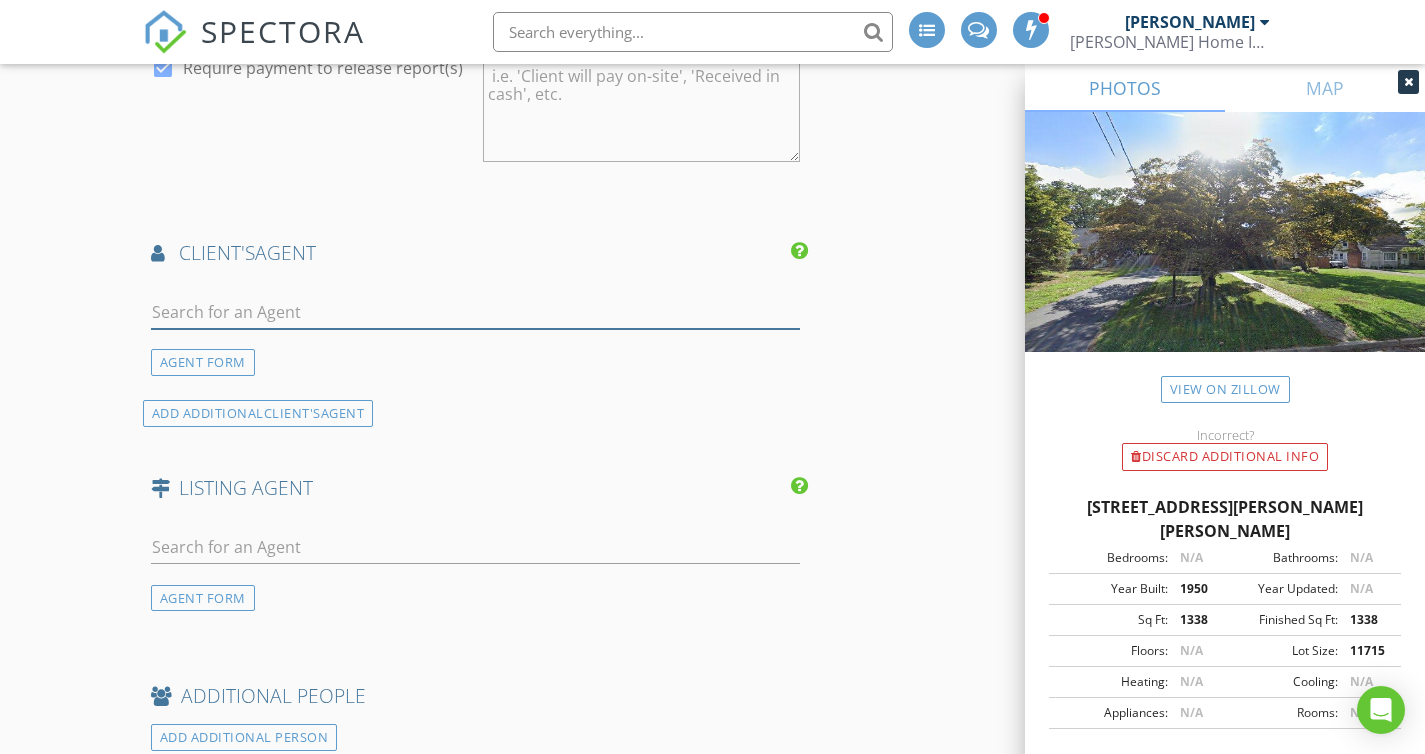click at bounding box center (475, 312) 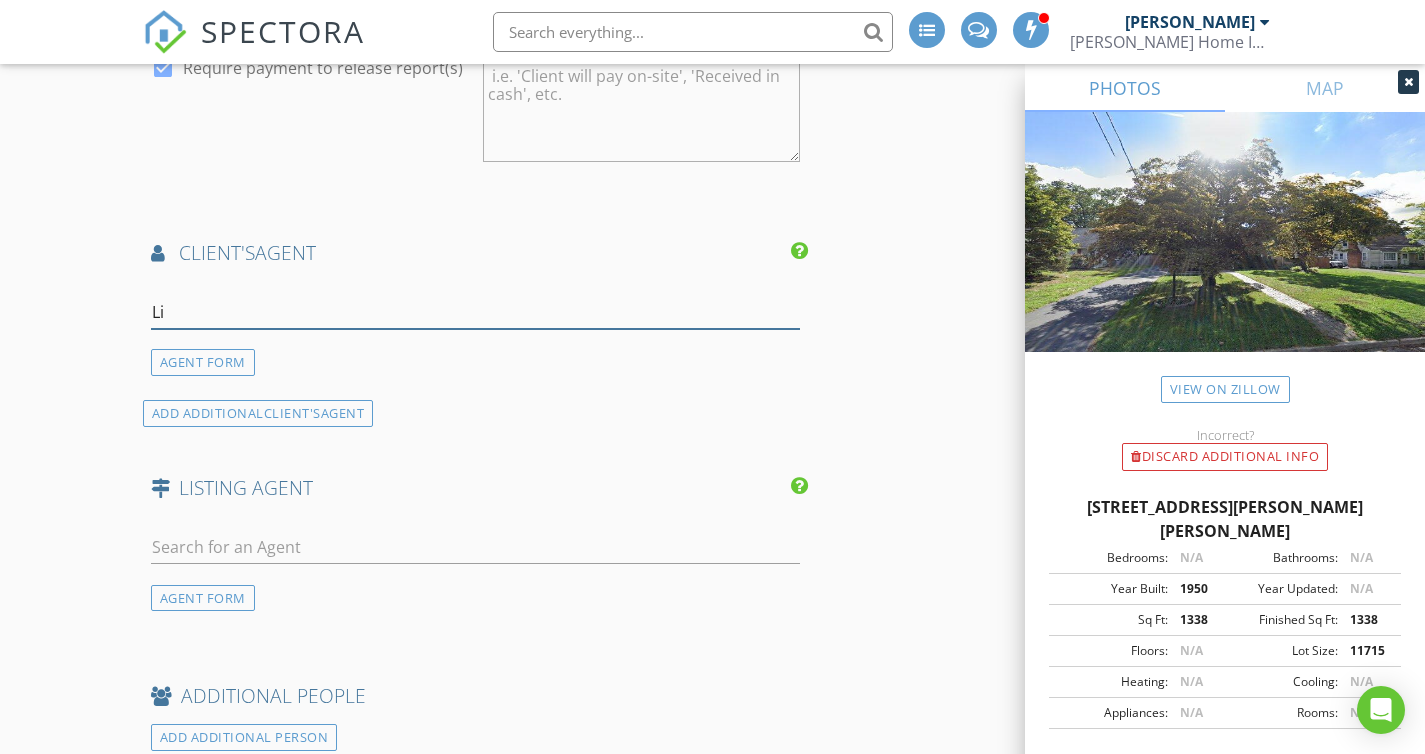 type on "L" 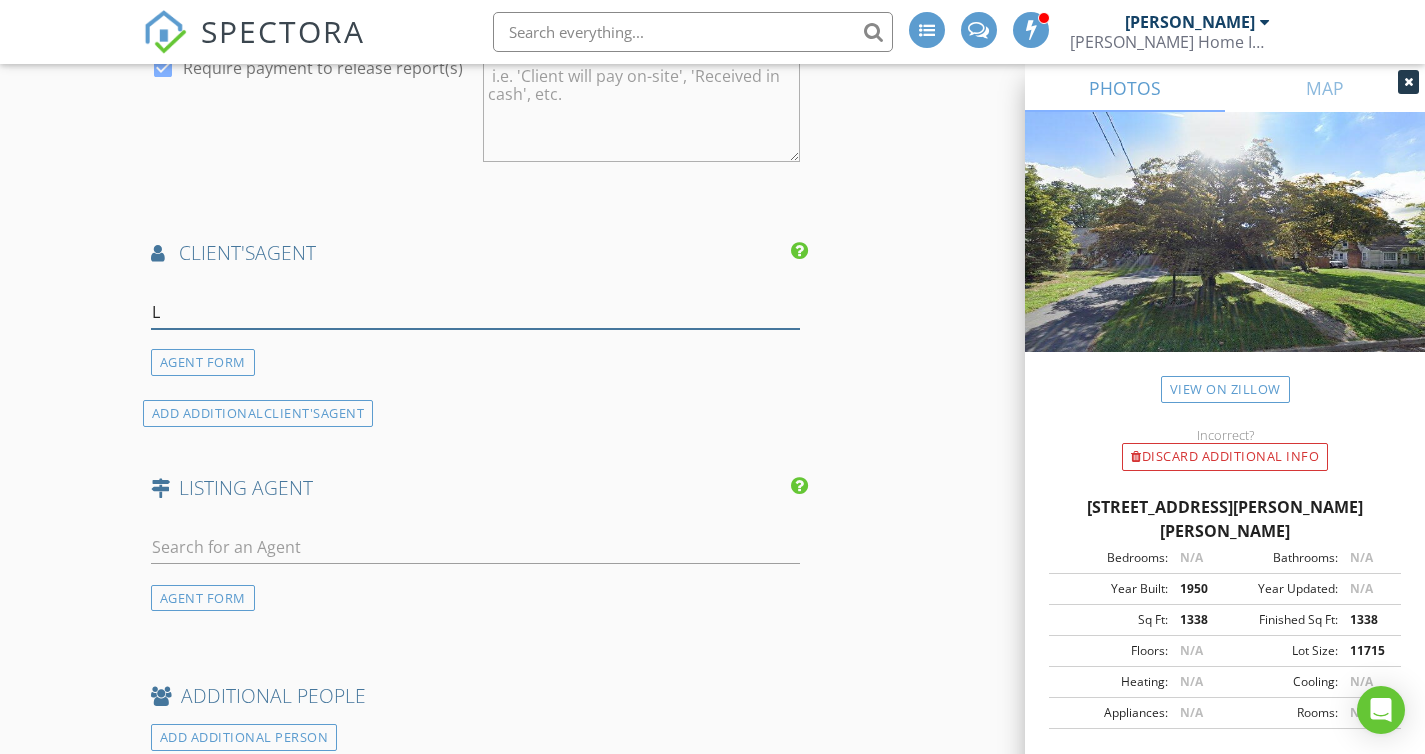 type 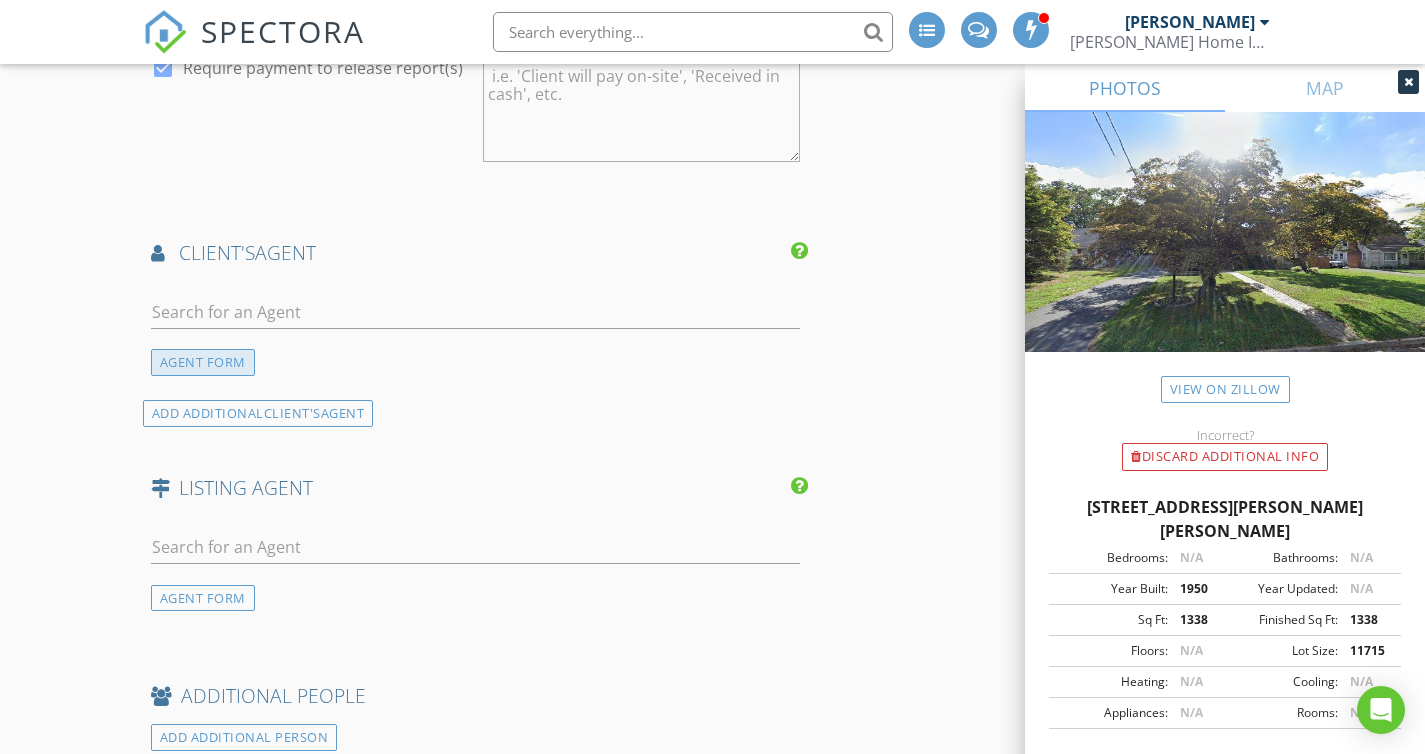 click on "AGENT FORM" at bounding box center [203, 362] 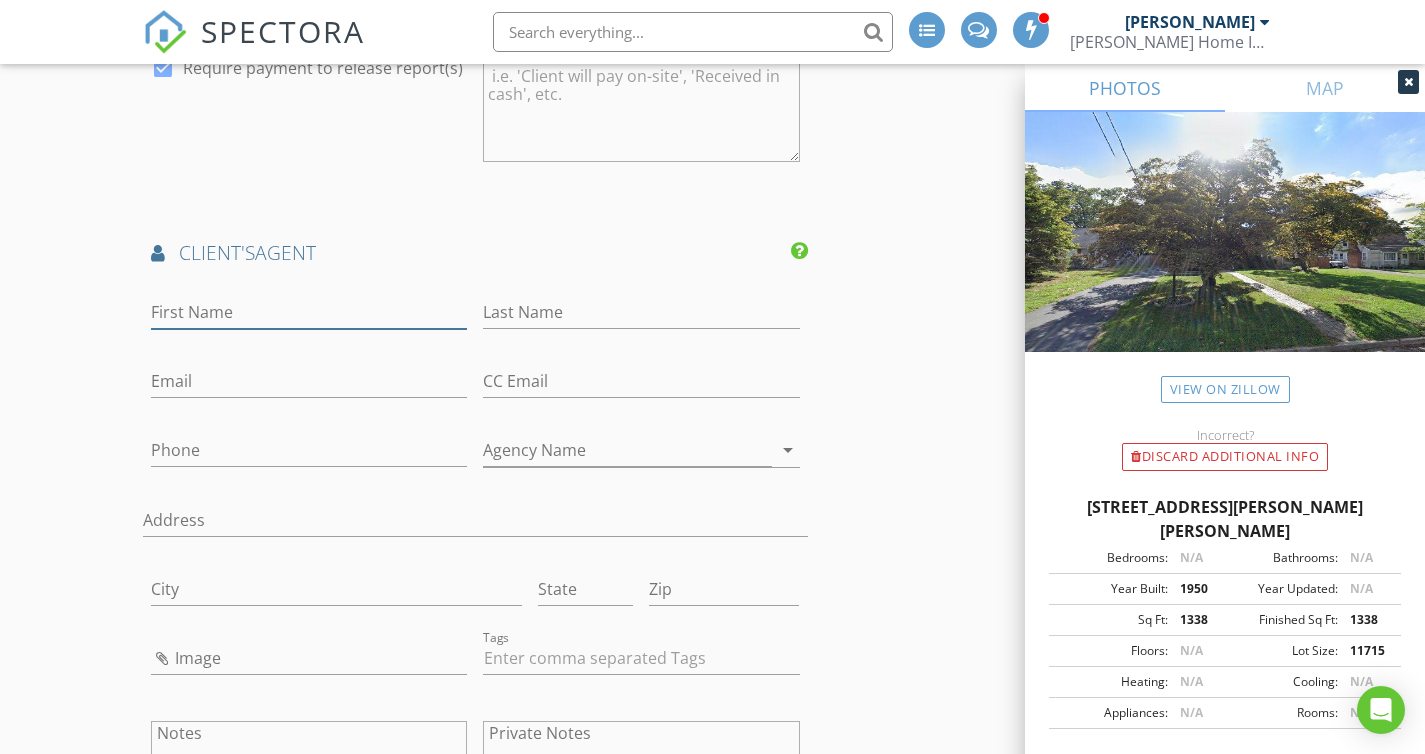 click on "First Name" at bounding box center [309, 312] 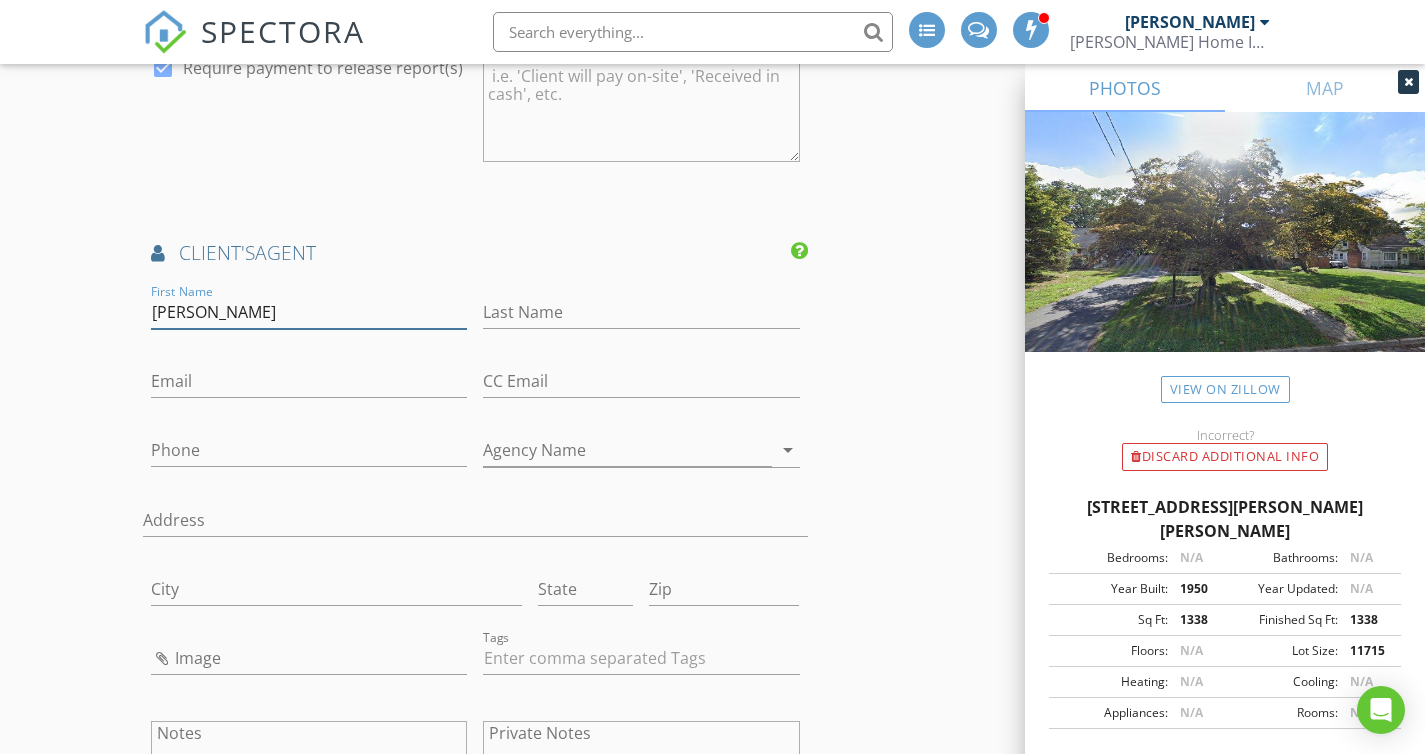type on "Linda" 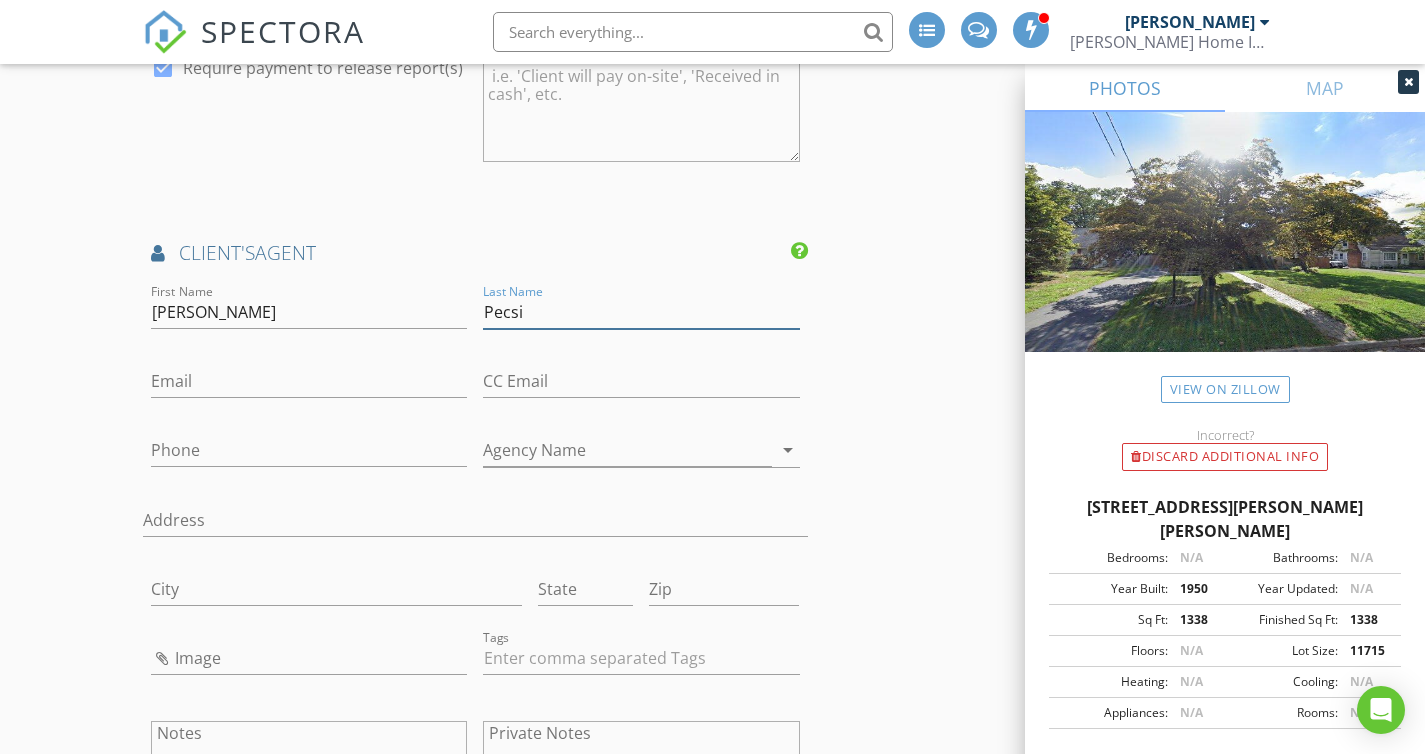 type on "Pecsi" 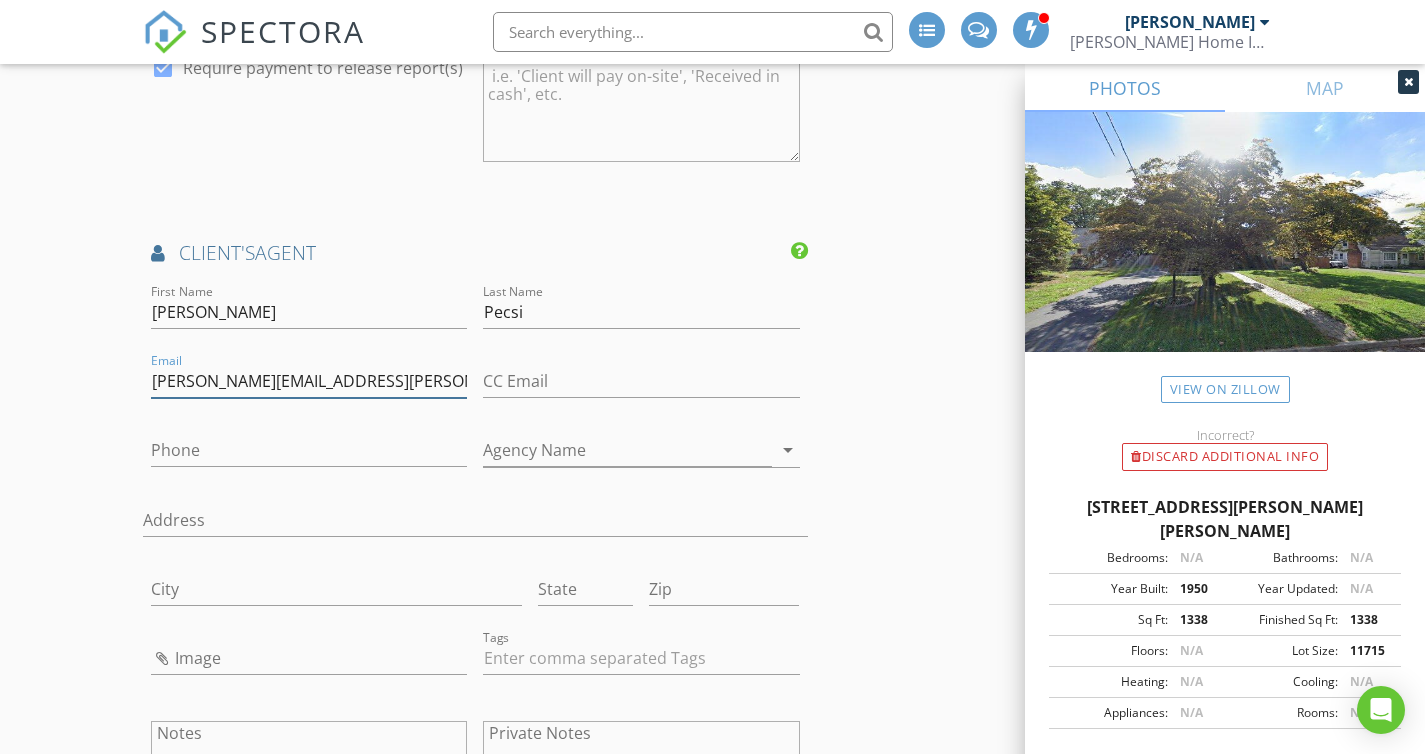 type on "linda.pecsi@foxroach.com" 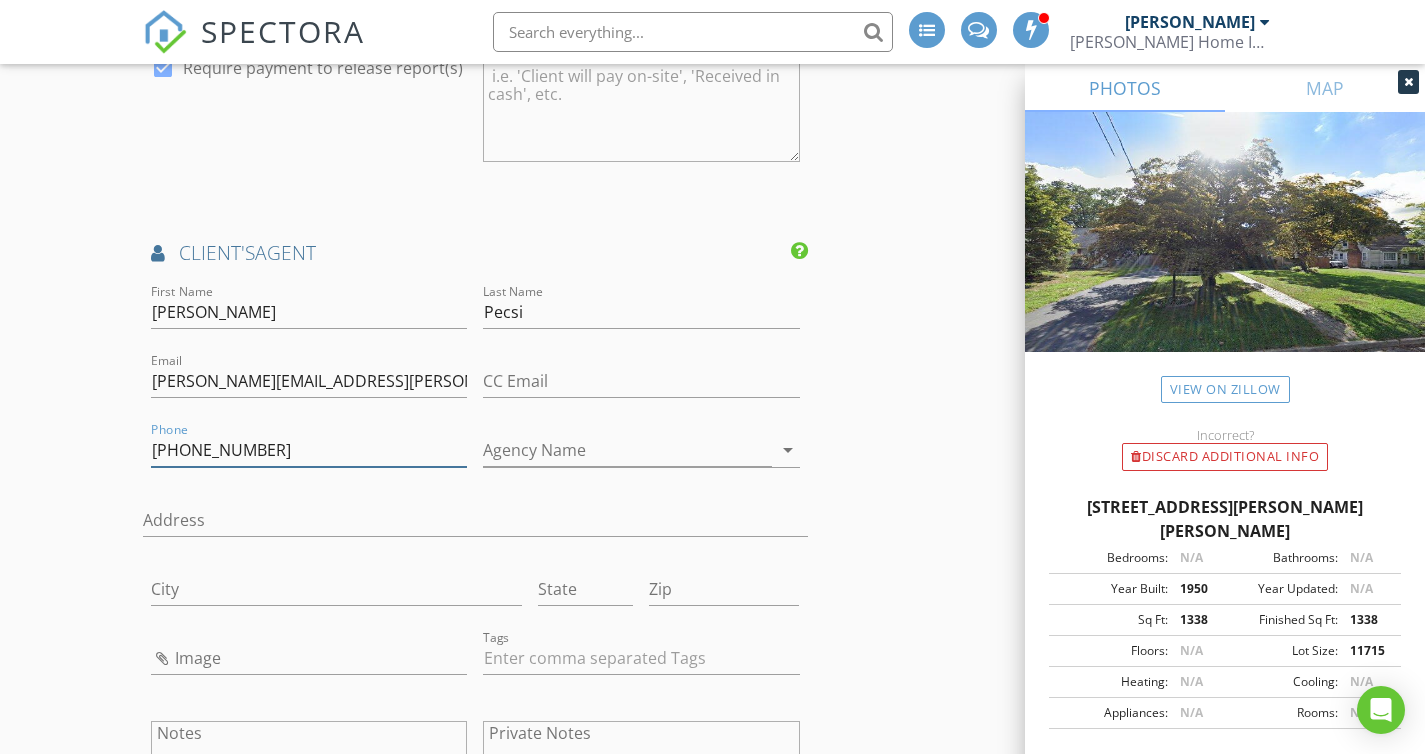 type on "609-915-2826" 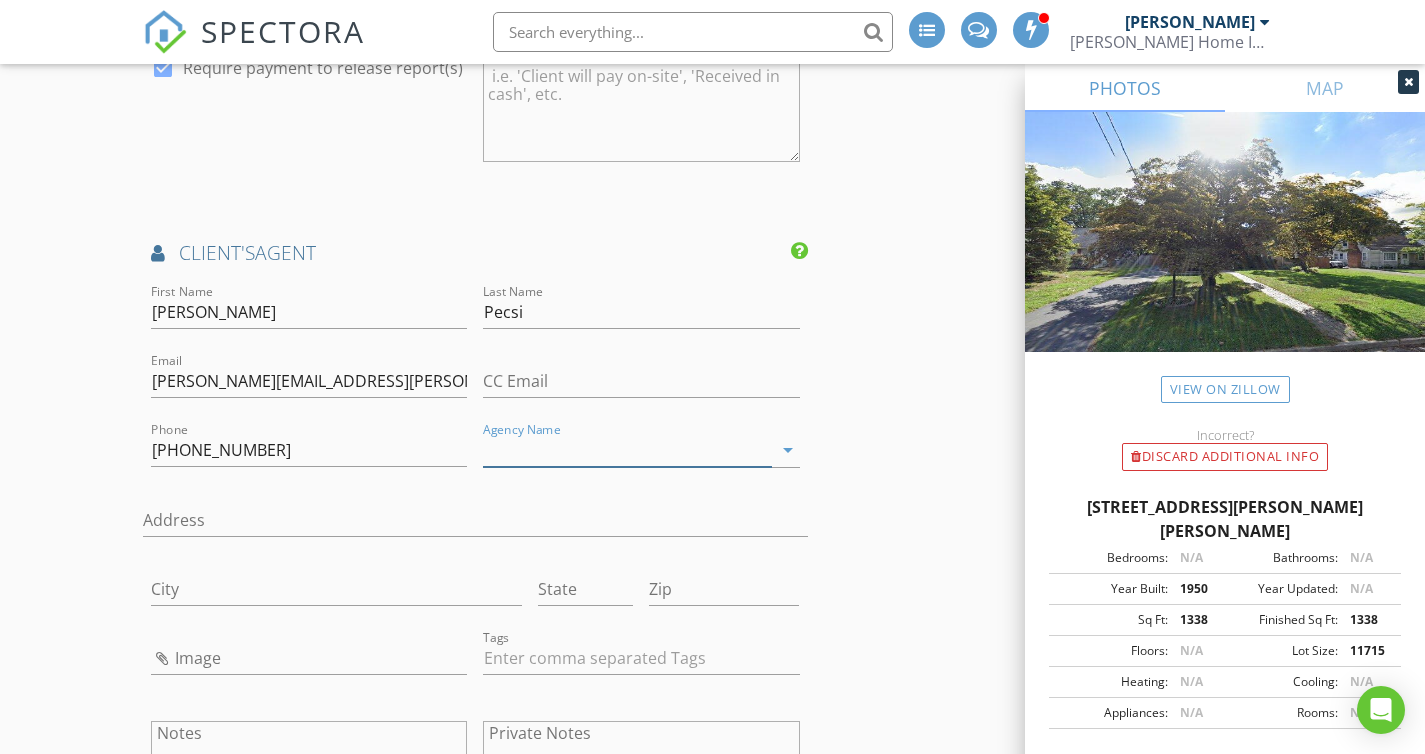 click on "Agency Name" at bounding box center [627, 450] 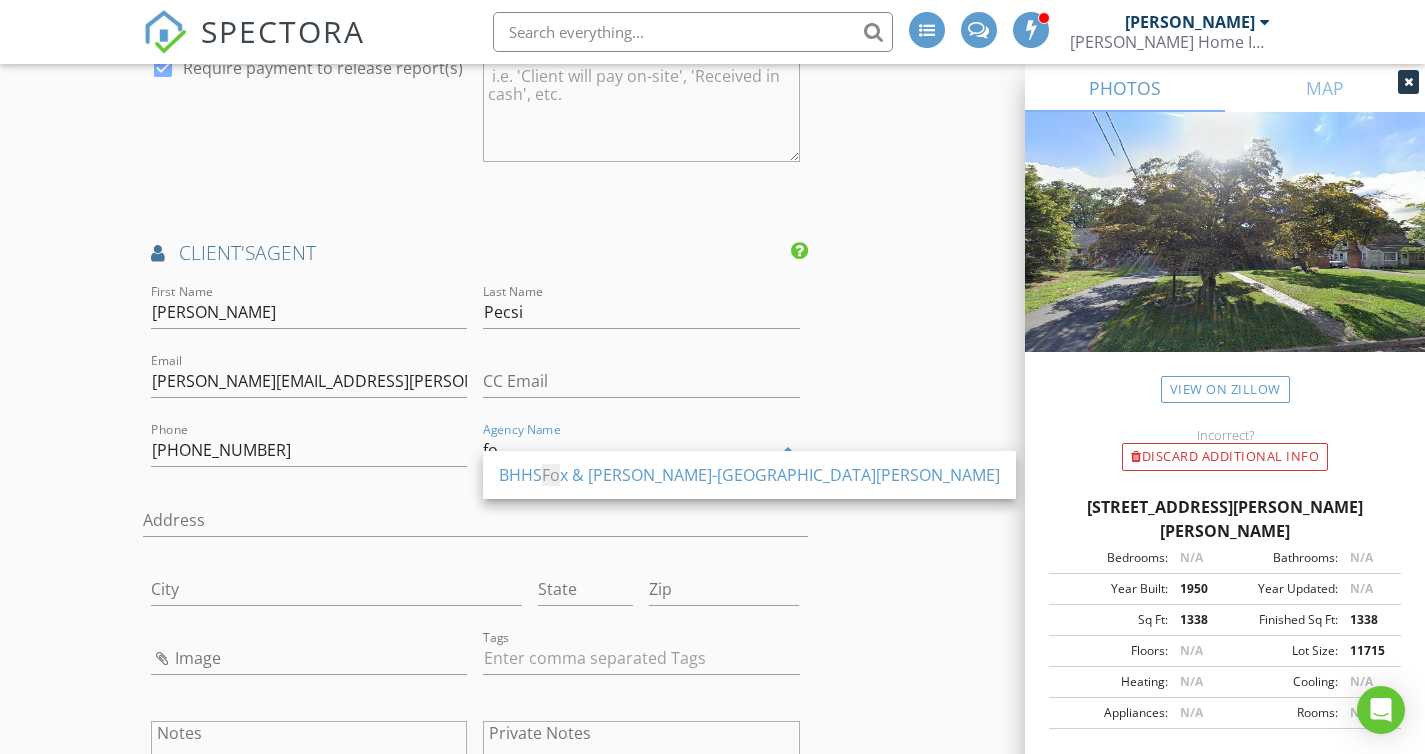 type on "f" 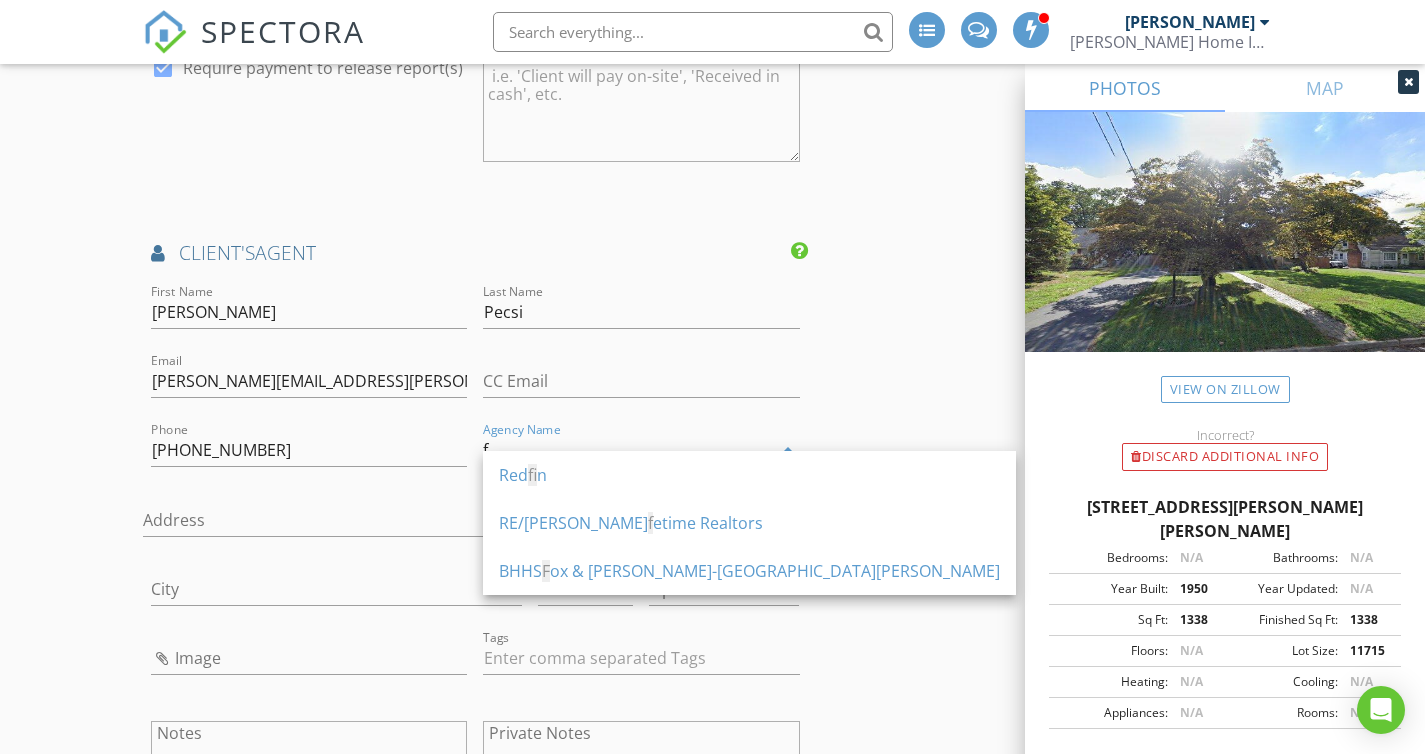 type 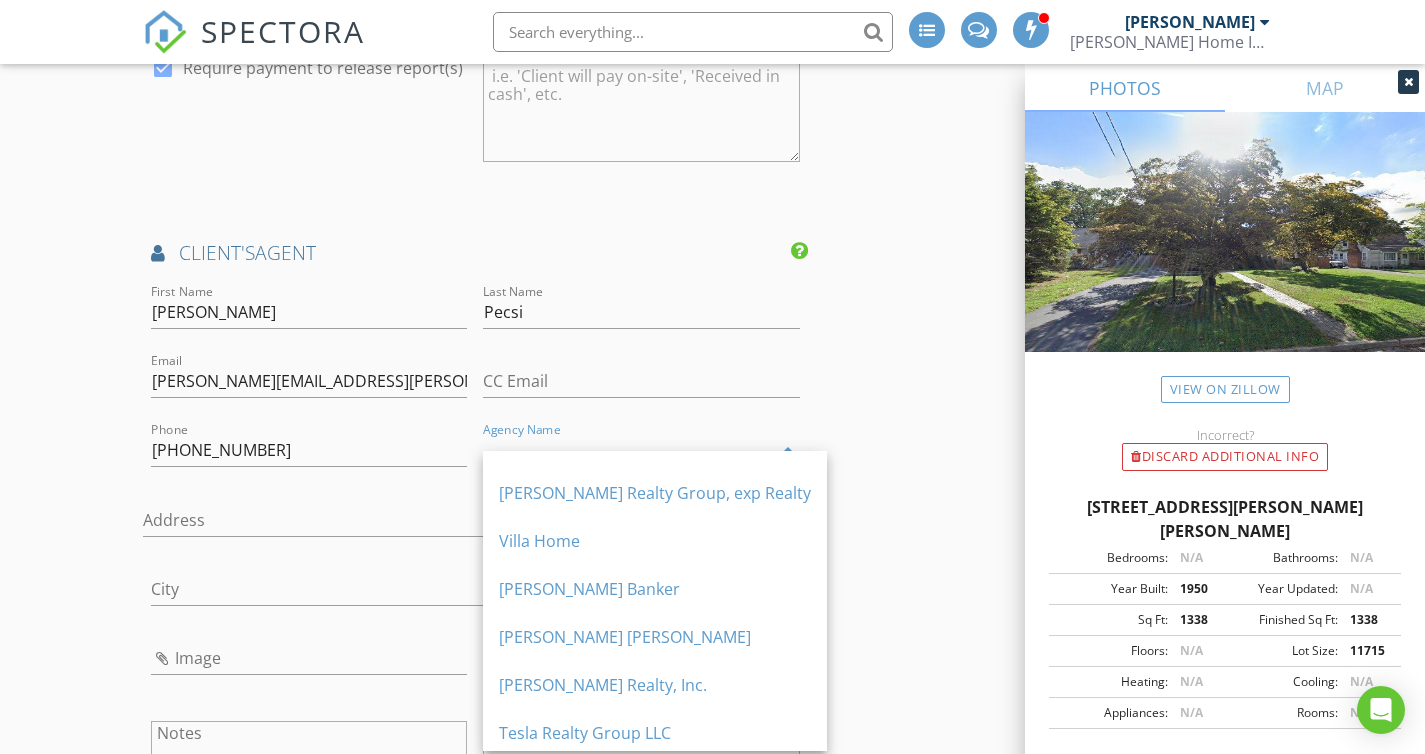 scroll, scrollTop: 415, scrollLeft: 0, axis: vertical 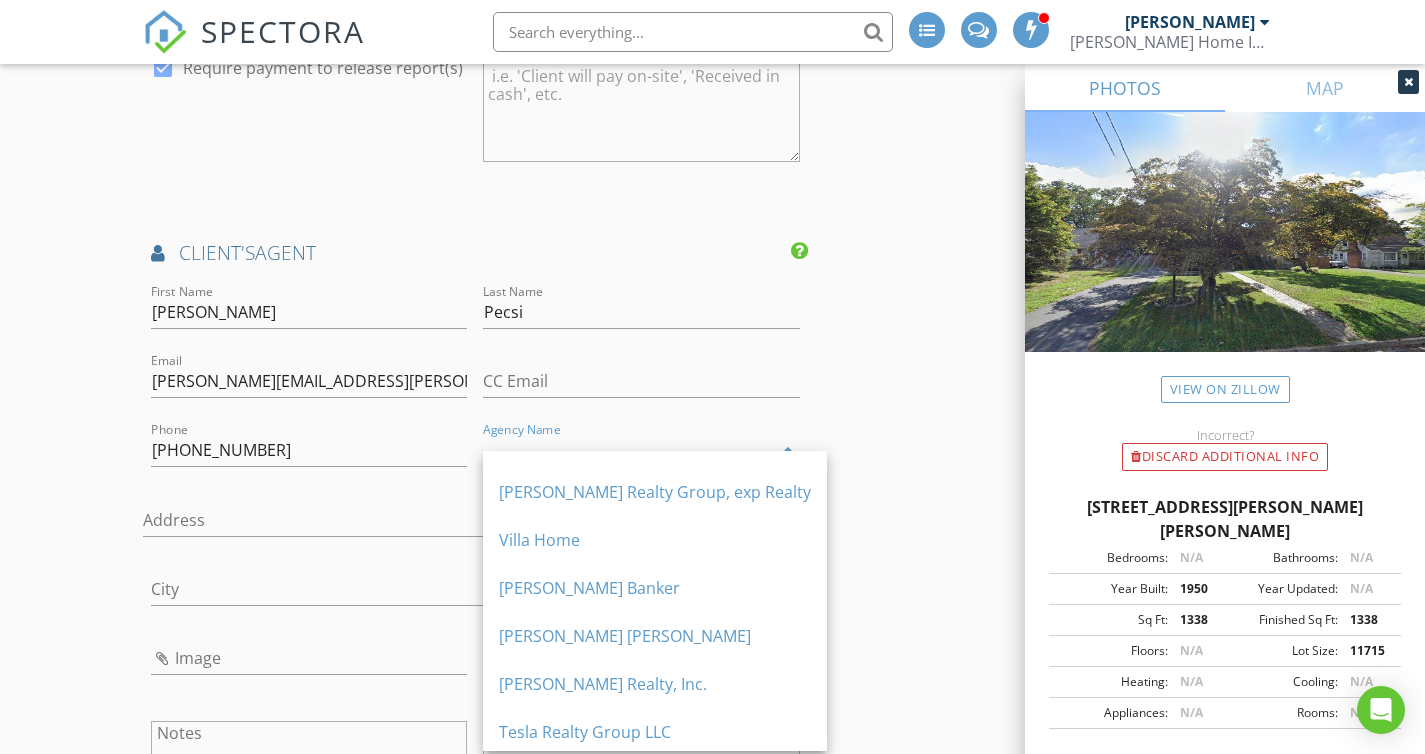 click on "INSPECTOR(S)
check_box   Brian Morse   PRIMARY   Brian Morse arrow_drop_down   check_box Brian Morse specifically requested
Date/Time
07/31/2025 9:00 AM
Location
Address Search       Address 38 Althea Ave   Unit   City Hamilton Township   State NJ   Zip 08620   County Mercer     Square Feet 1338   Year Built 1950   Foundation arrow_drop_down     Brian Morse     27.8 miles     (40 minutes)
client
check_box Enable Client CC email for this inspection   Client Search     check_box_outline_blank Client is a Company/Organization     First Name Hal   Last Name Weinberg   Email halhookman@aol.com   CC Email   Phone 609-647-1691   Address 4134 South Broad St Apt C9   City Hamilton   State NJ   Zip 08620     Tags         Notes   Private Notes
ADD ADDITIONAL client
SERVICES
check_box" at bounding box center [713, -600] 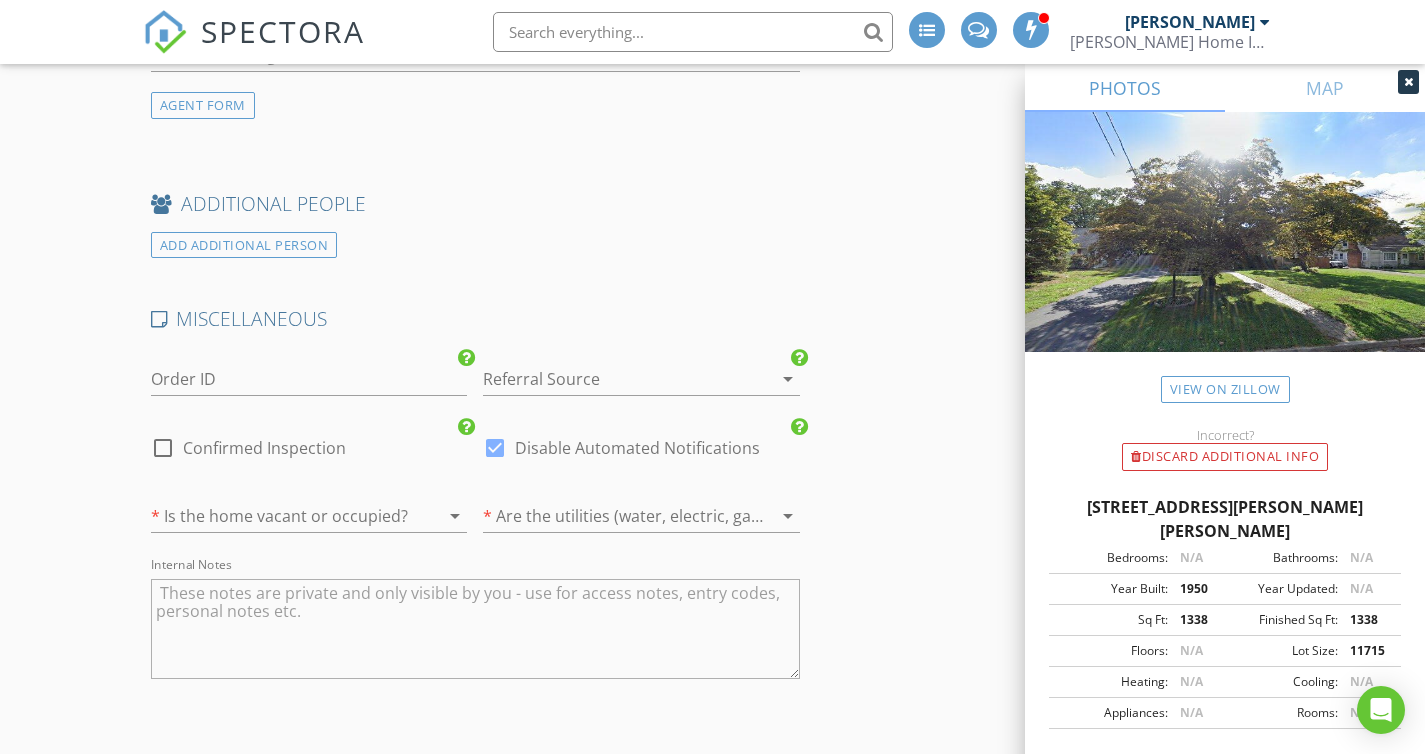 scroll, scrollTop: 4858, scrollLeft: 0, axis: vertical 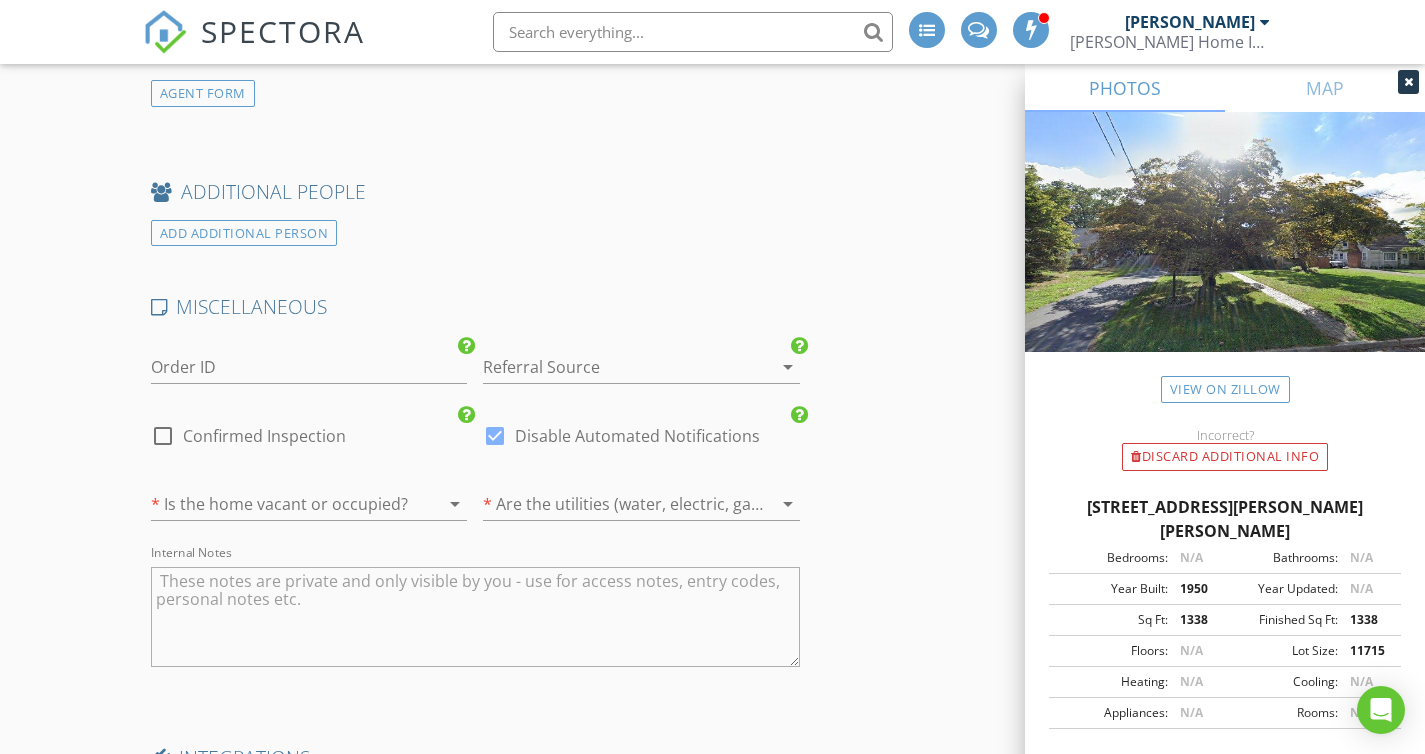 click at bounding box center [613, 367] 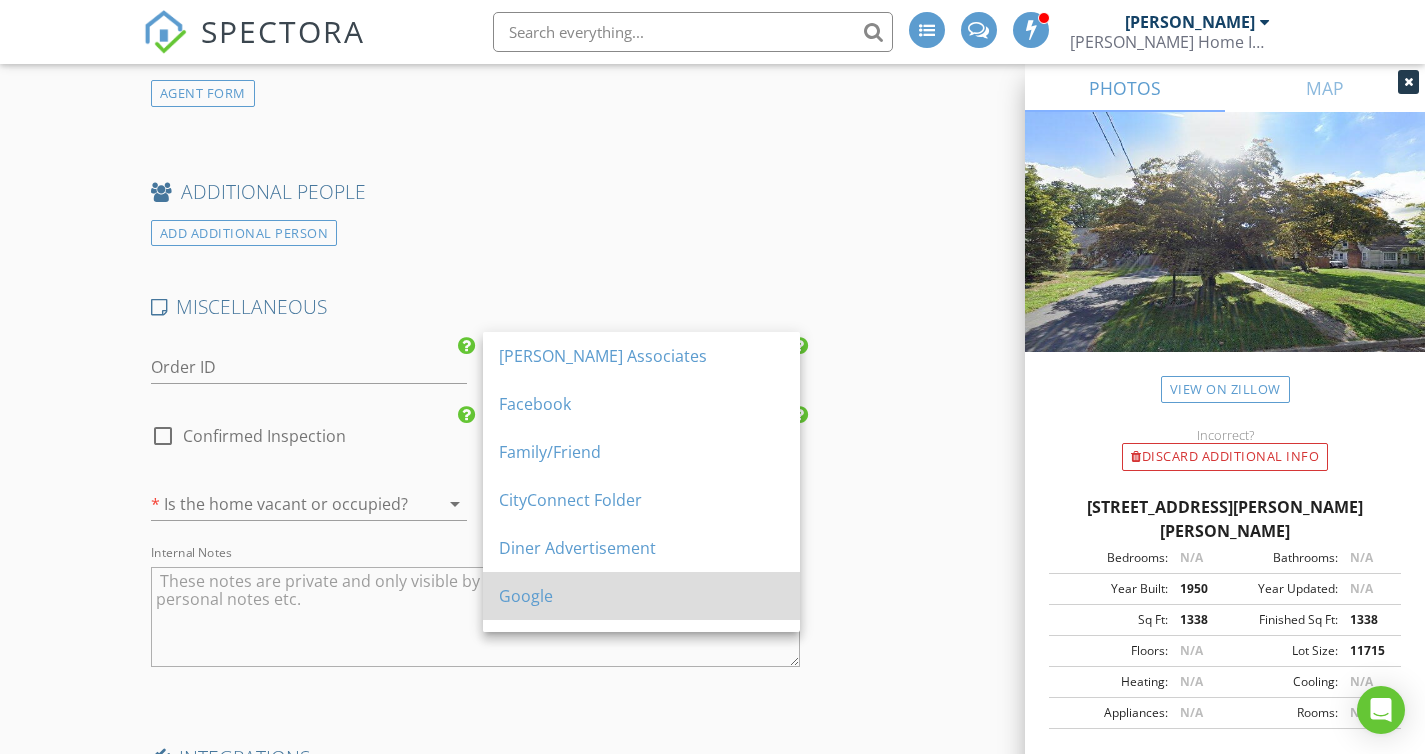 click on "Google" at bounding box center [641, 596] 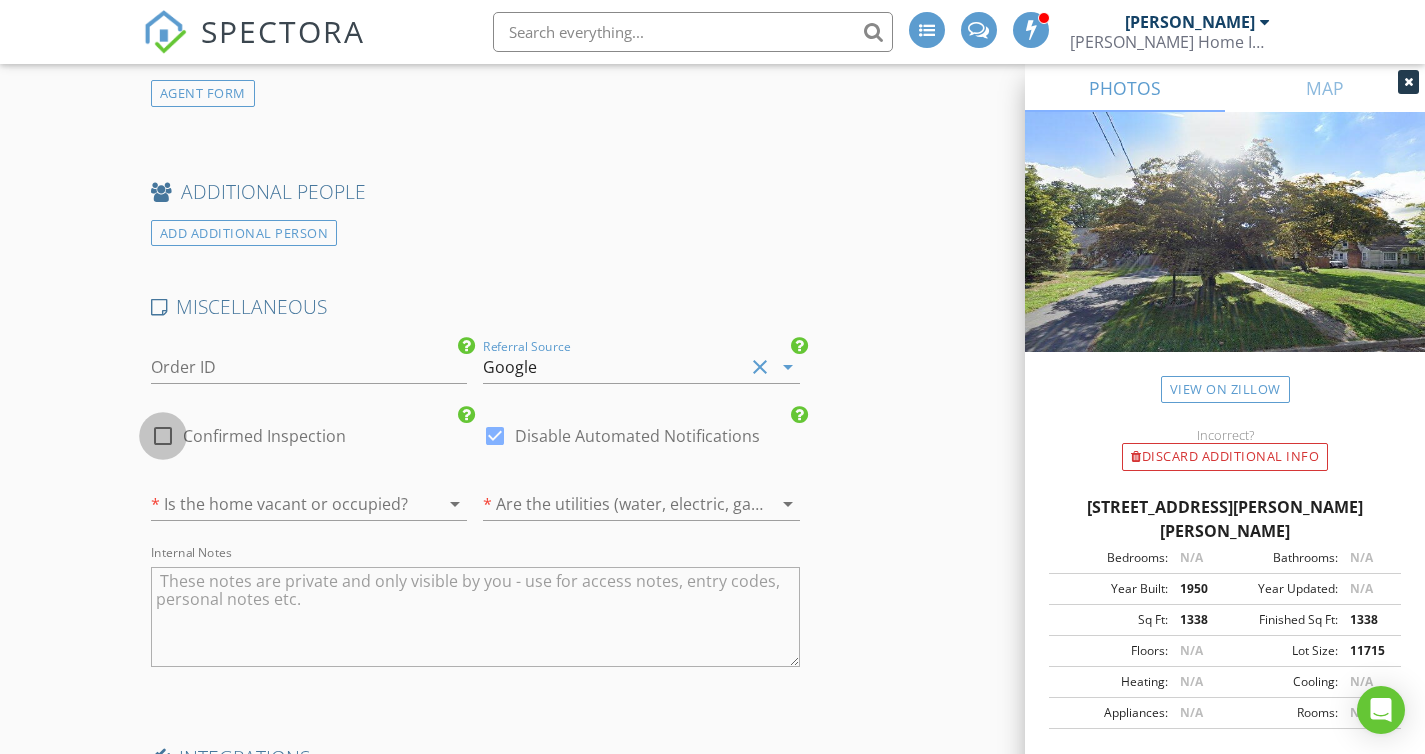 click at bounding box center (163, 436) 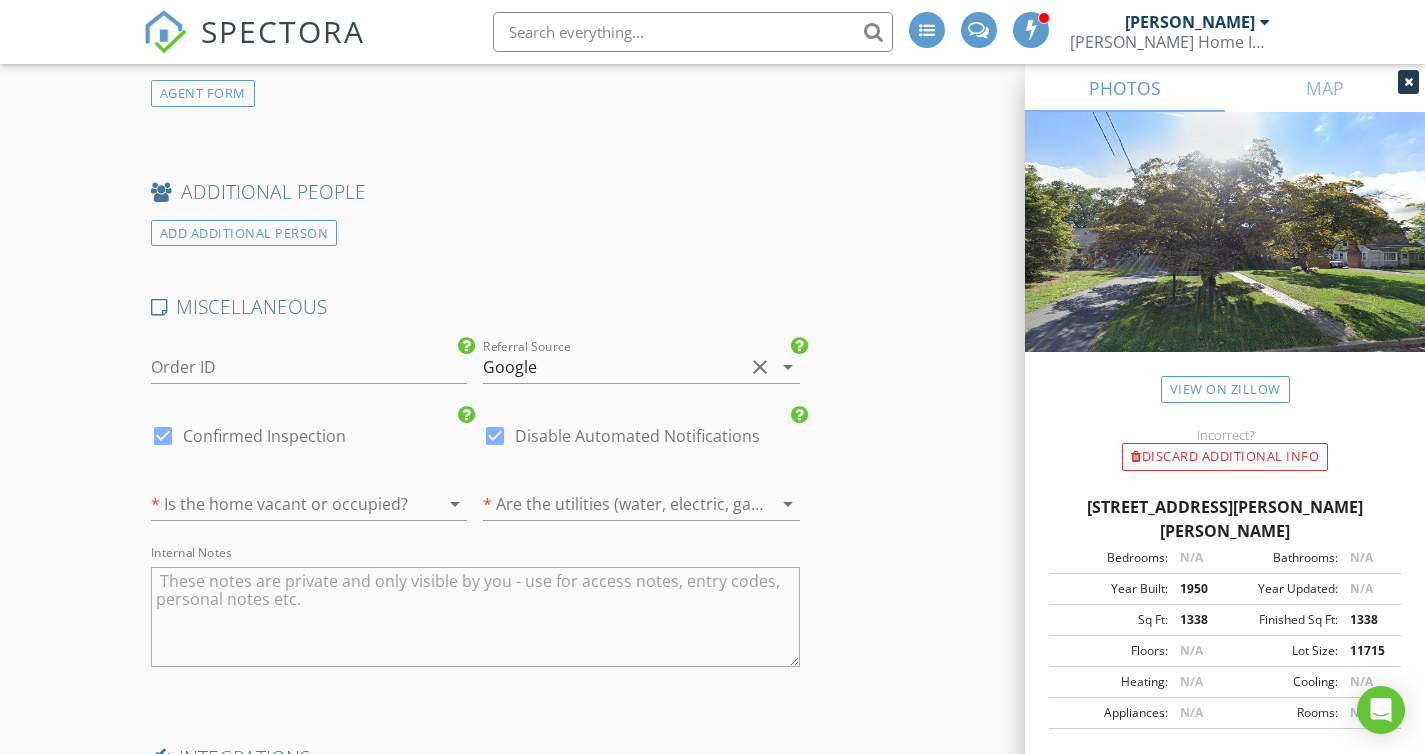 click at bounding box center (495, 436) 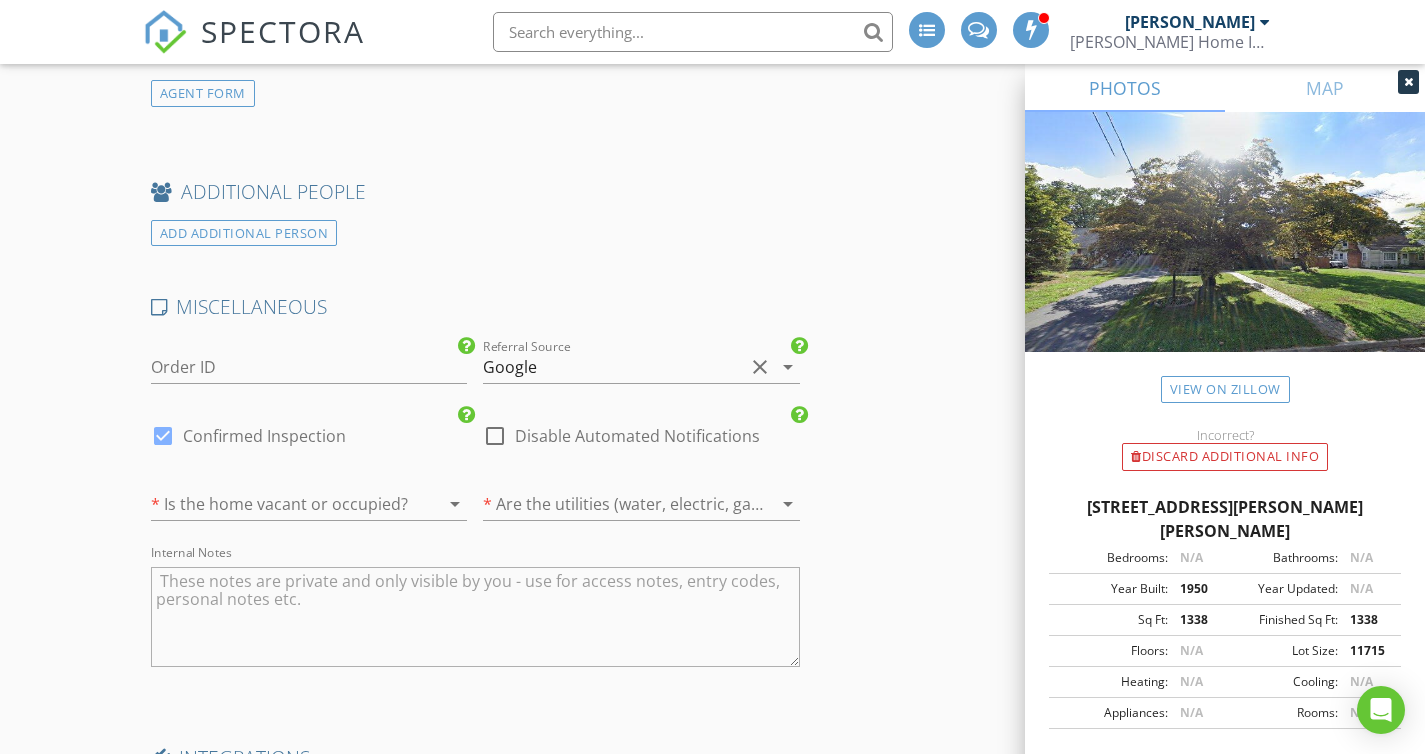 click at bounding box center (281, 504) 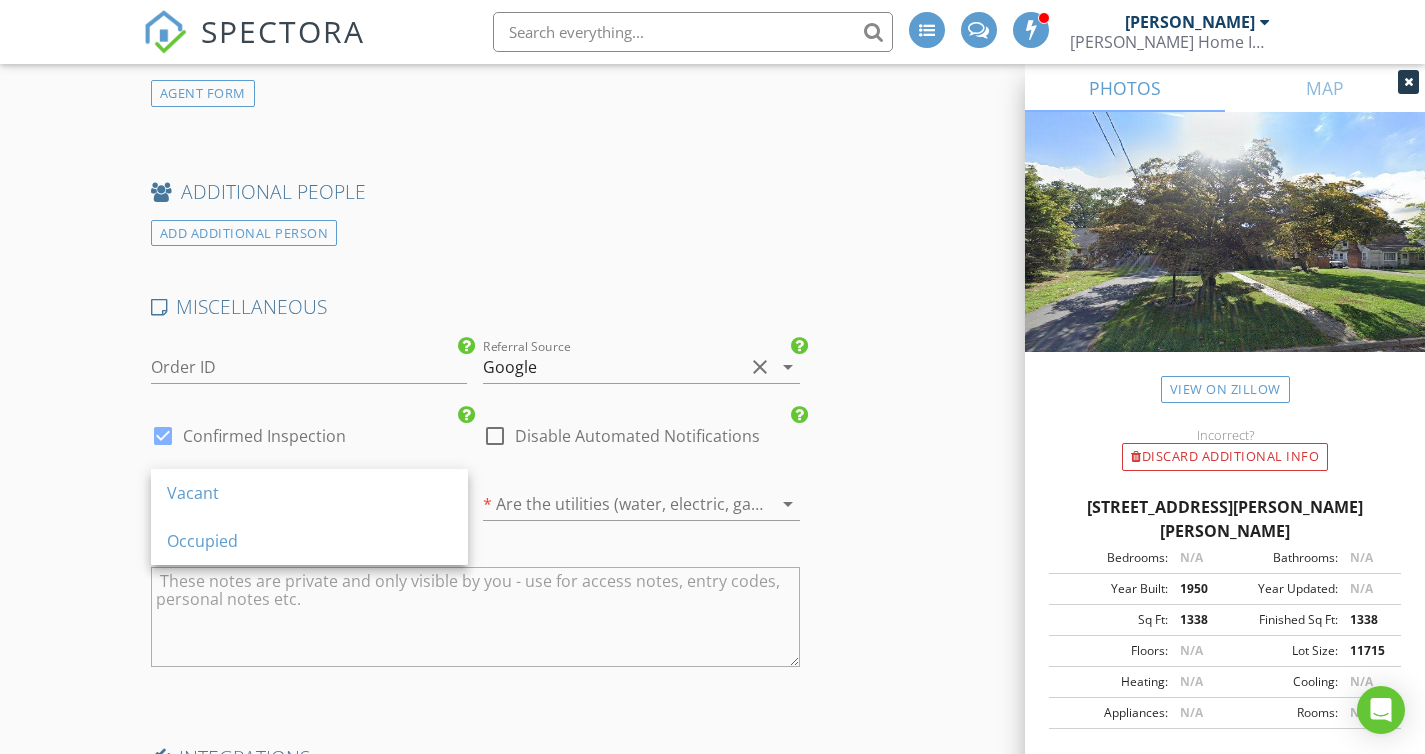 click on "INSPECTOR(S)
check_box   Brian Morse   PRIMARY   Brian Morse arrow_drop_down   check_box Brian Morse specifically requested
Date/Time
07/31/2025 9:00 AM
Location
Address Search       Address 38 Althea Ave   Unit   City Hamilton Township   State NJ   Zip 08620   County Mercer     Square Feet 1338   Year Built 1950   Foundation arrow_drop_down     Brian Morse     27.8 miles     (40 minutes)
client
check_box Enable Client CC email for this inspection   Client Search     check_box_outline_blank Client is a Company/Organization     First Name Hal   Last Name Weinberg   Email halhookman@aol.com   CC Email   Phone 609-647-1691   Address 4134 South Broad St Apt C9   City Hamilton   State NJ   Zip 08620     Tags         Notes   Private Notes
ADD ADDITIONAL client
SERVICES
check_box" at bounding box center [713, -1607] 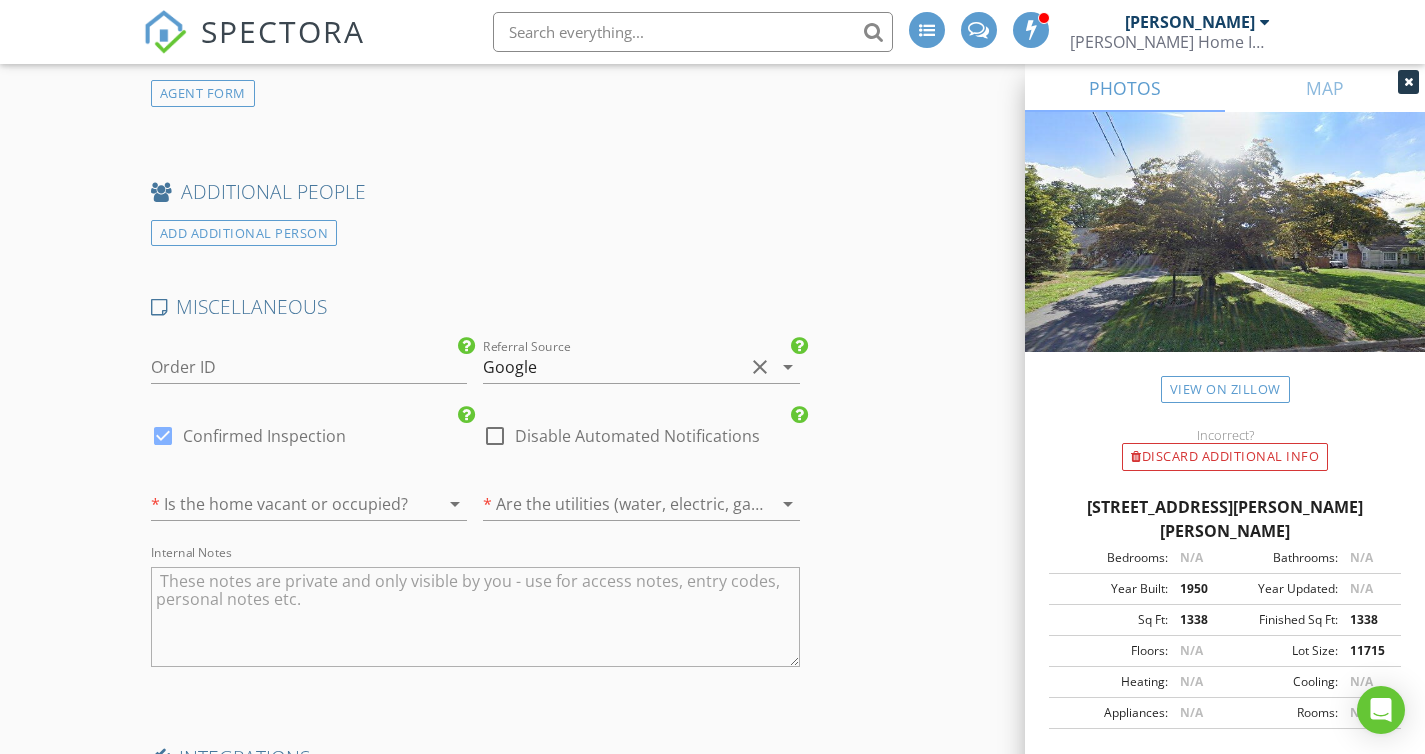 click at bounding box center (613, 504) 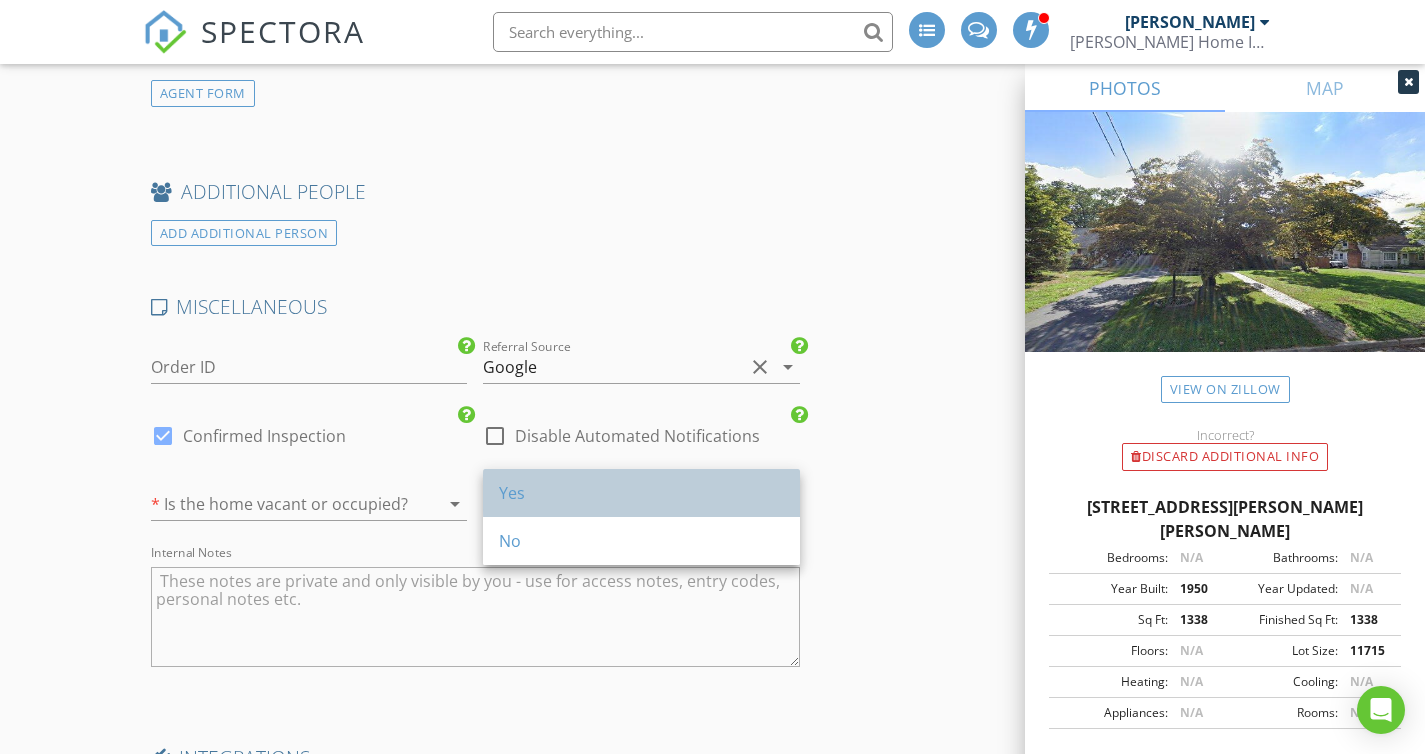 click on "Yes" at bounding box center (641, 493) 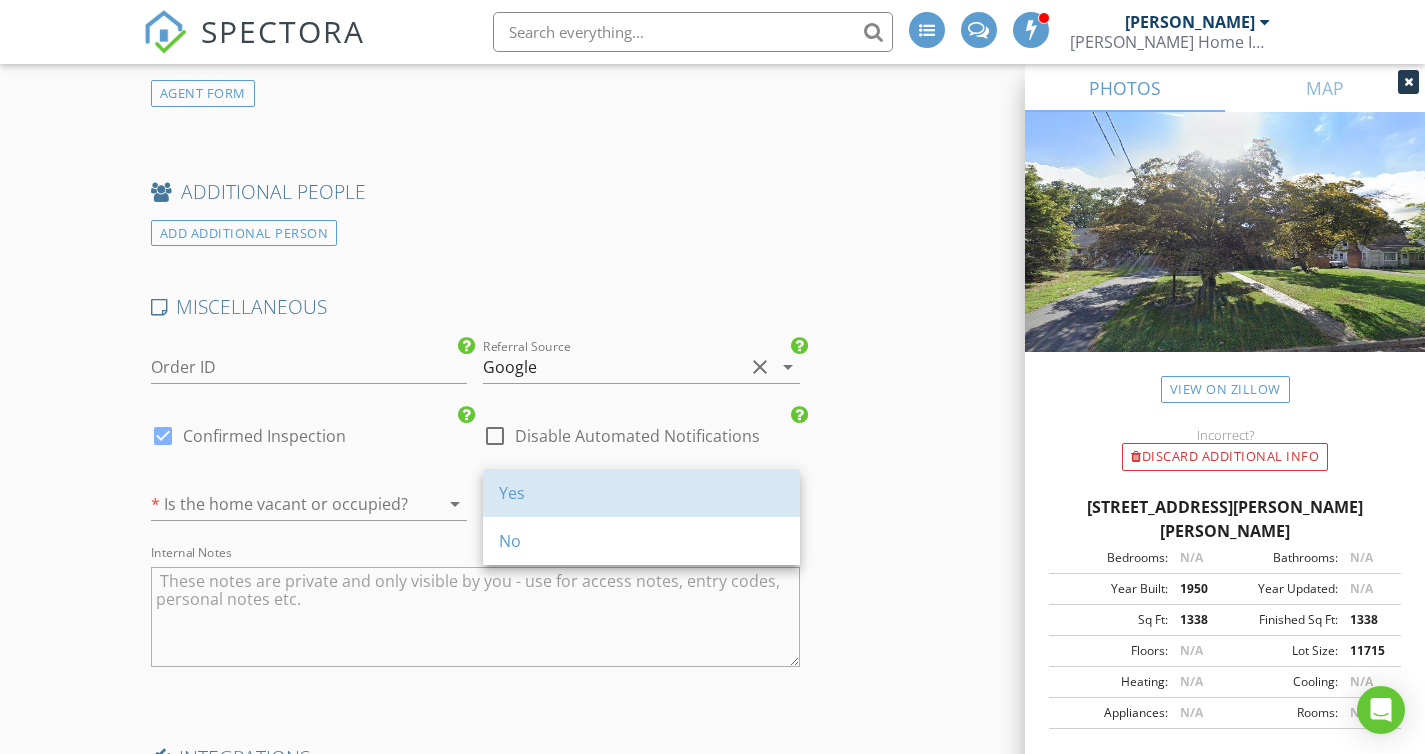 type on "4.25" 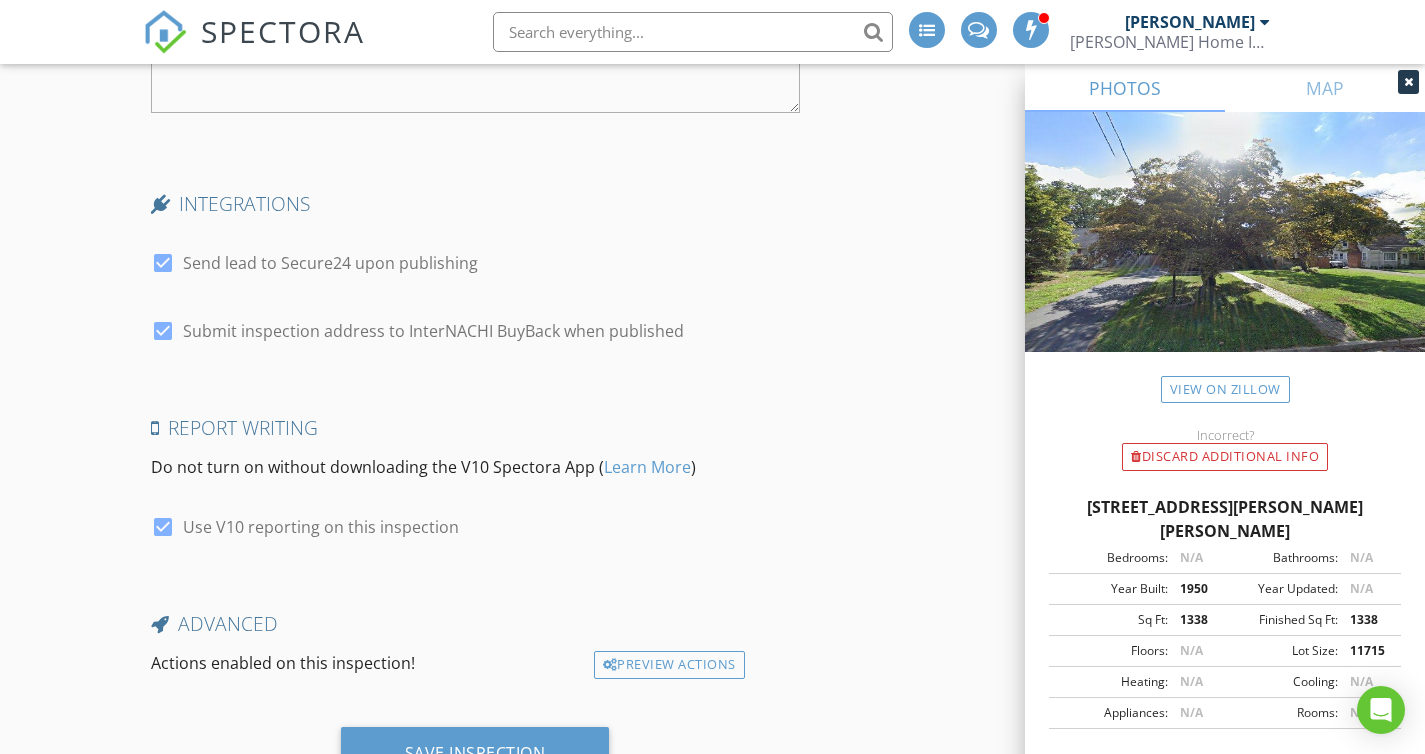 scroll, scrollTop: 5483, scrollLeft: 0, axis: vertical 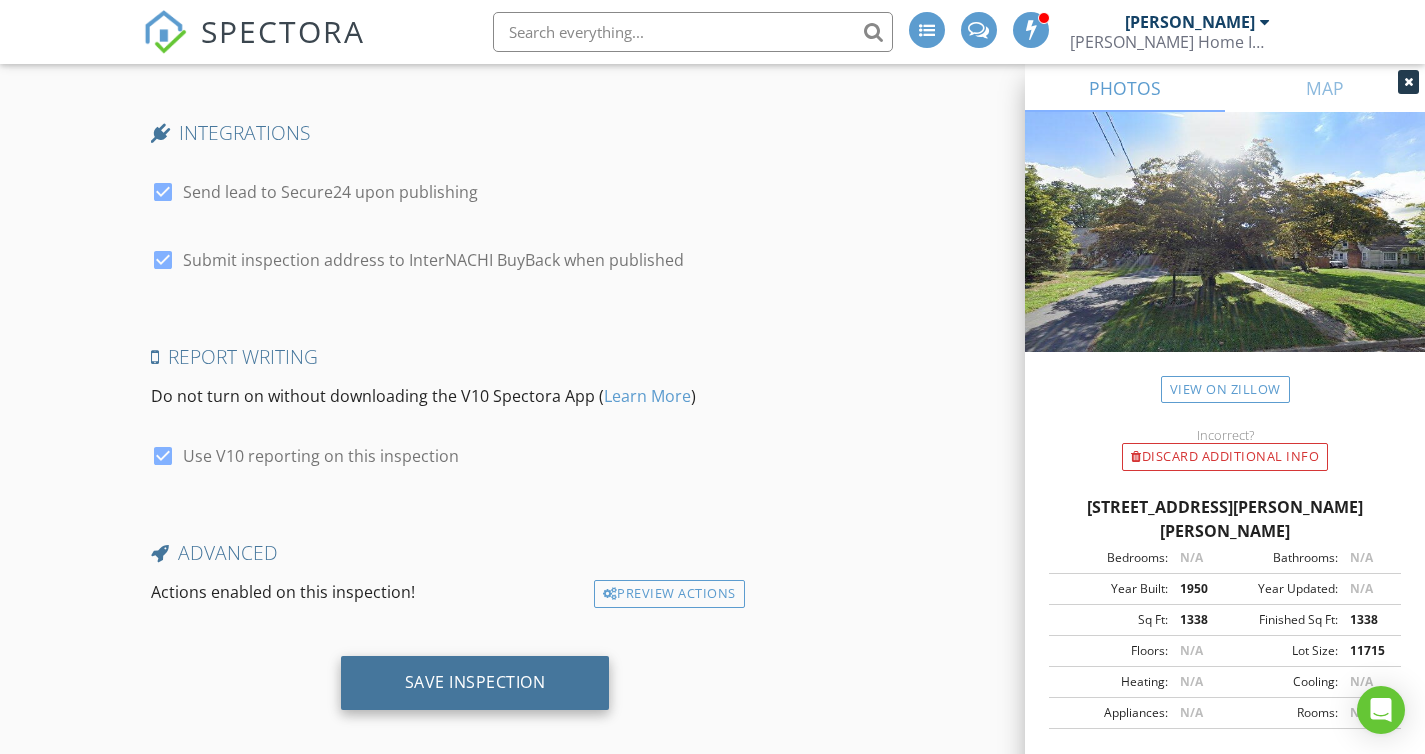 click on "Save Inspection" at bounding box center (475, 682) 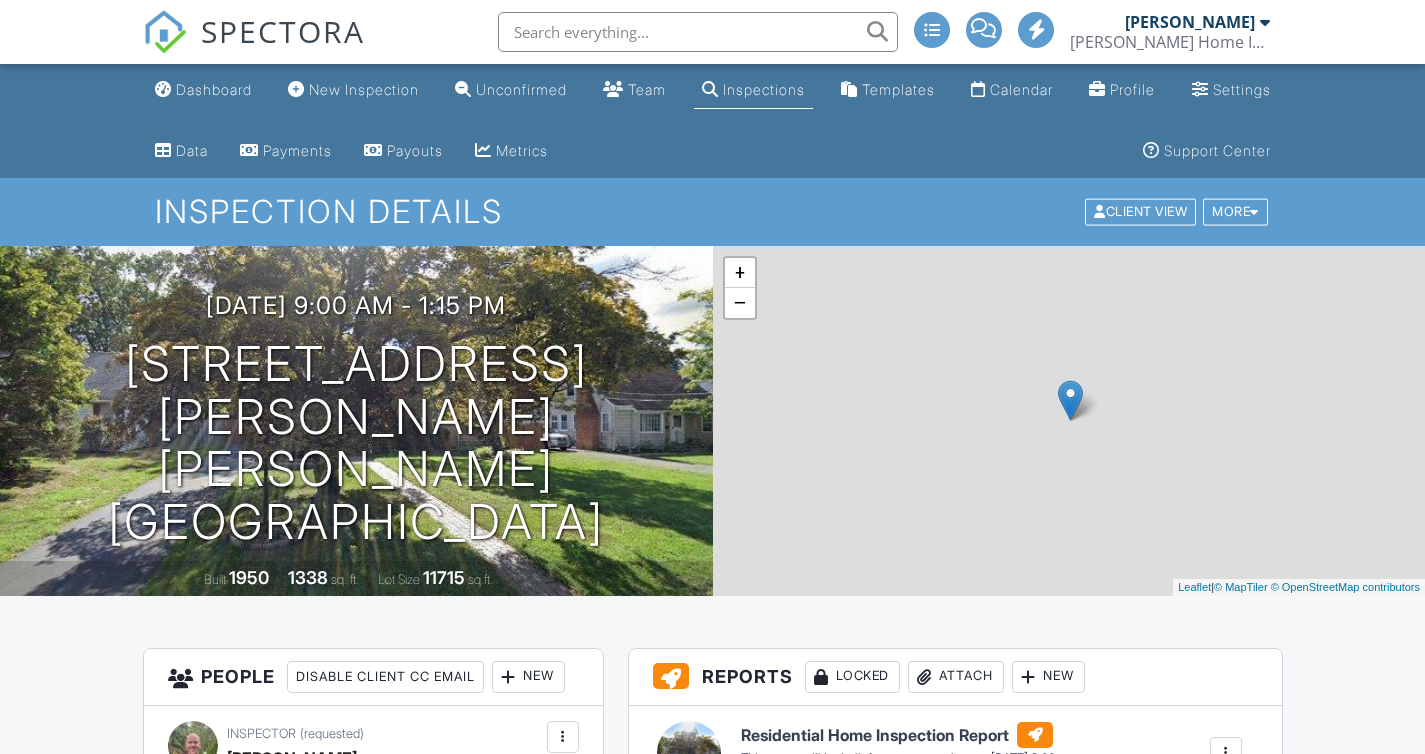 scroll, scrollTop: 0, scrollLeft: 0, axis: both 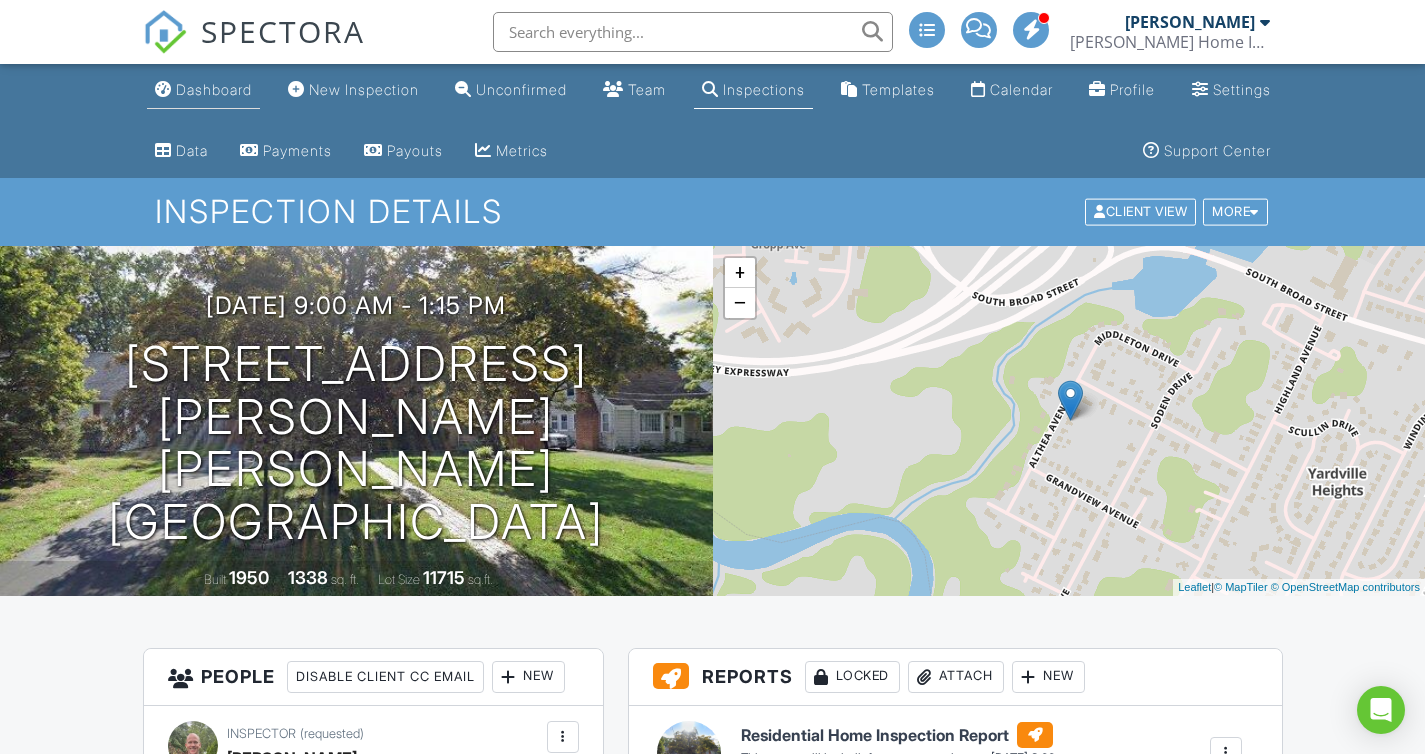 click on "Dashboard" at bounding box center (214, 89) 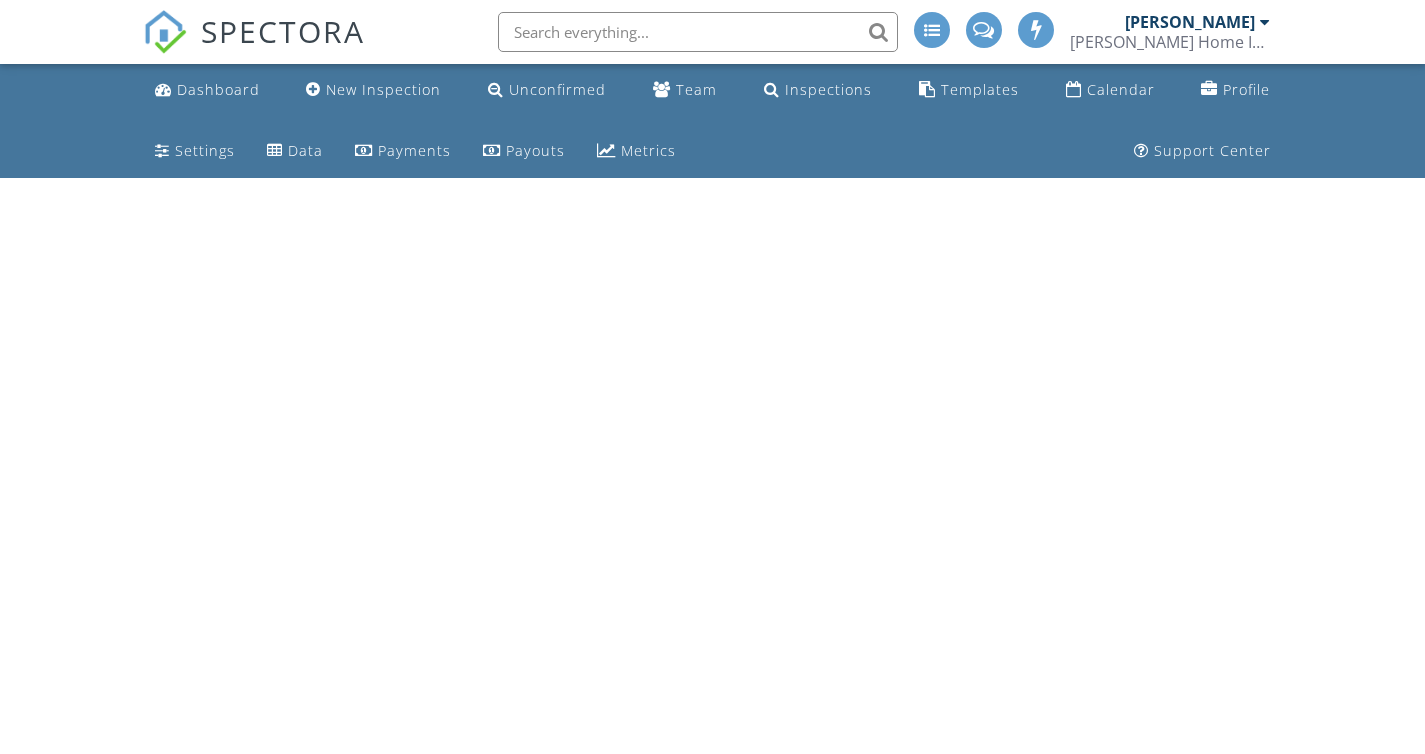 scroll, scrollTop: 0, scrollLeft: 0, axis: both 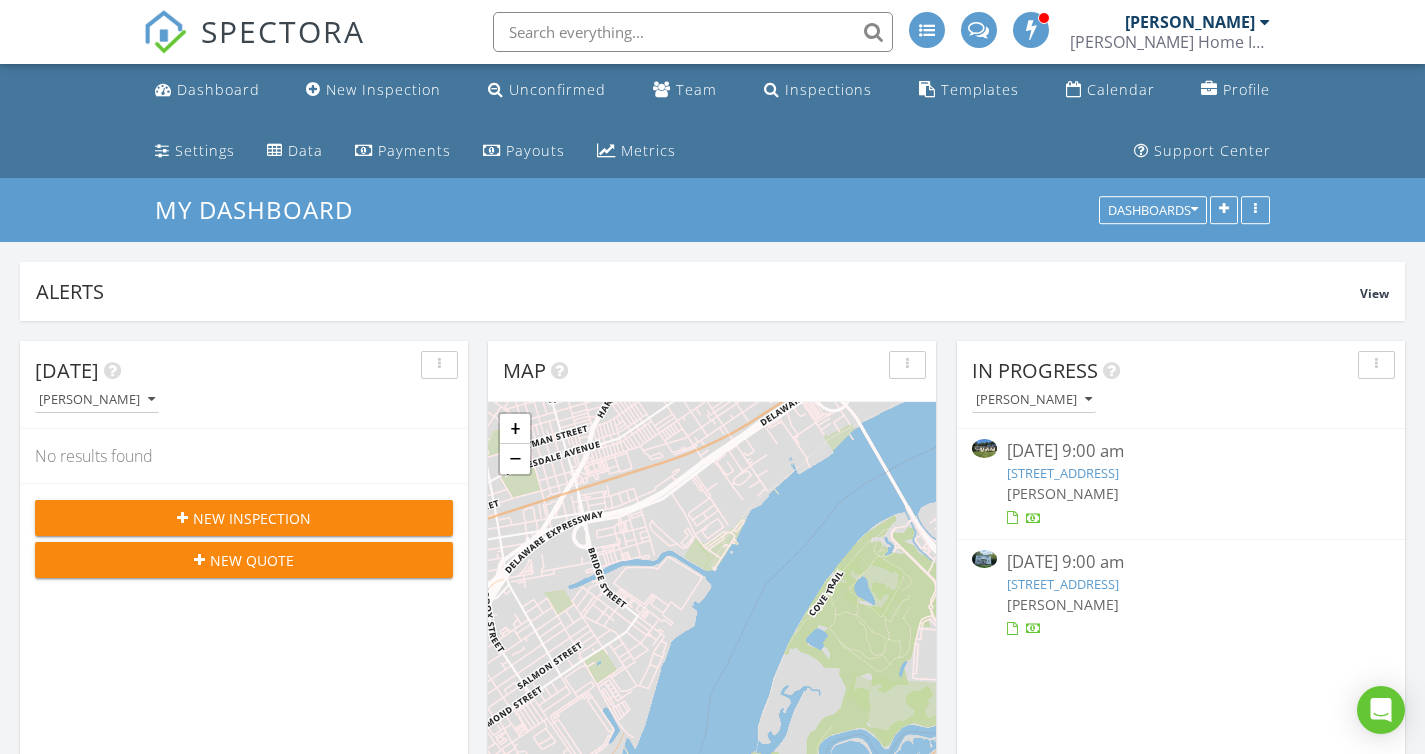 click on "New Inspection" at bounding box center (252, 518) 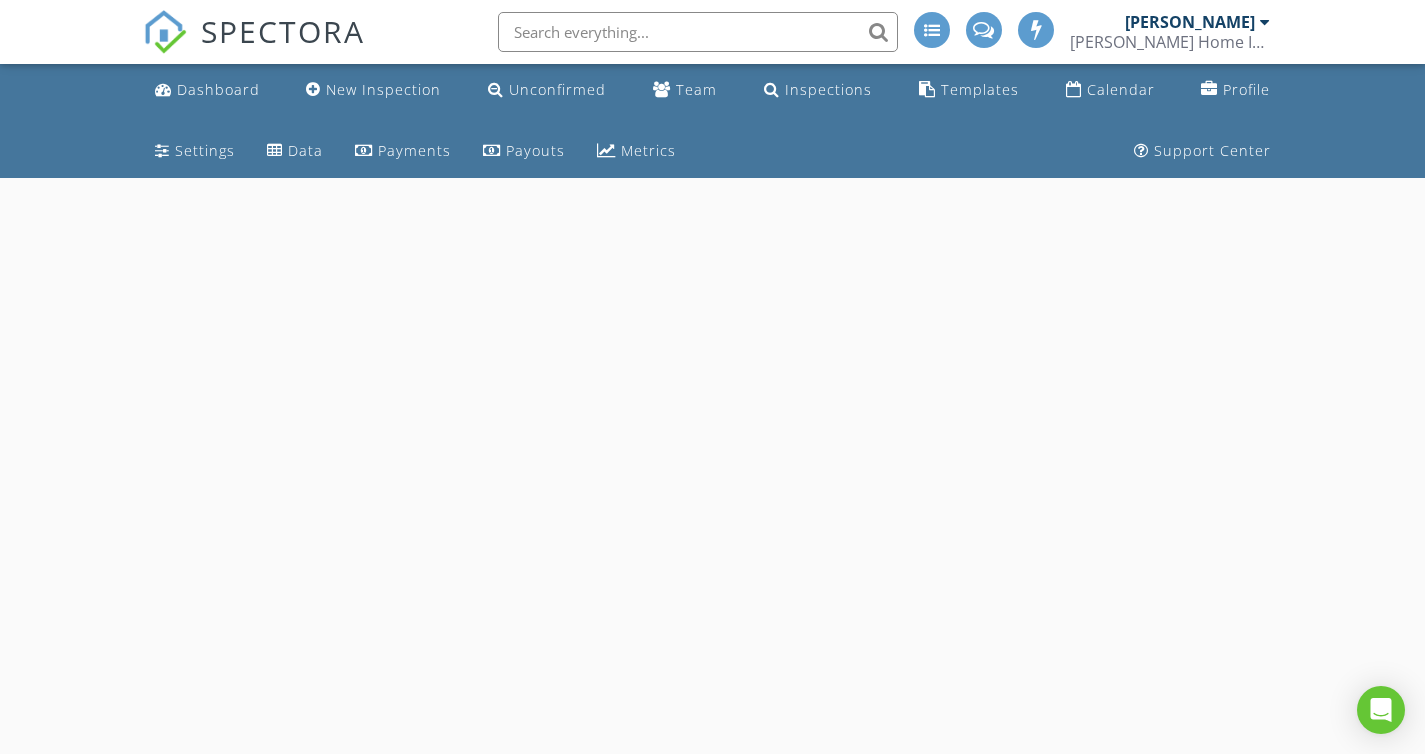 scroll, scrollTop: 0, scrollLeft: 0, axis: both 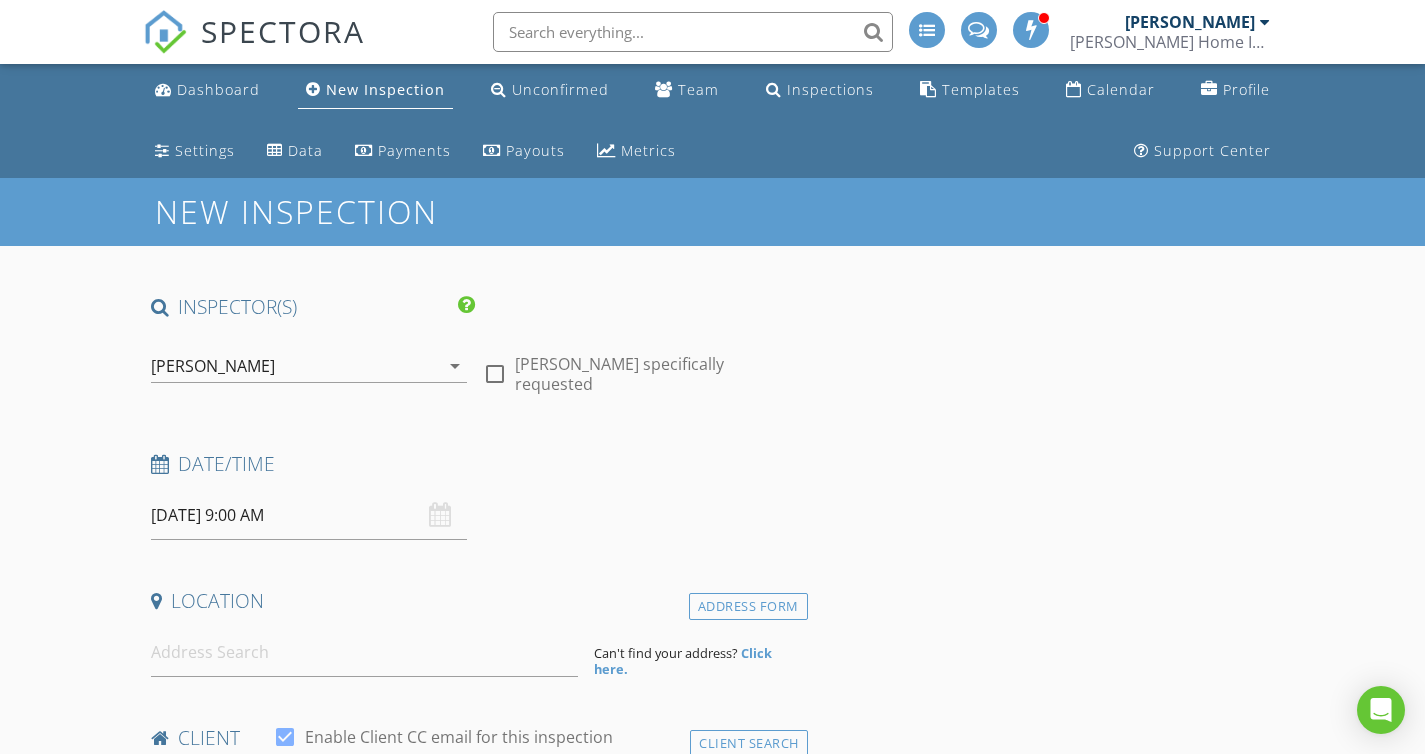 click on "[DATE] 9:00 AM" at bounding box center (309, 515) 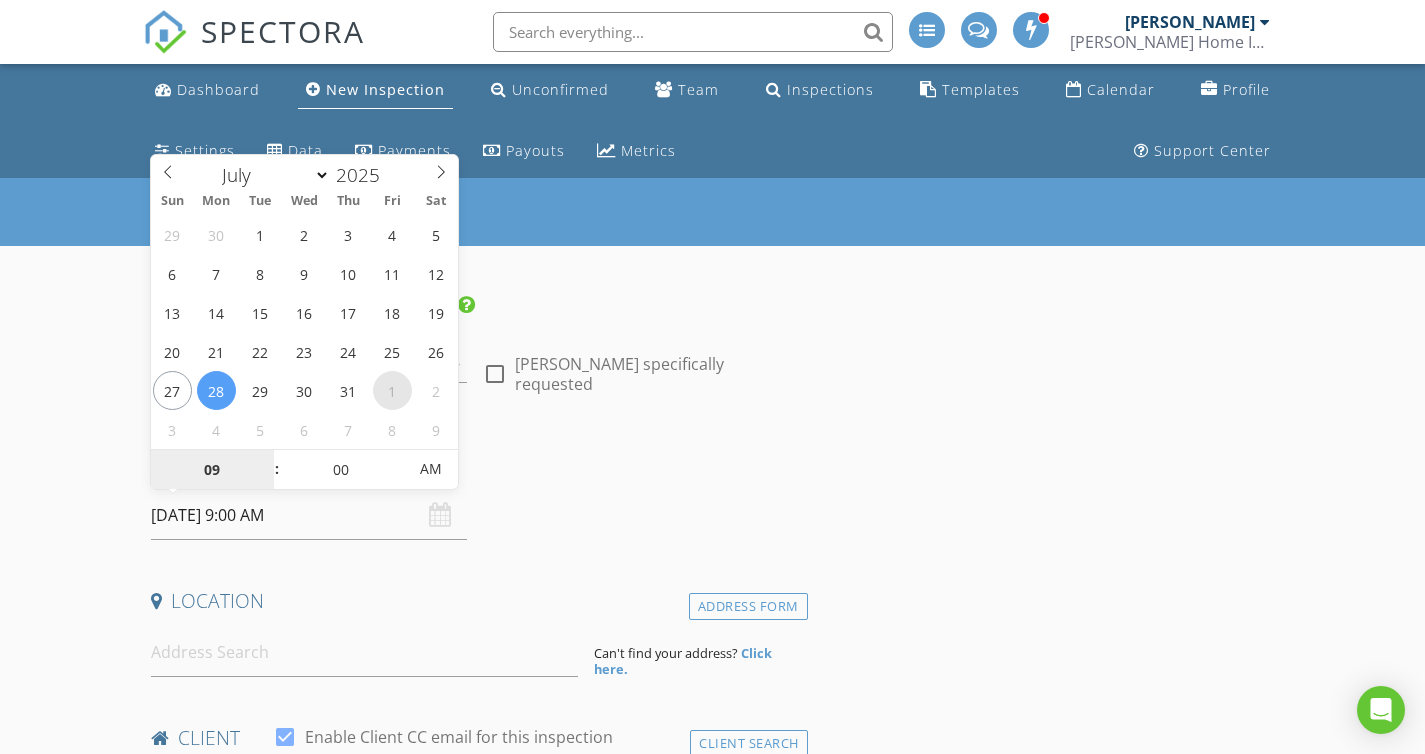 select on "7" 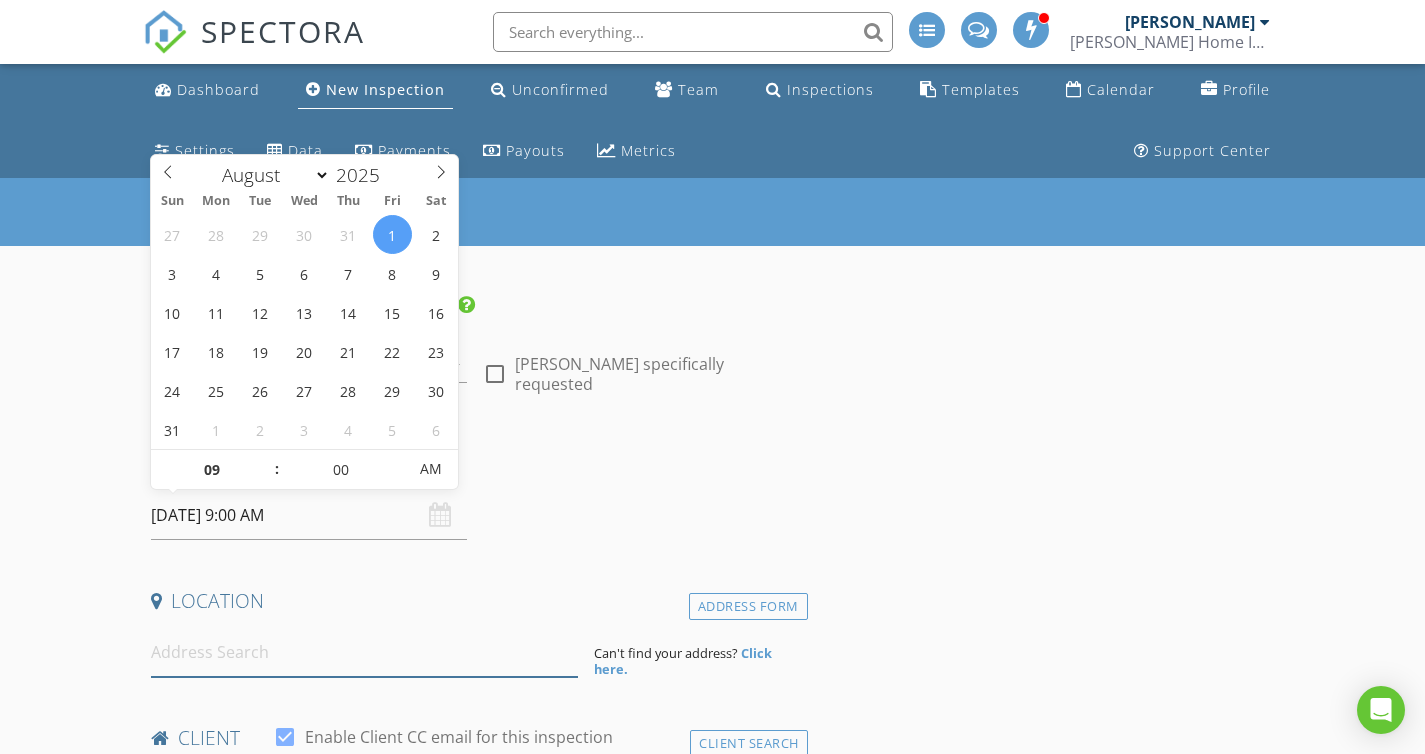 click at bounding box center (364, 652) 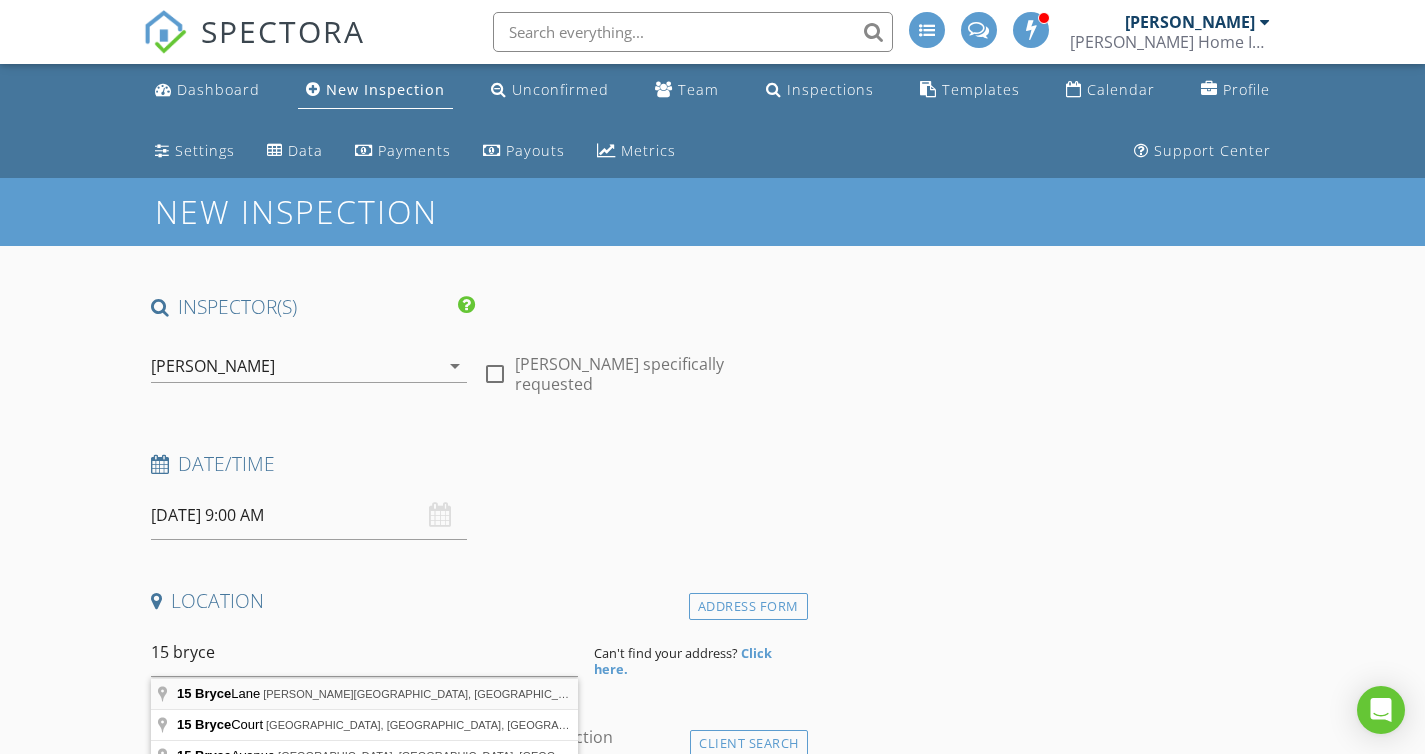 type on "15 Bryce Lane, Stafford Township, NJ, USA" 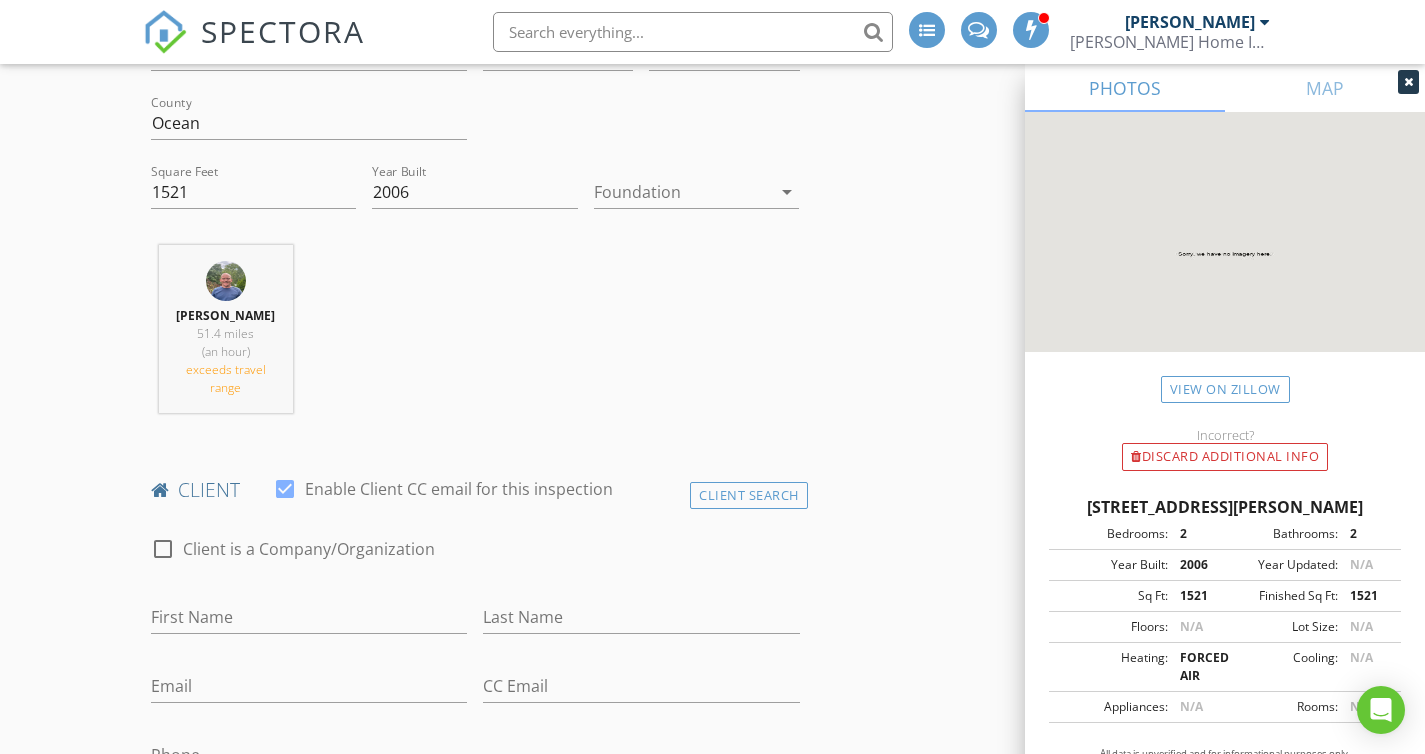 scroll, scrollTop: 677, scrollLeft: 0, axis: vertical 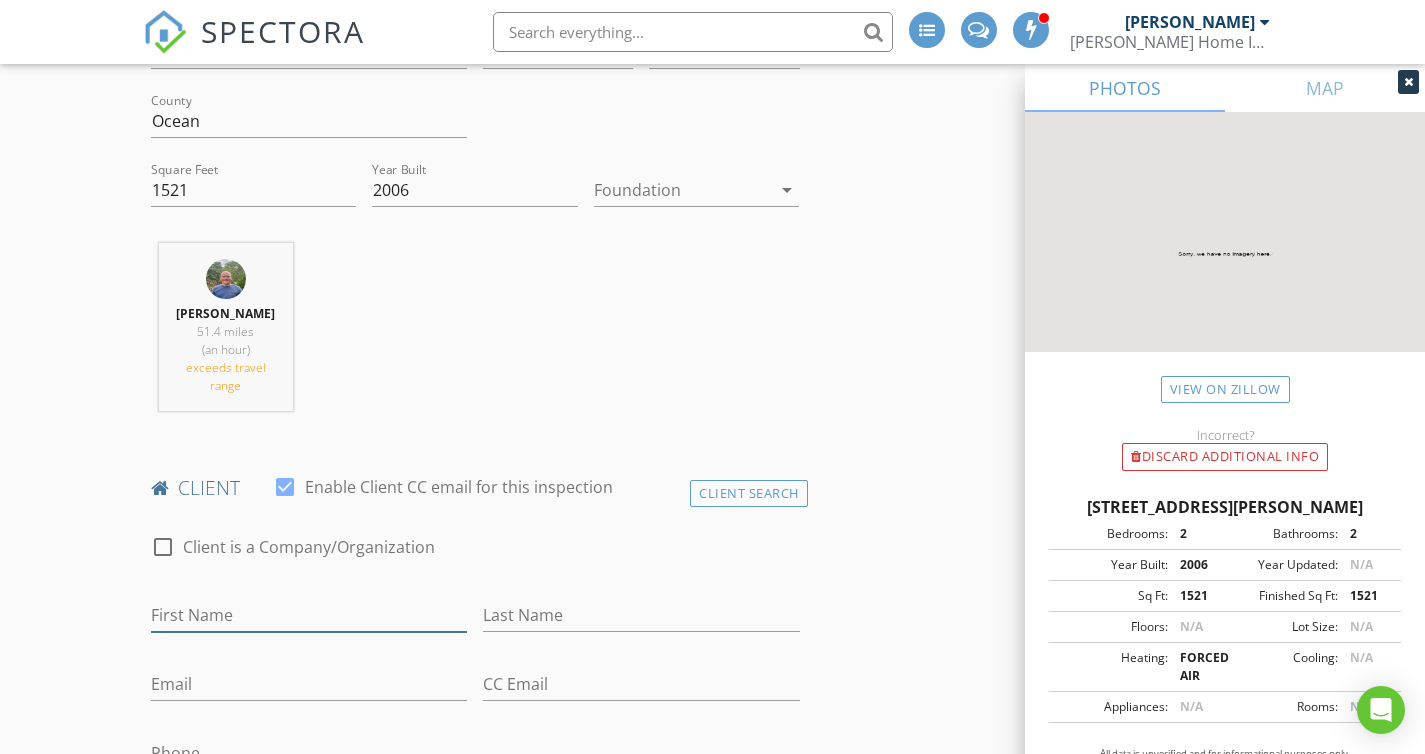 click on "First Name" at bounding box center (309, 615) 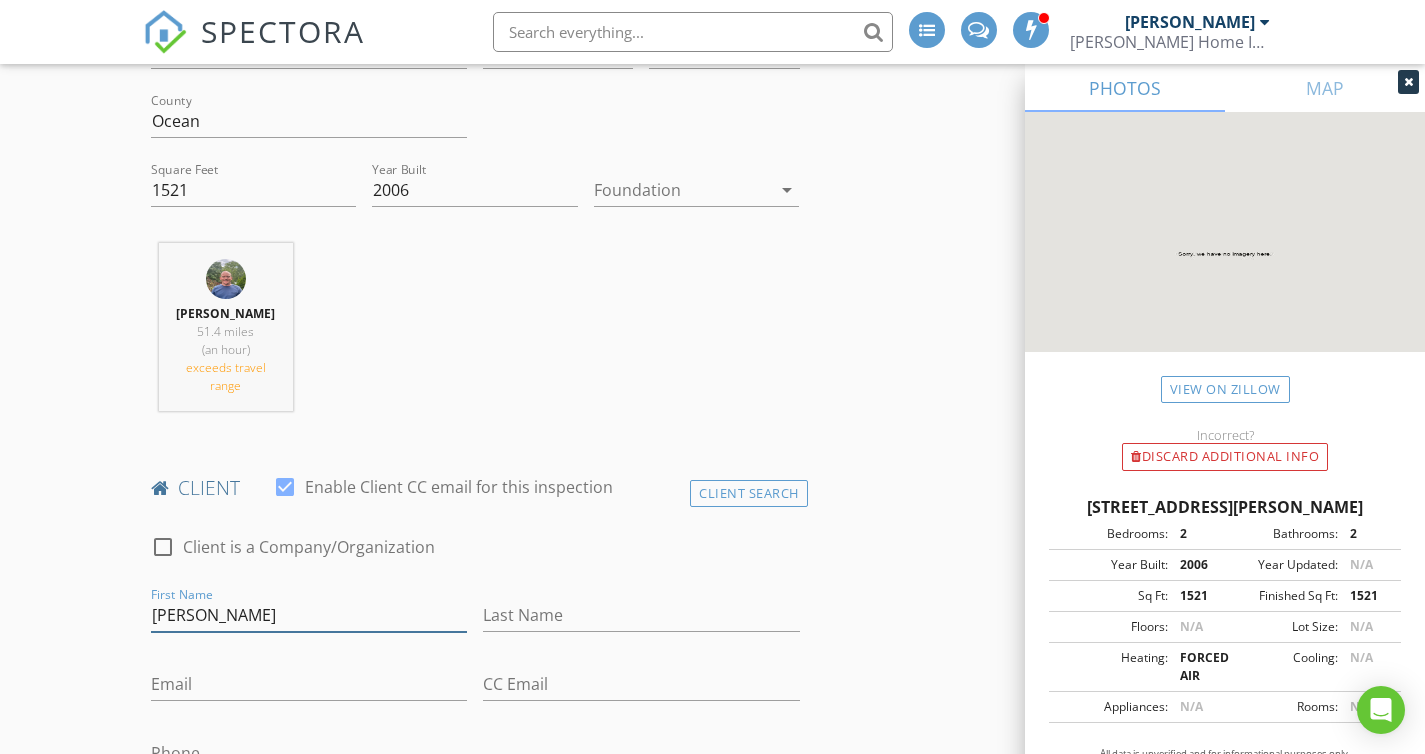 type on "[PERSON_NAME]" 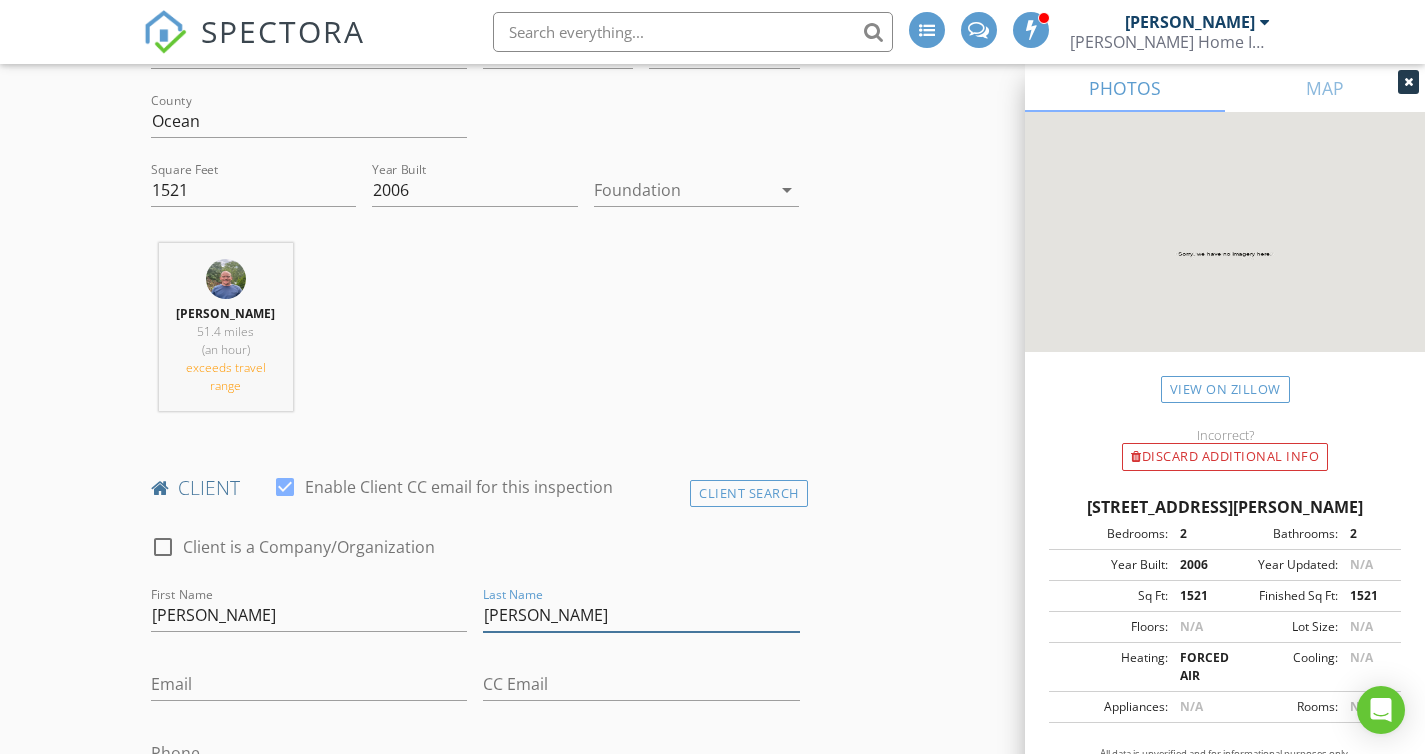 type on "[PERSON_NAME]" 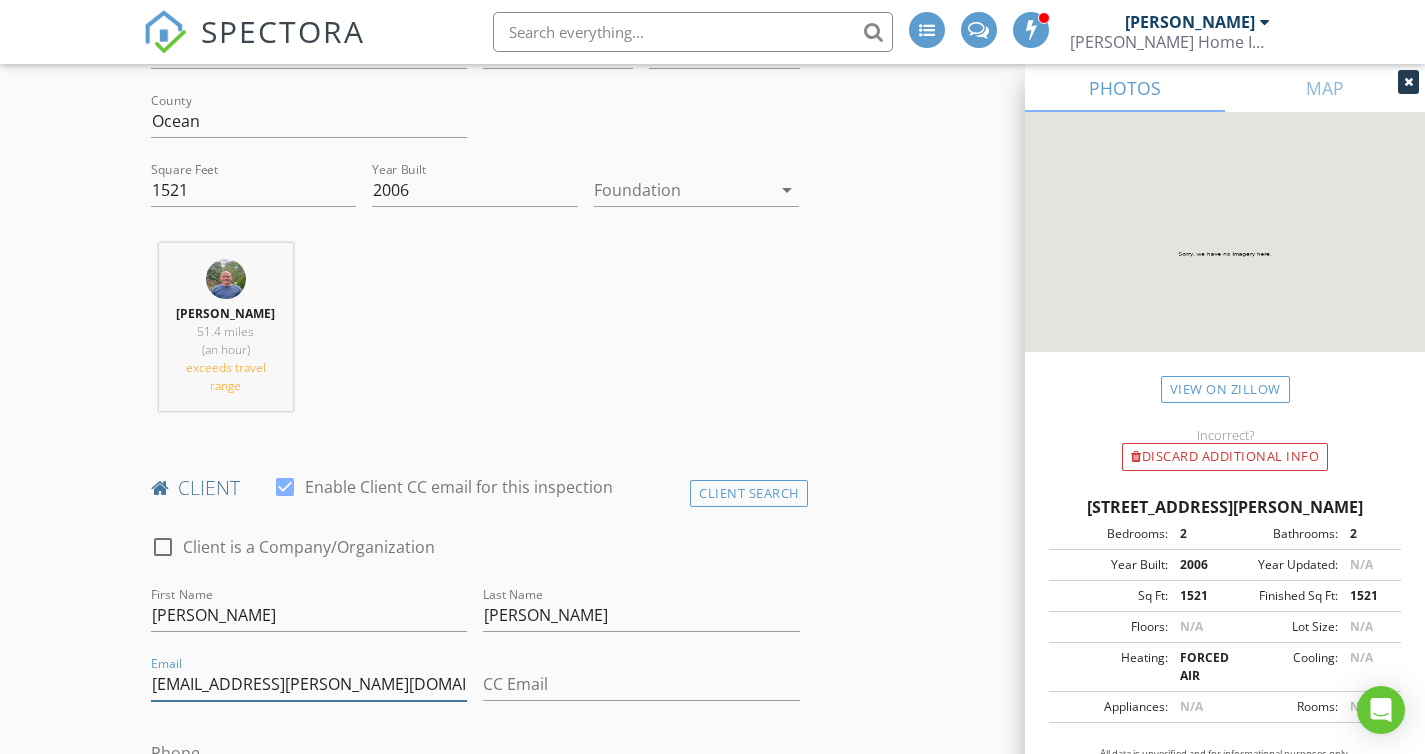type on "[EMAIL_ADDRESS][PERSON_NAME][DOMAIN_NAME]" 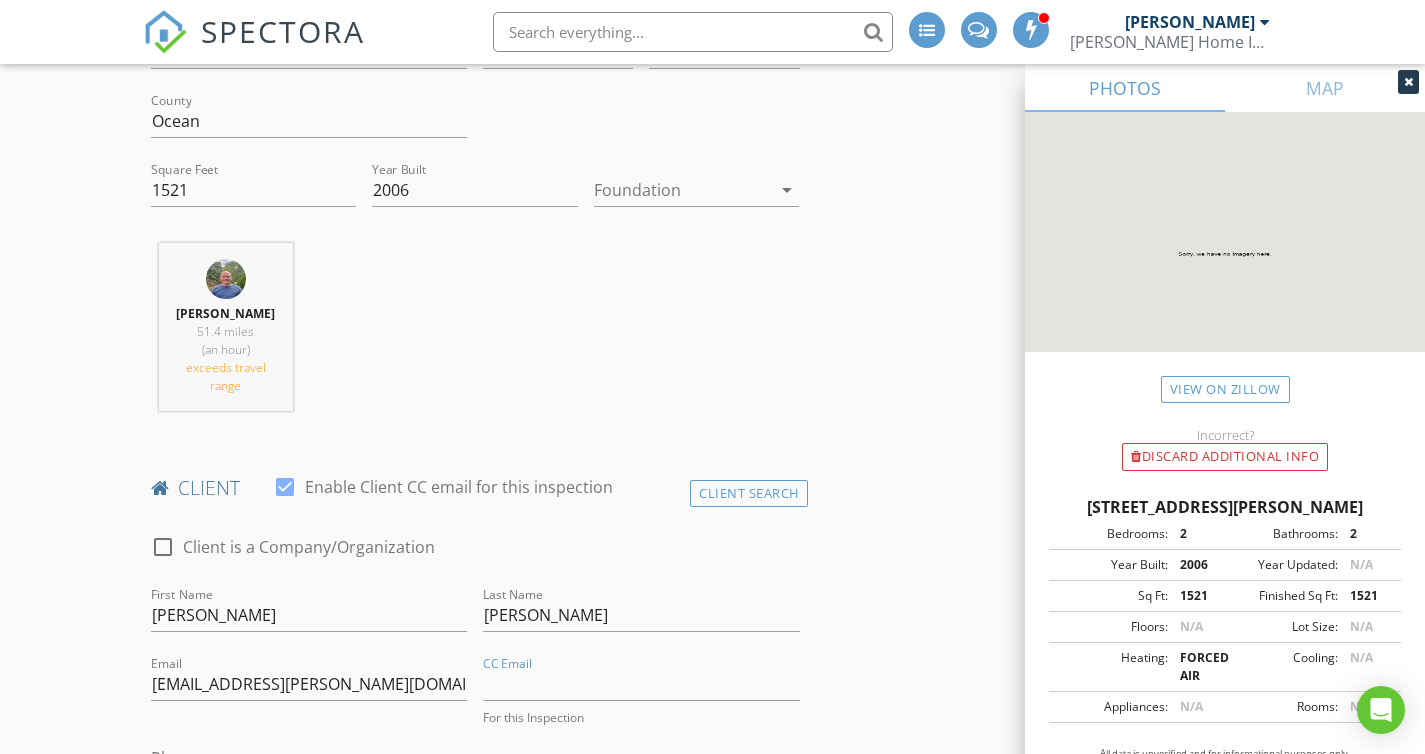 scroll, scrollTop: 693, scrollLeft: 0, axis: vertical 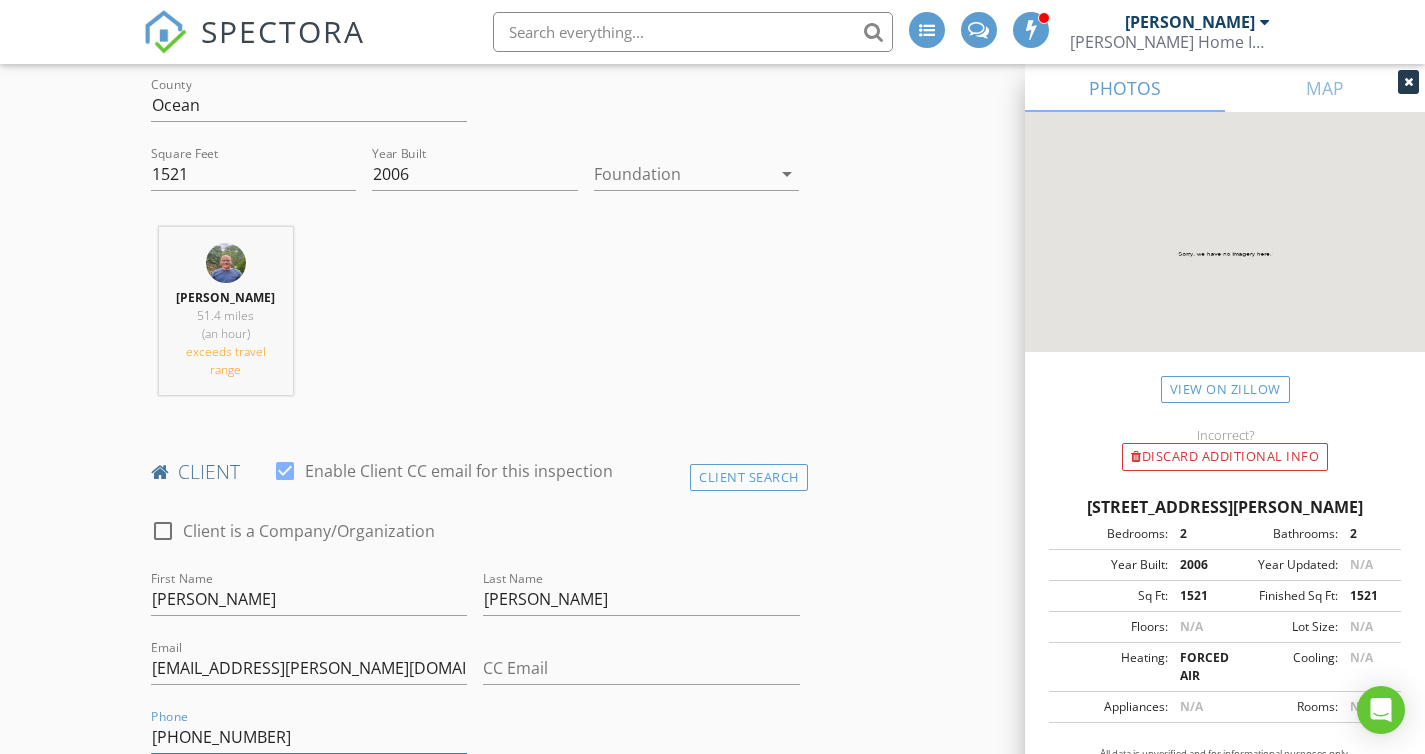 type on "[PHONE_NUMBER]" 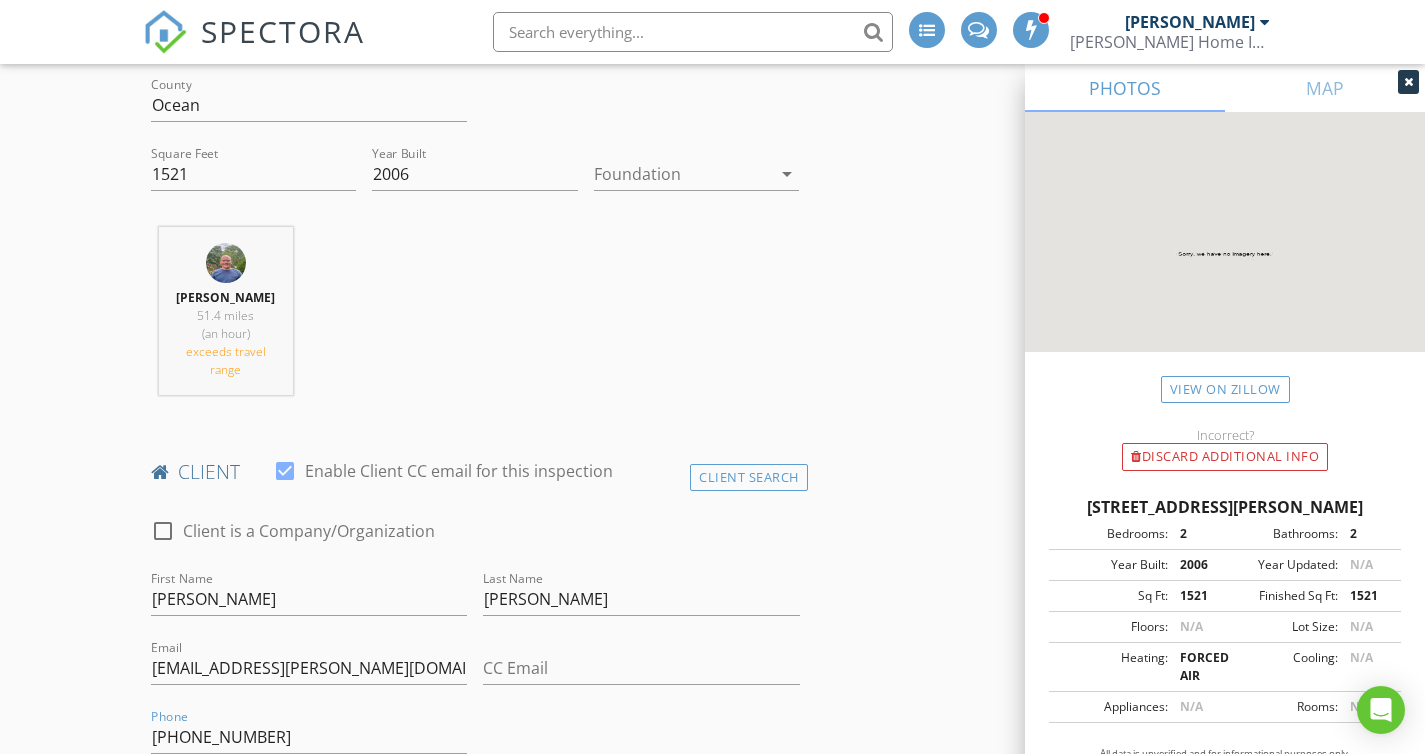 scroll, scrollTop: 1123, scrollLeft: 0, axis: vertical 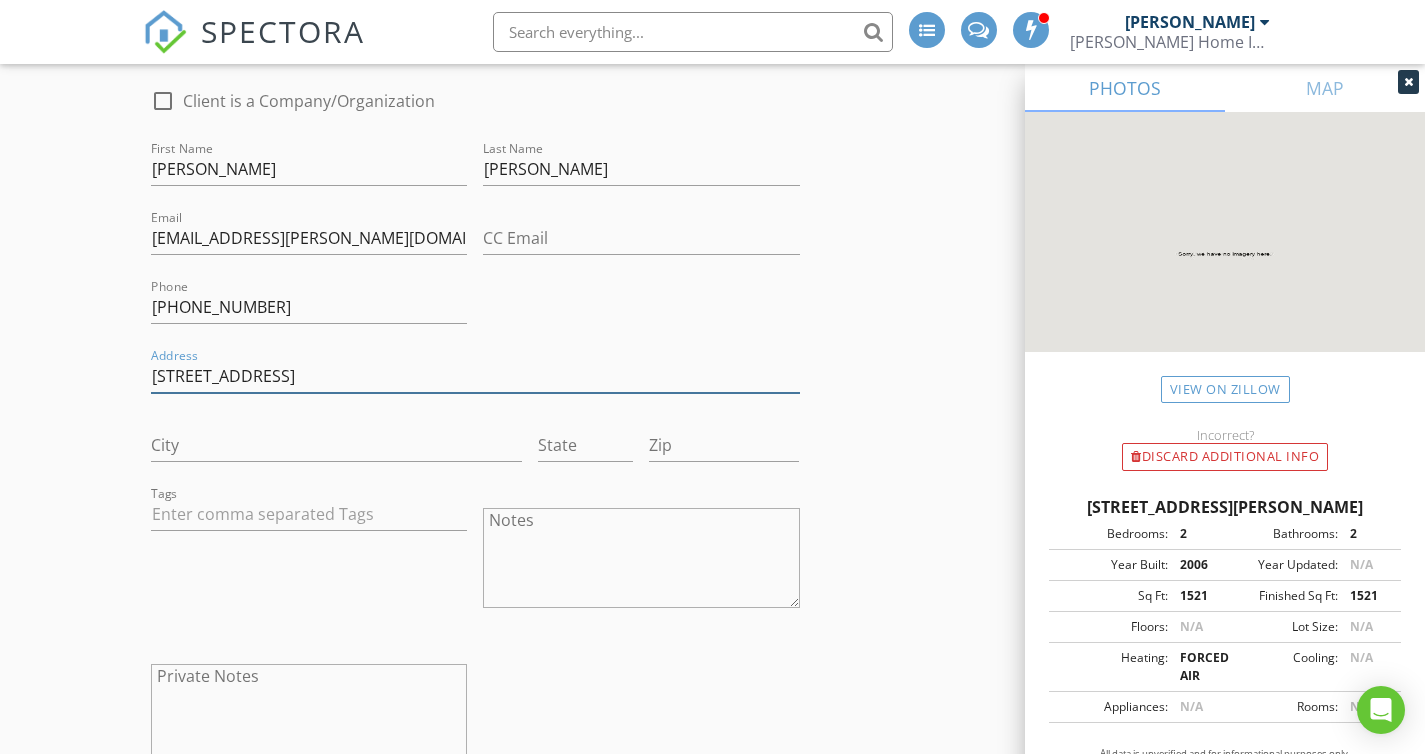 type on "[STREET_ADDRESS]" 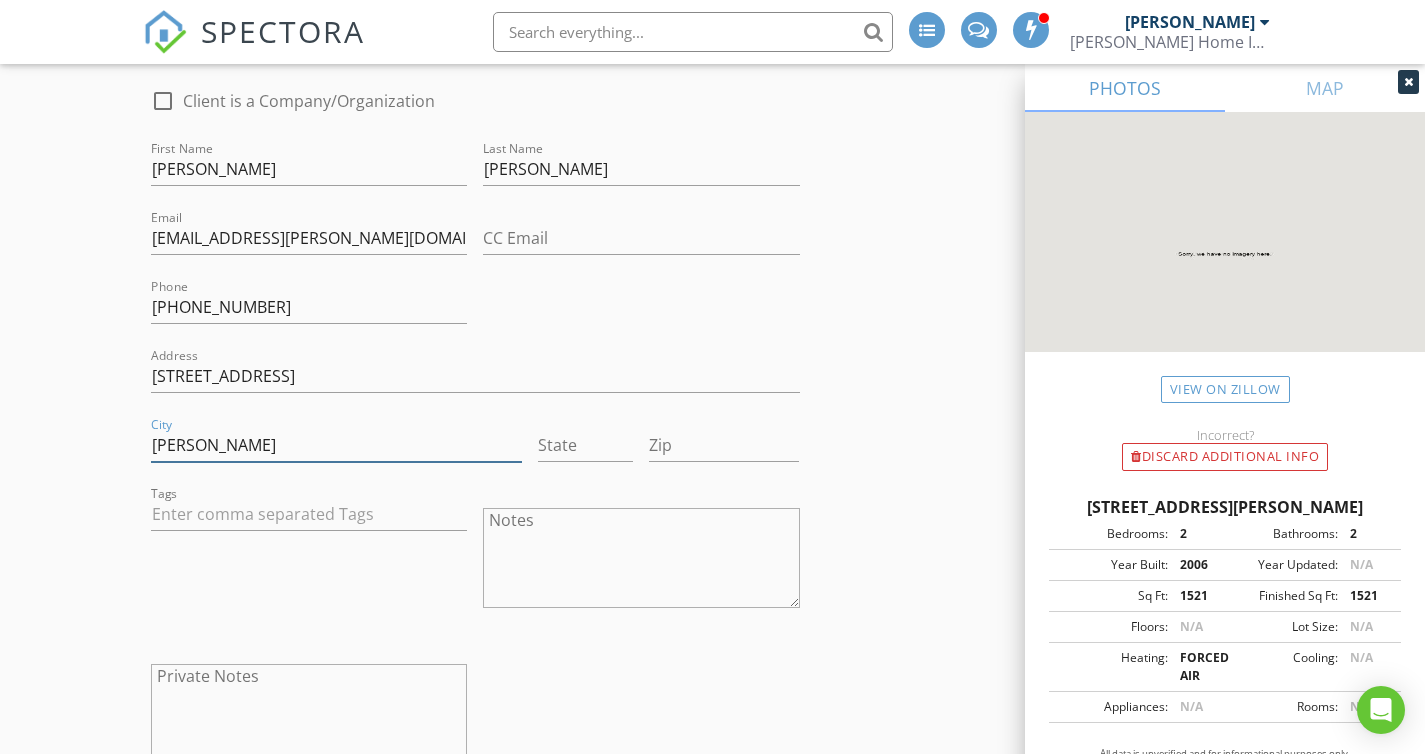 type on "[PERSON_NAME]" 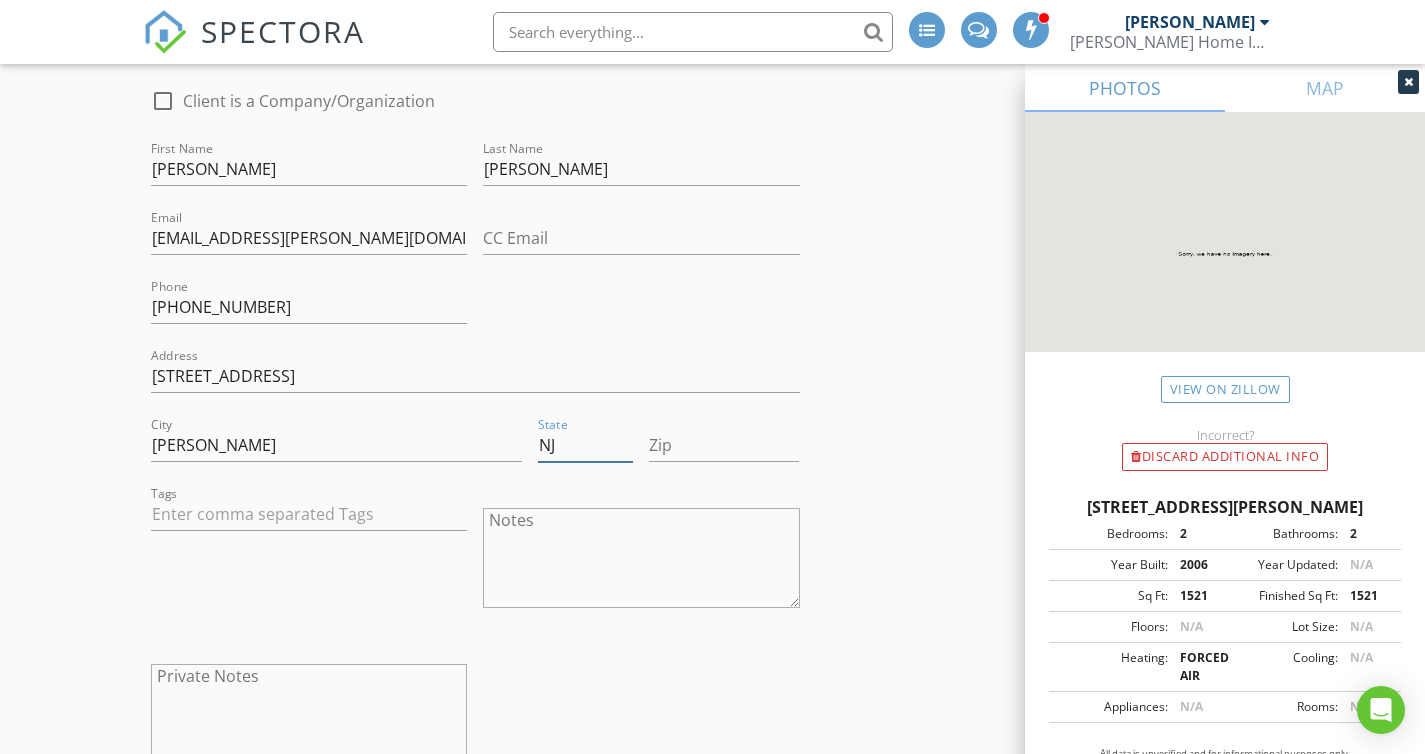 type on "NJ" 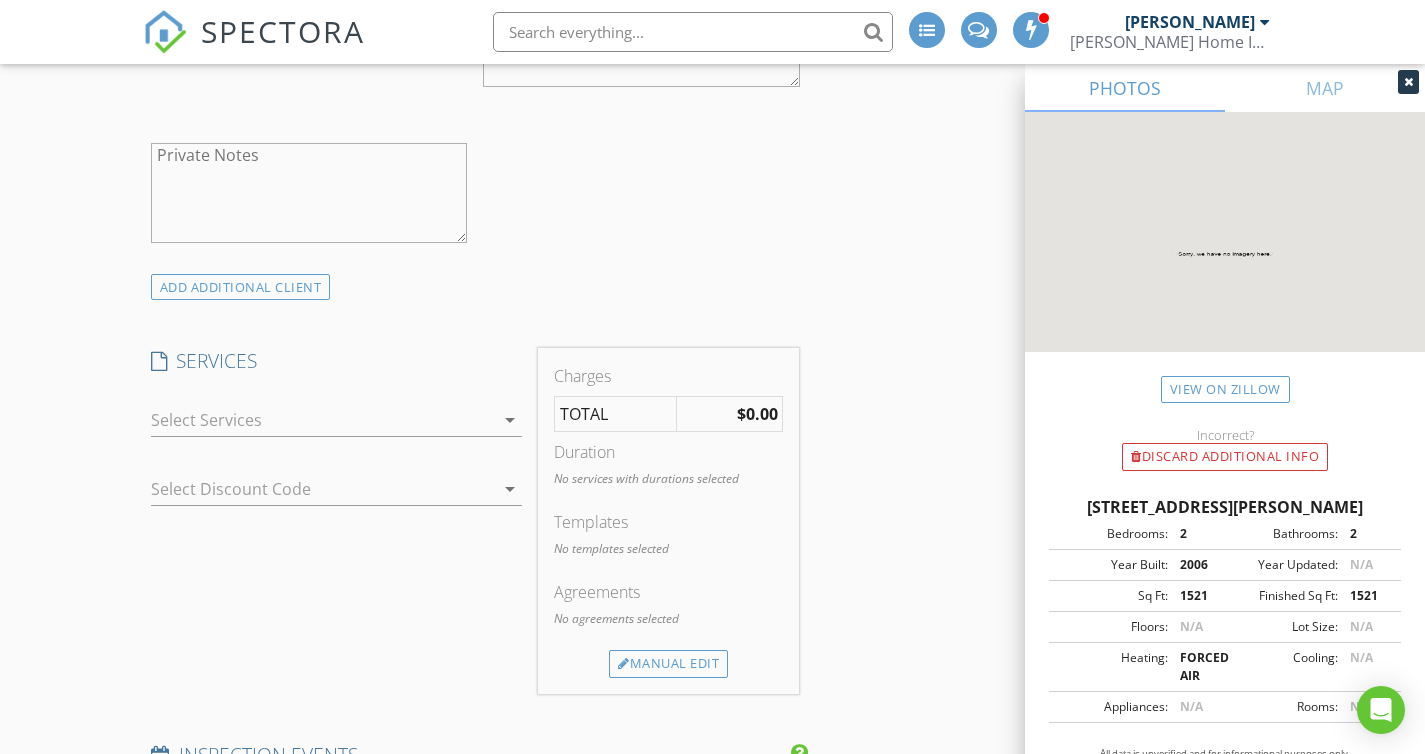 scroll, scrollTop: 1645, scrollLeft: 0, axis: vertical 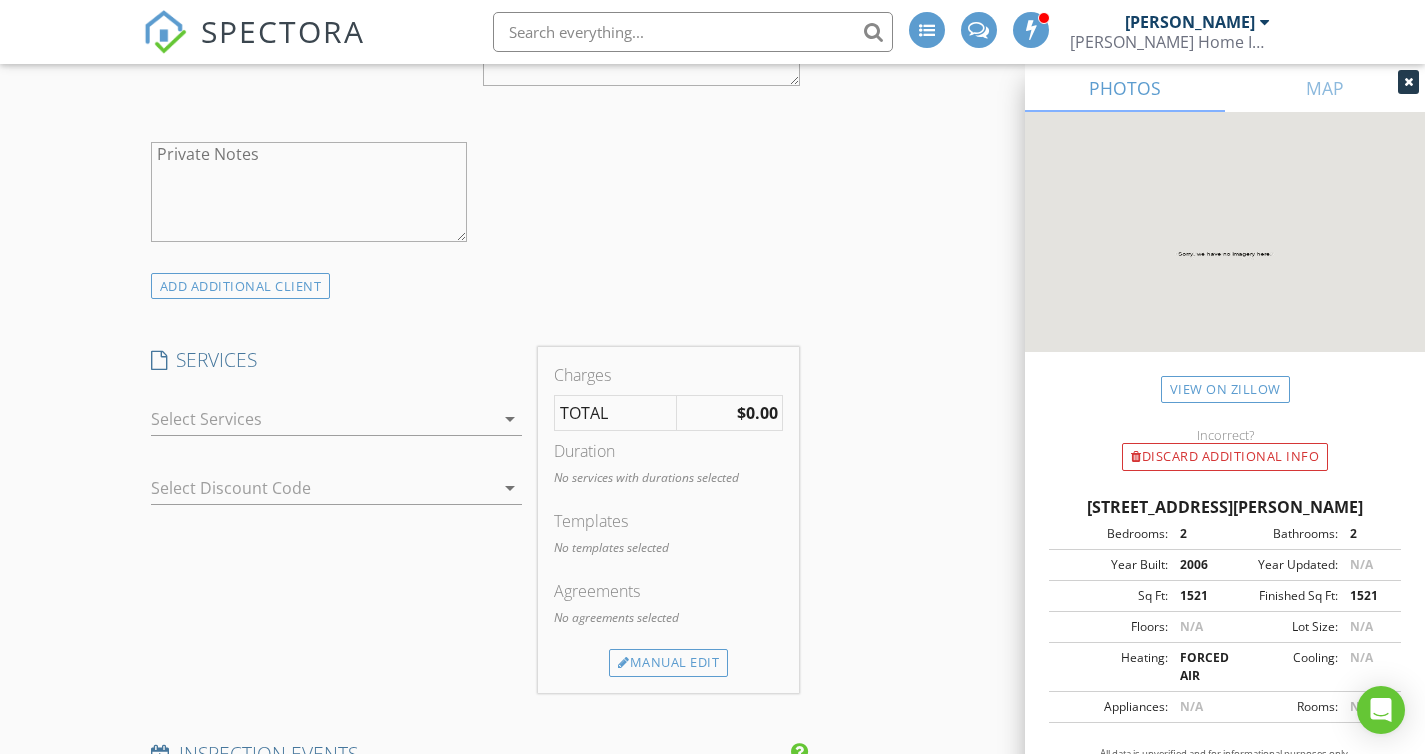 type on "08008" 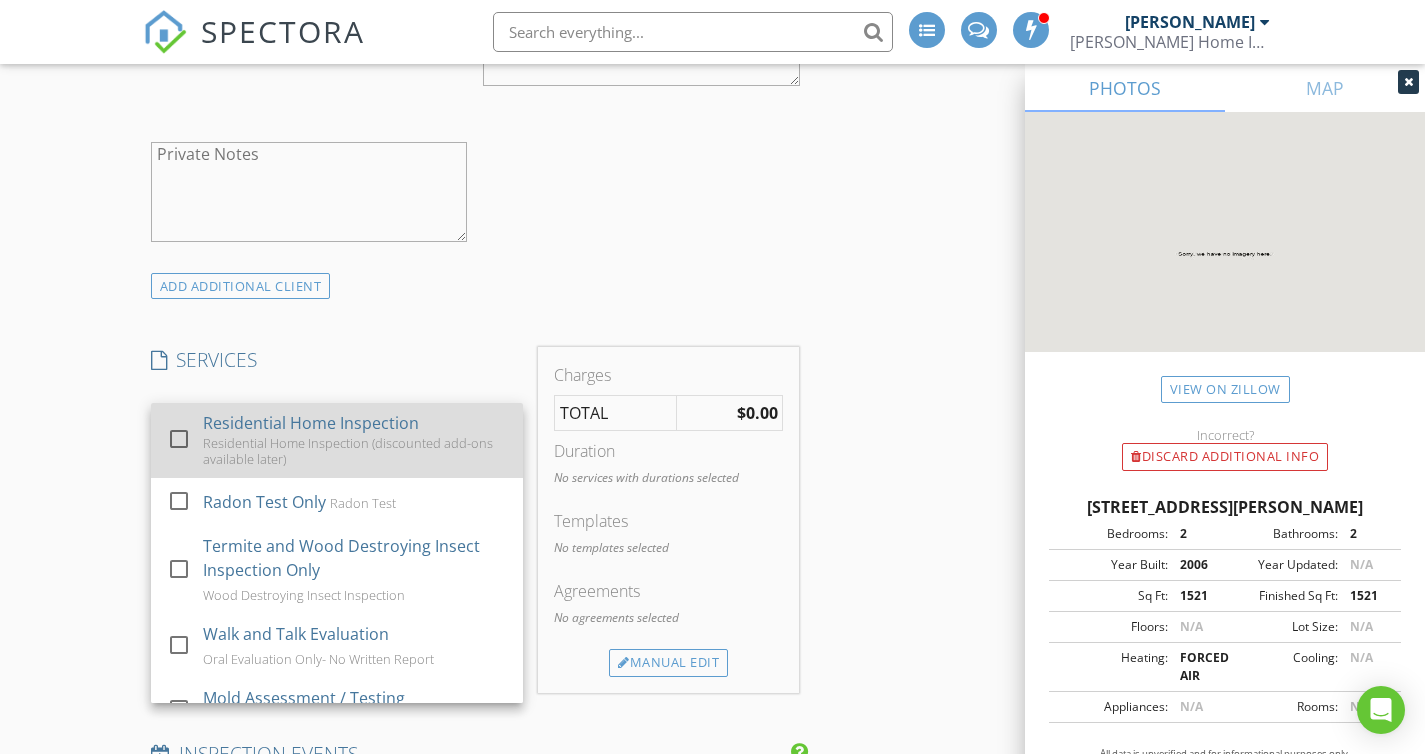 click on "Residential Home Inspection" at bounding box center (311, 423) 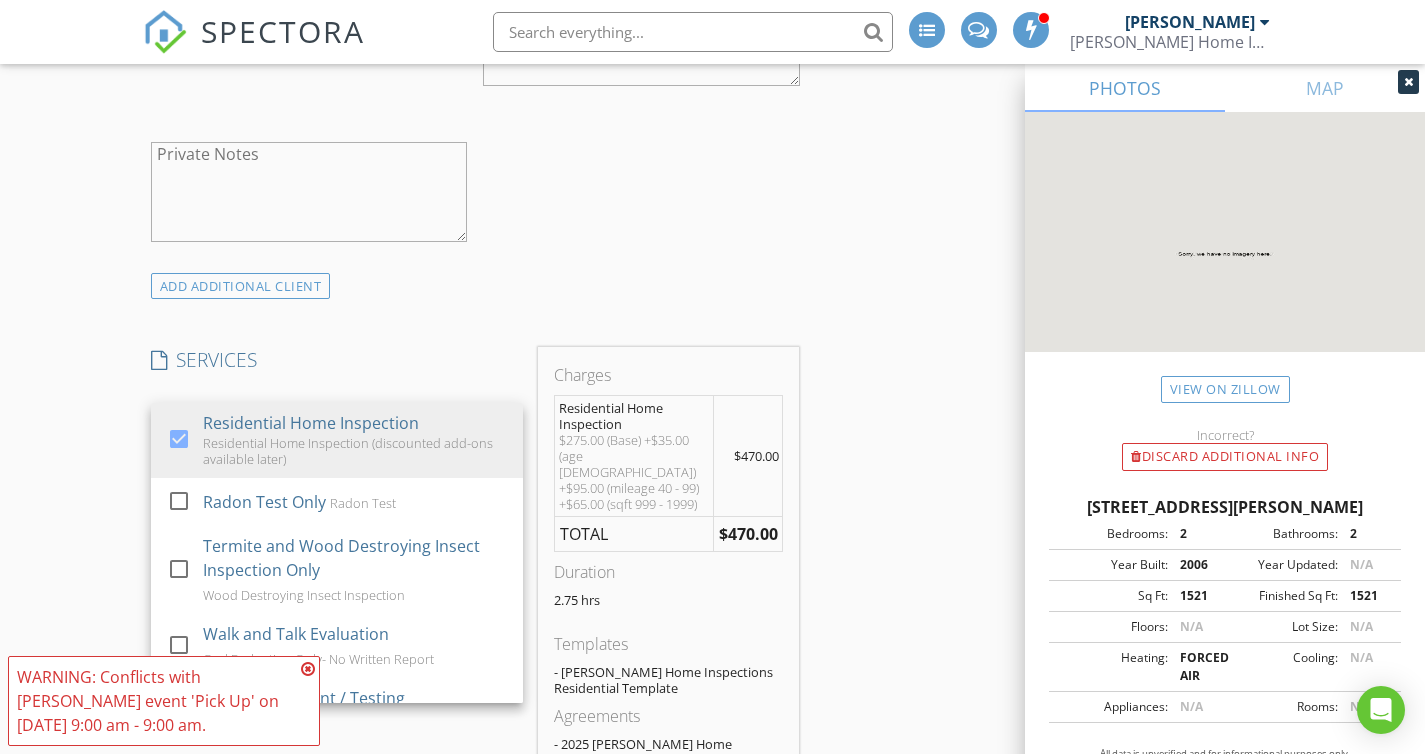 click on "INSPECTOR(S)
check_box   Brian Morse   PRIMARY   Brian Morse arrow_drop_down   check_box_outline_blank Brian Morse specifically requested
Date/Time
08/01/2025 9:00 AM
Location
Address Search       Address 15 Bryce Ln   Unit   City Stafford Township   State NJ   Zip 08050   County Ocean     Square Feet 1521   Year Built 2006   Foundation arrow_drop_down     Brian Morse     51.4 miles     (an hour)     exceeds travel range
client
check_box Enable Client CC email for this inspection   Client Search     check_box_outline_blank Client is a Company/Organization     First Name Edward   Last Name Walters   Email ewalters@walters-group.com   CC Email   Phone 609-618-4376   Address 16 East 84th St   City Harvey Cedars   State NJ   Zip 08008     Tags         Notes   Private Notes
ADD ADDITIONAL client
check_box       Radon Test Only" at bounding box center [475, 699] 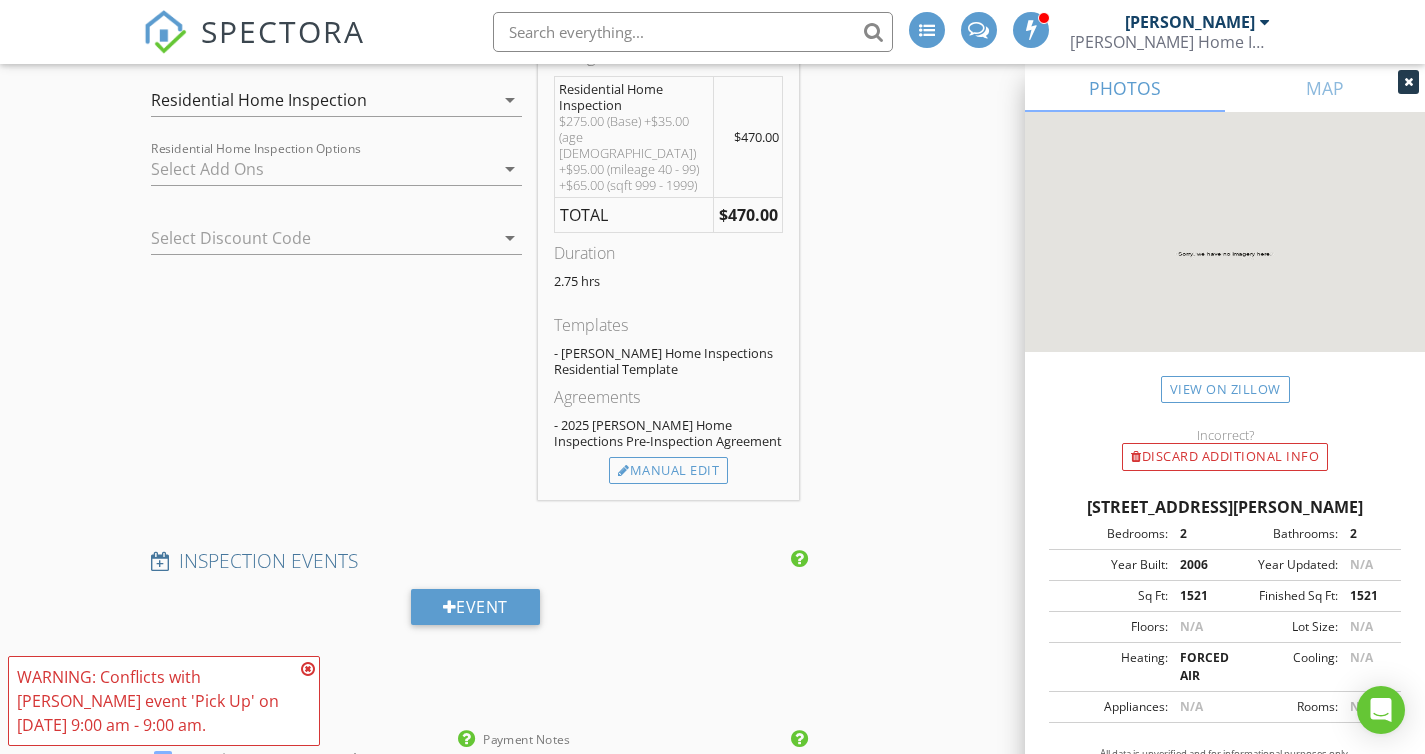 scroll, scrollTop: 1990, scrollLeft: 0, axis: vertical 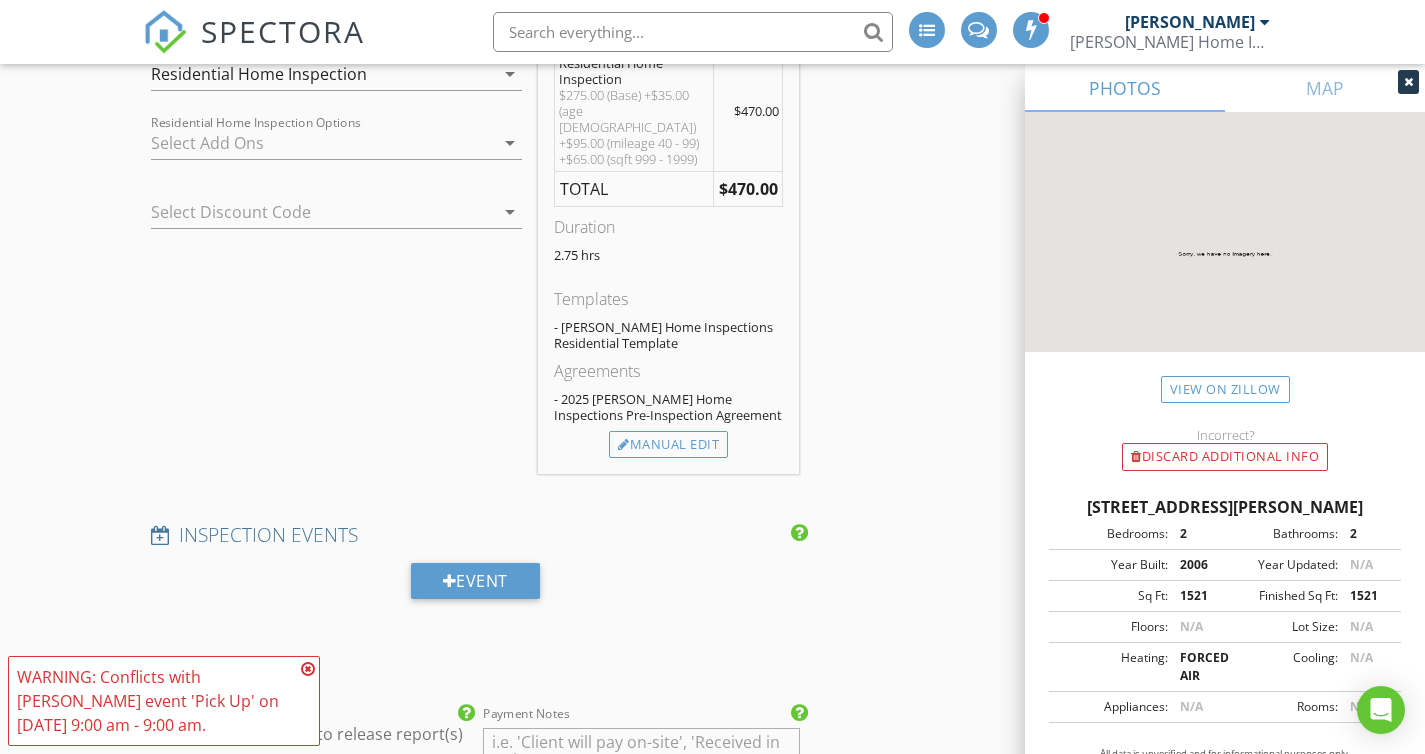 click on "Residential Home Inspection" at bounding box center [259, 74] 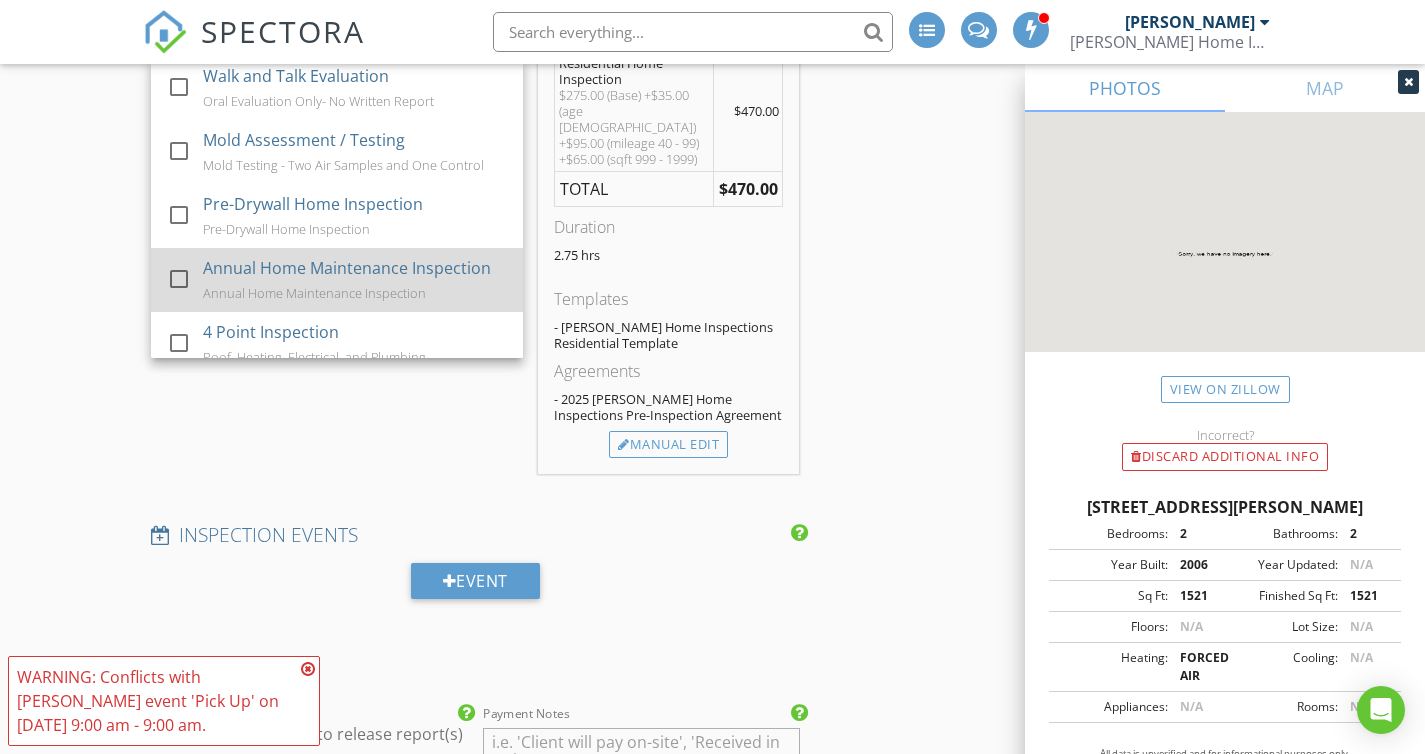 scroll, scrollTop: 230, scrollLeft: 0, axis: vertical 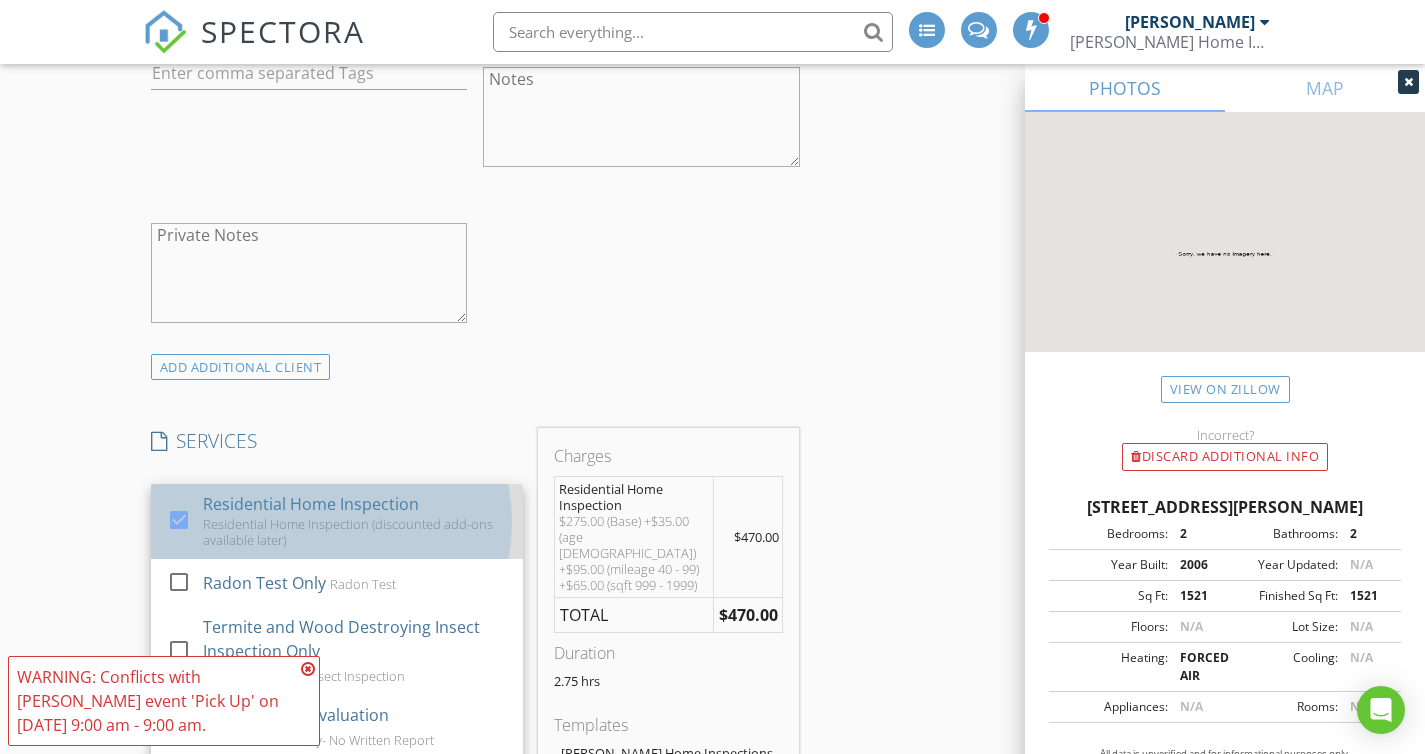 click on "Residential Home Inspection (discounted add-ons available later)" at bounding box center [355, 532] 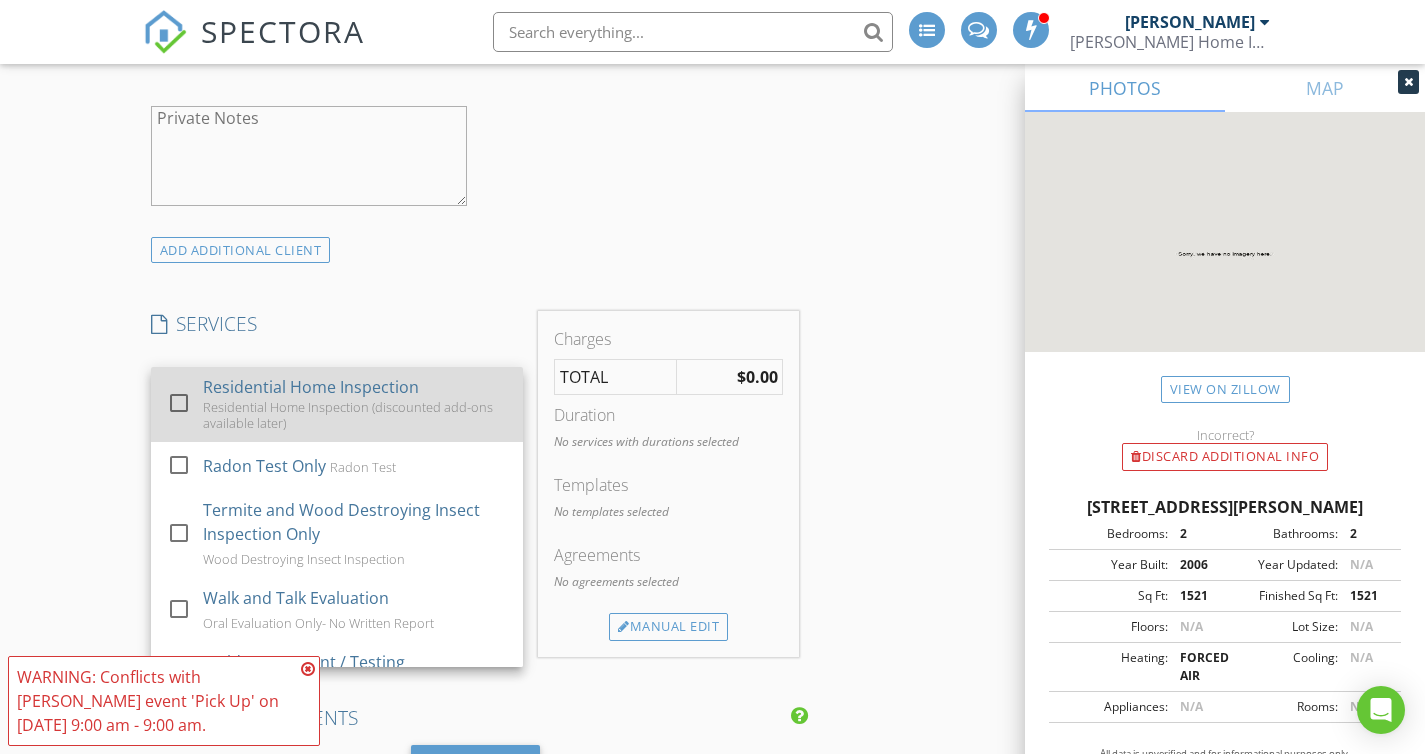 scroll, scrollTop: 1689, scrollLeft: 0, axis: vertical 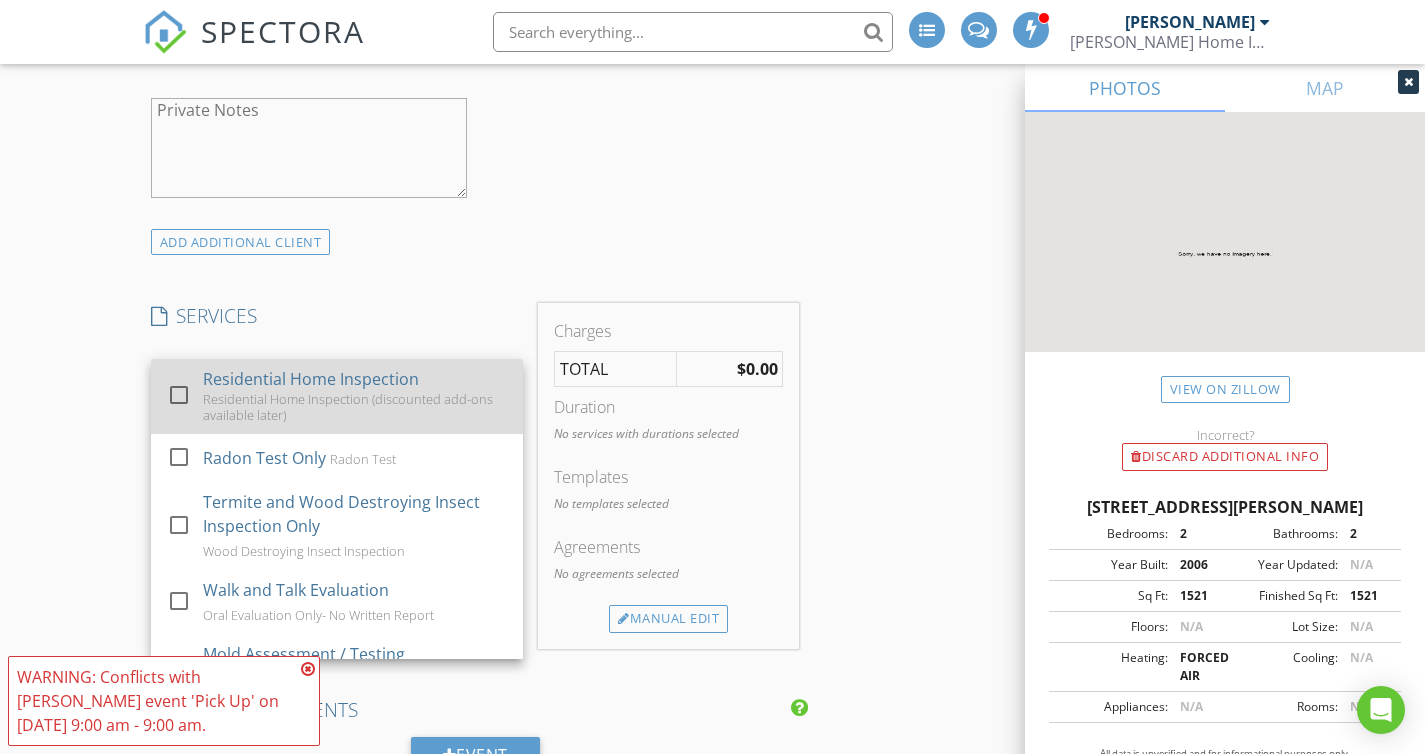 click at bounding box center (179, 395) 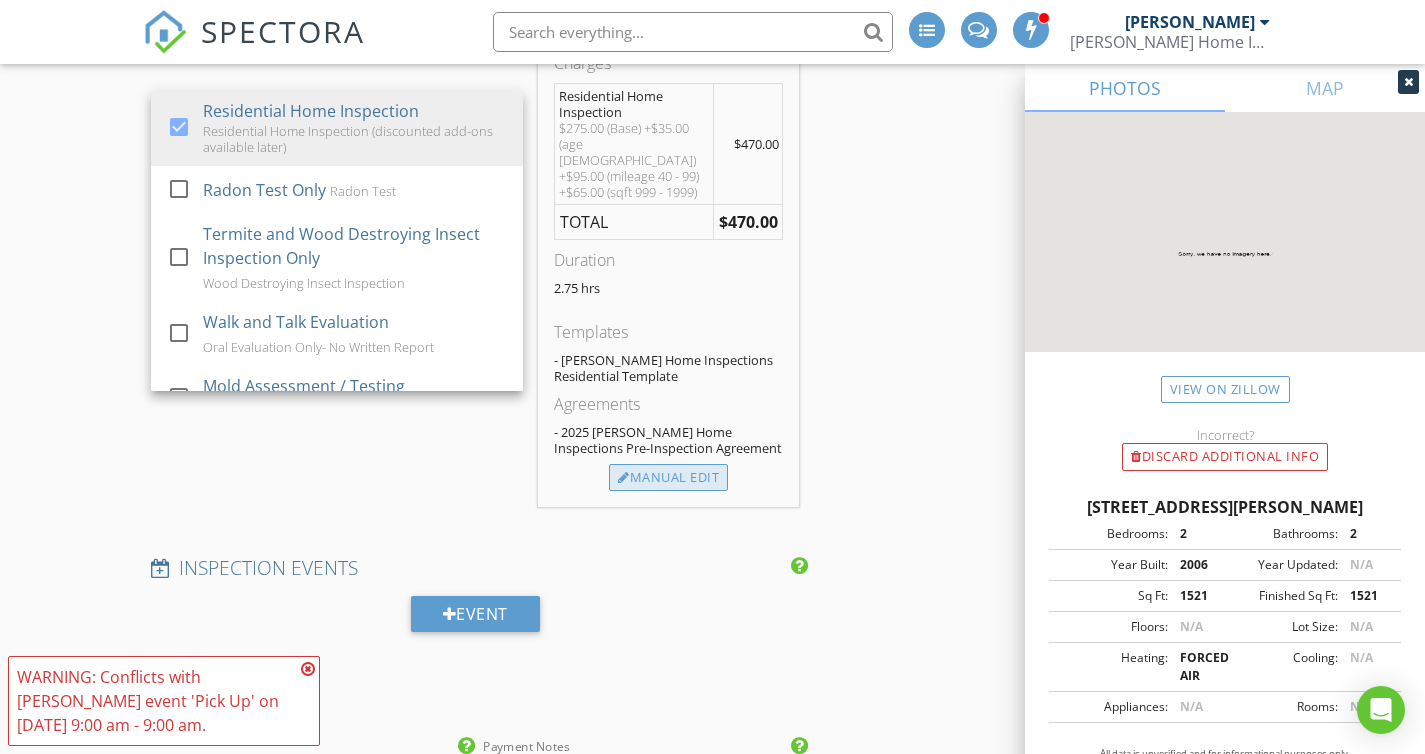 click on "Manual Edit" at bounding box center (668, 478) 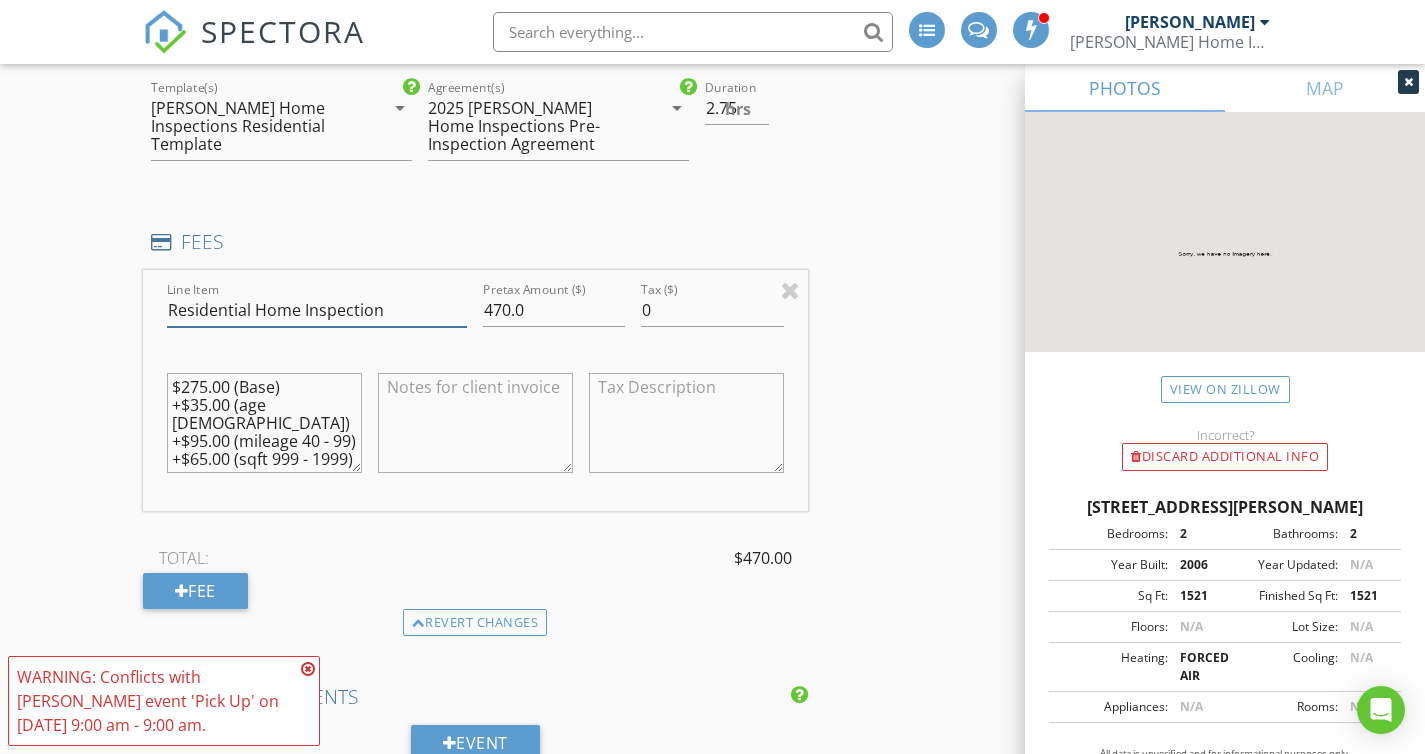 click on "Residential Home Inspection" at bounding box center (317, 310) 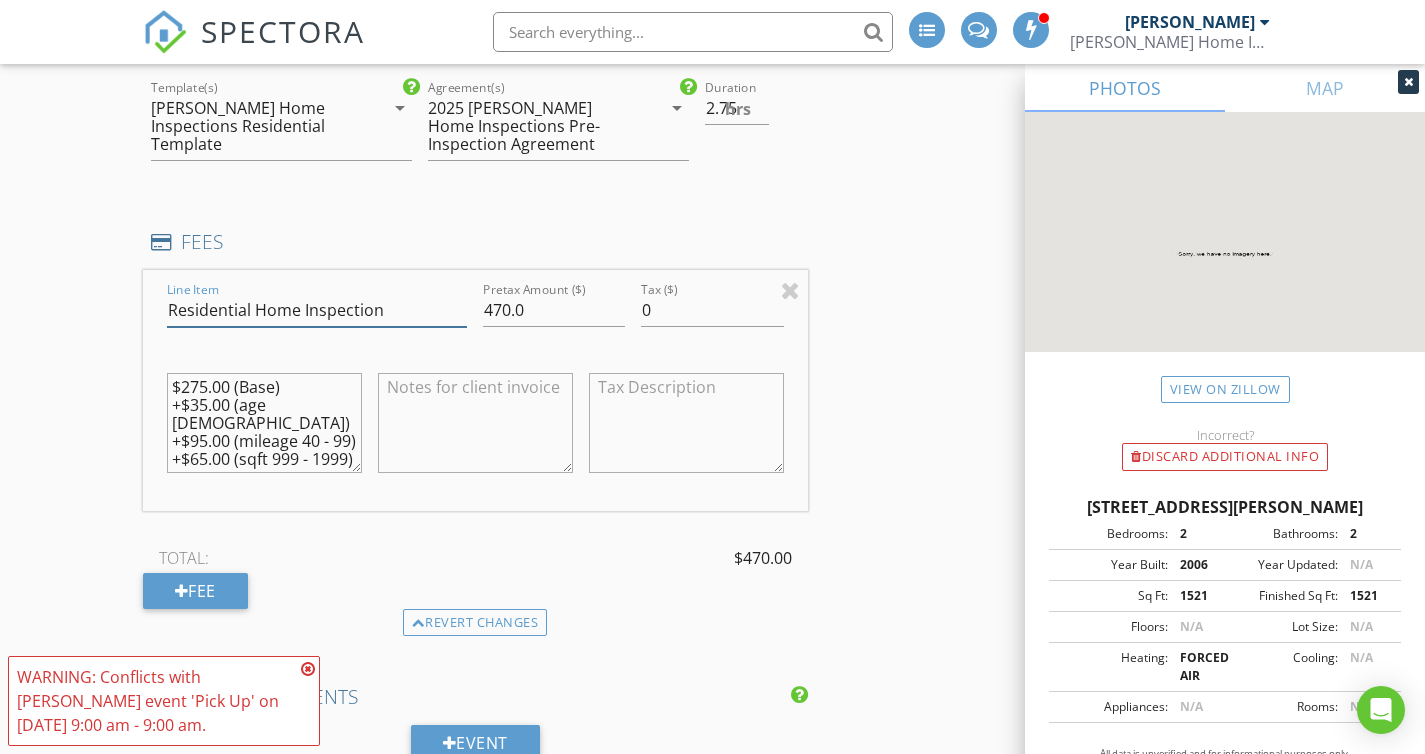 click on "Residential Home Inspection" at bounding box center [317, 310] 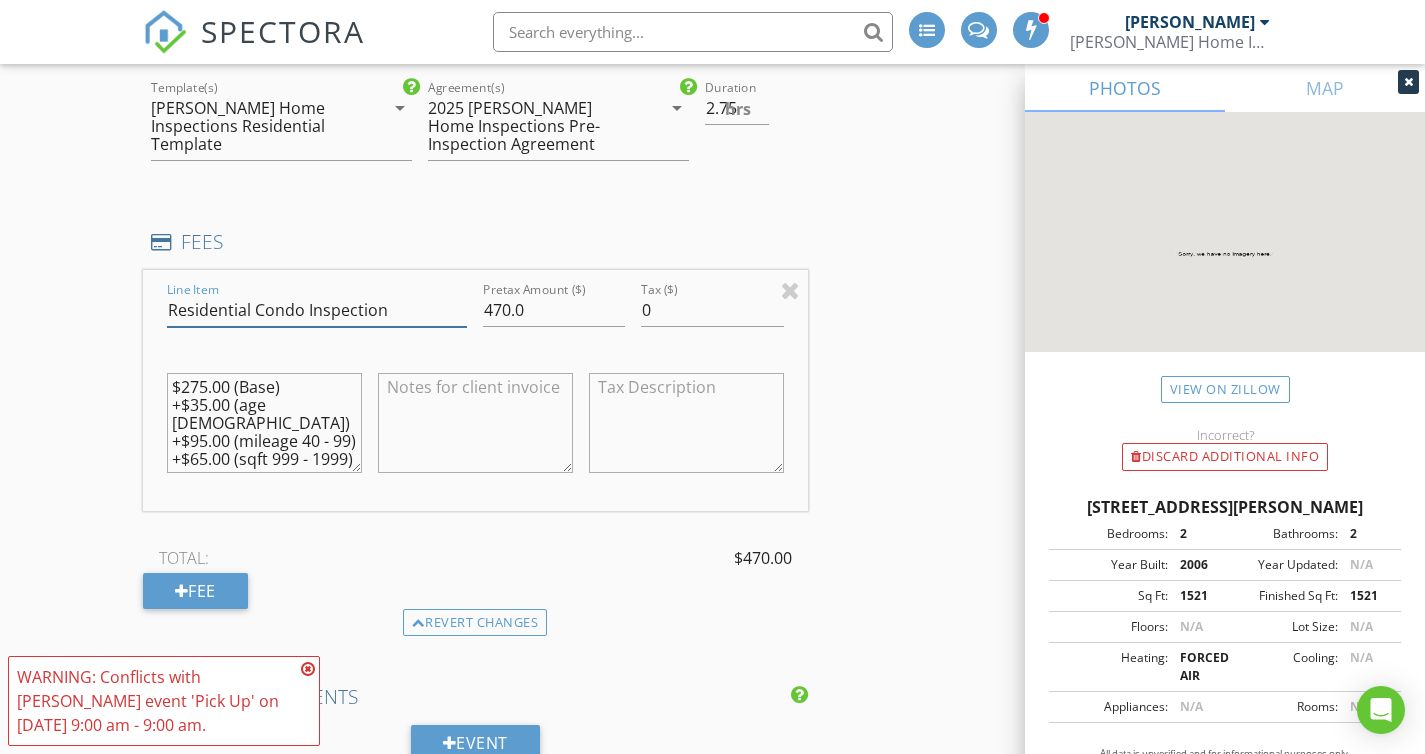 type on "Residential Condo Inspection" 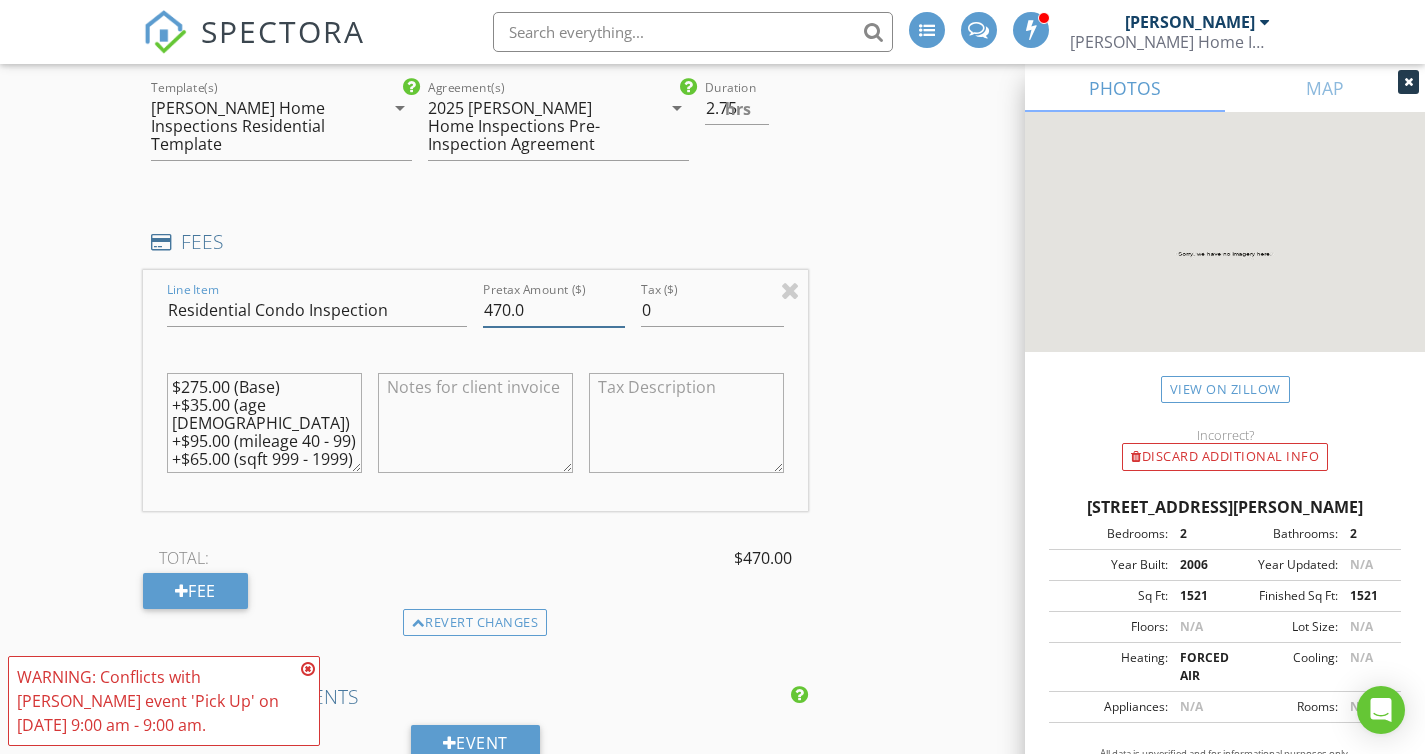 click on "470.0" at bounding box center [554, 310] 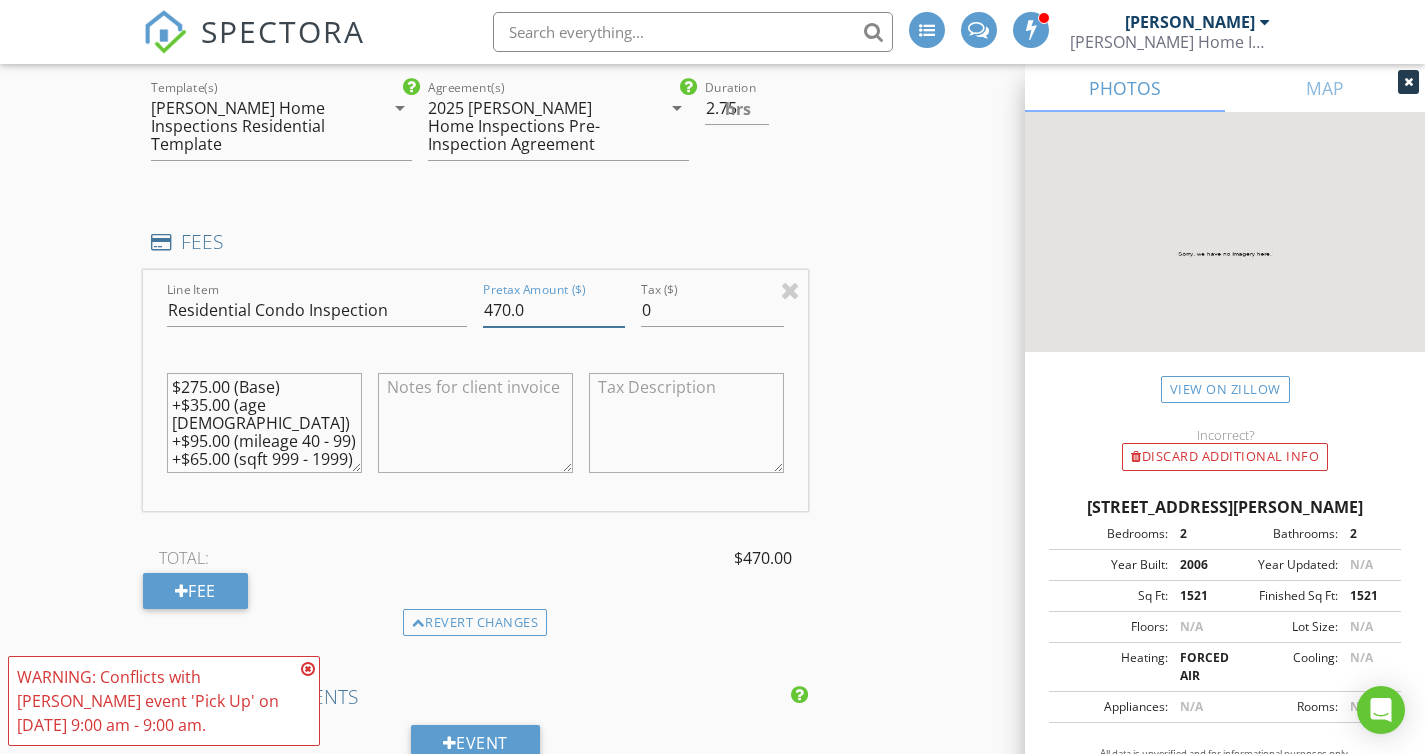 click on "470.0" at bounding box center (554, 310) 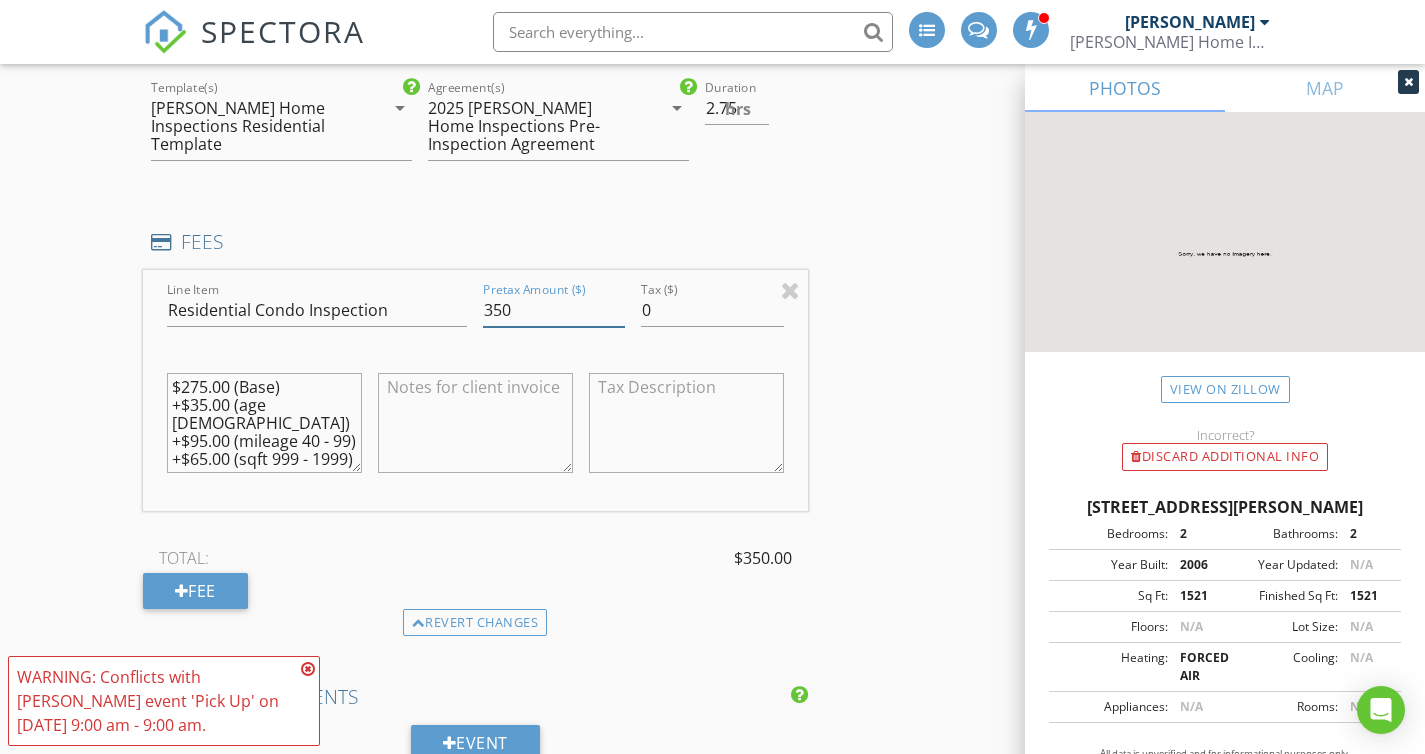 type on "350" 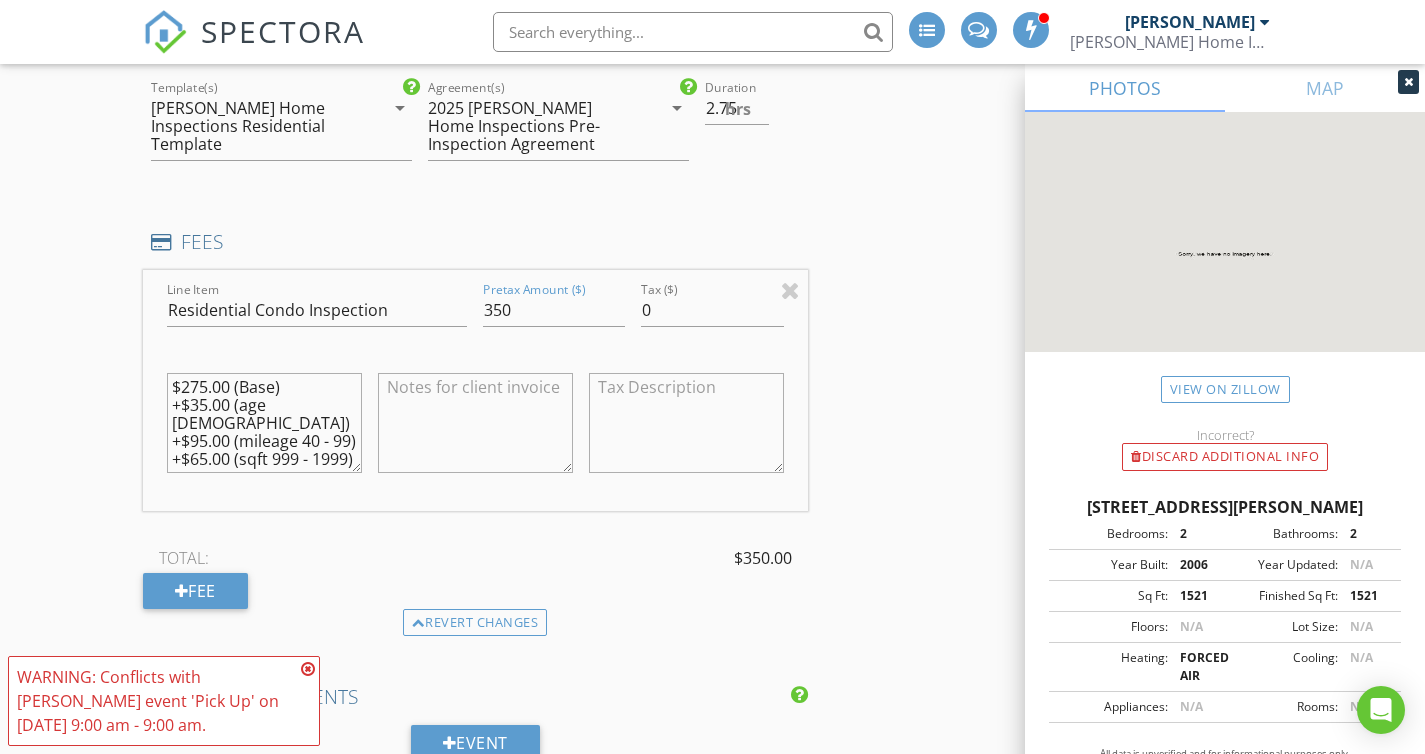 click at bounding box center (475, 423) 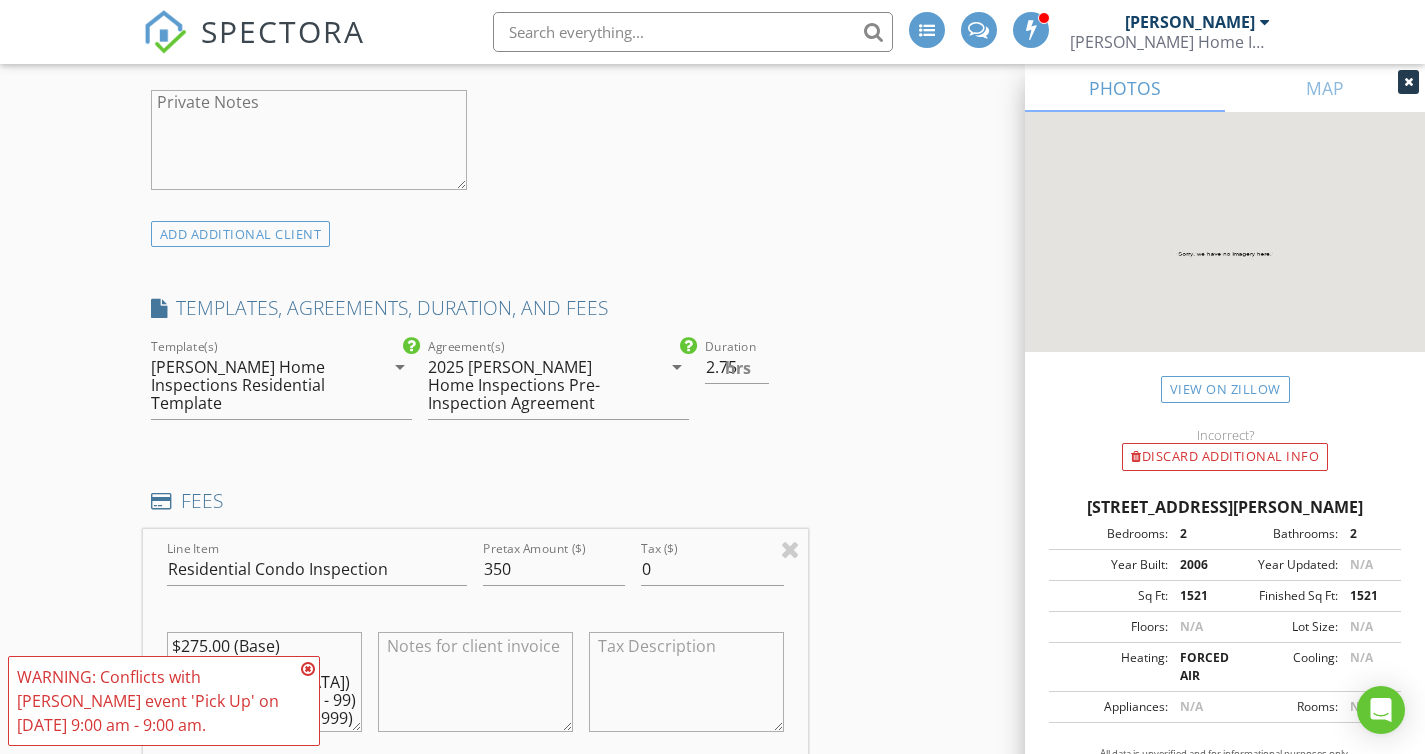 scroll, scrollTop: 1696, scrollLeft: 0, axis: vertical 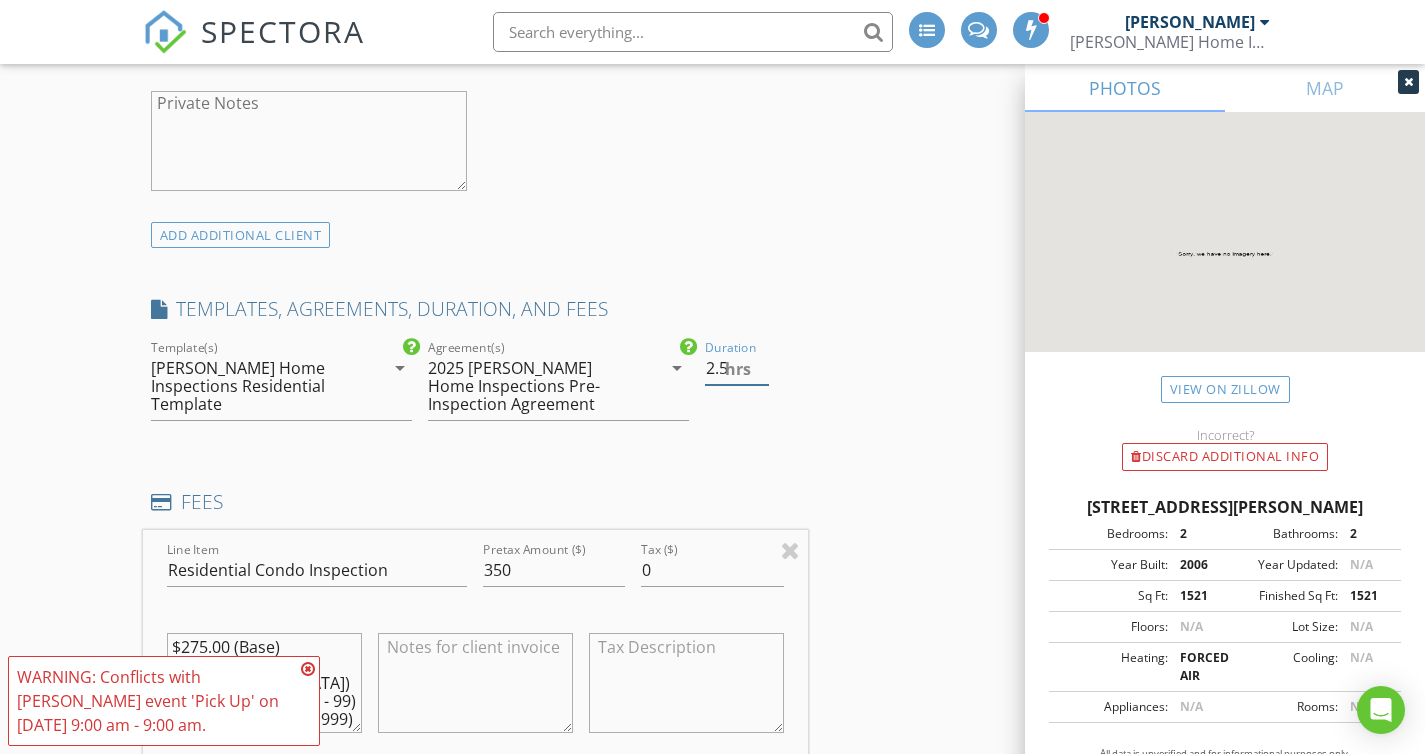 click on "2.5" at bounding box center (737, 368) 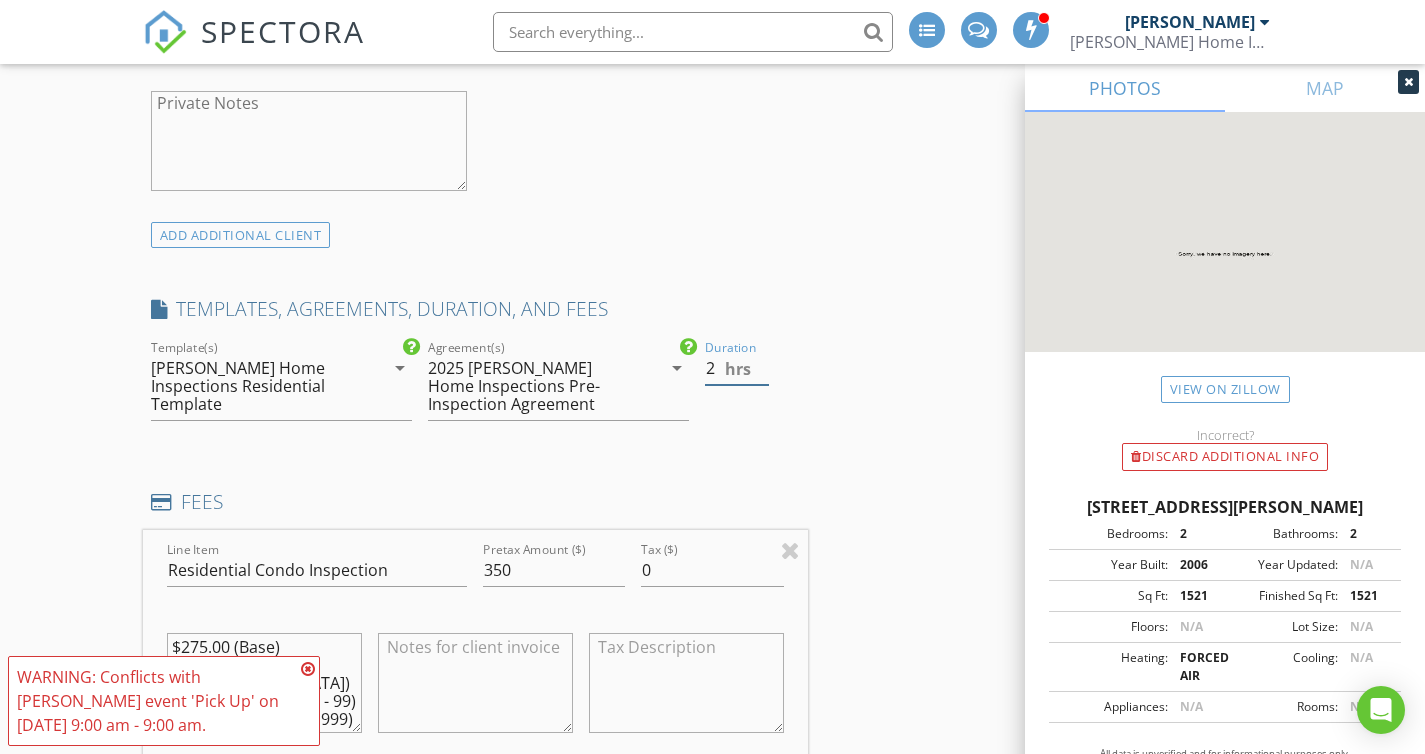 type on "2" 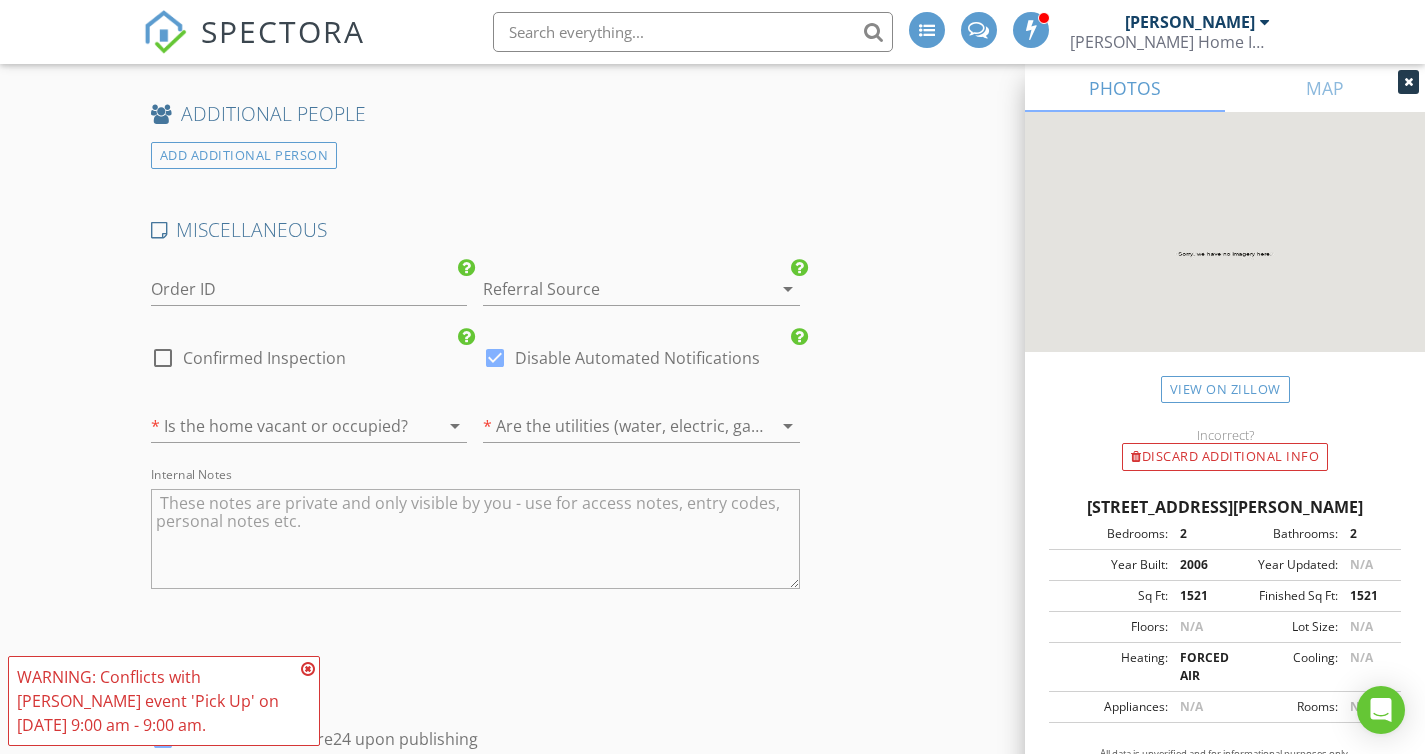scroll, scrollTop: 3370, scrollLeft: 0, axis: vertical 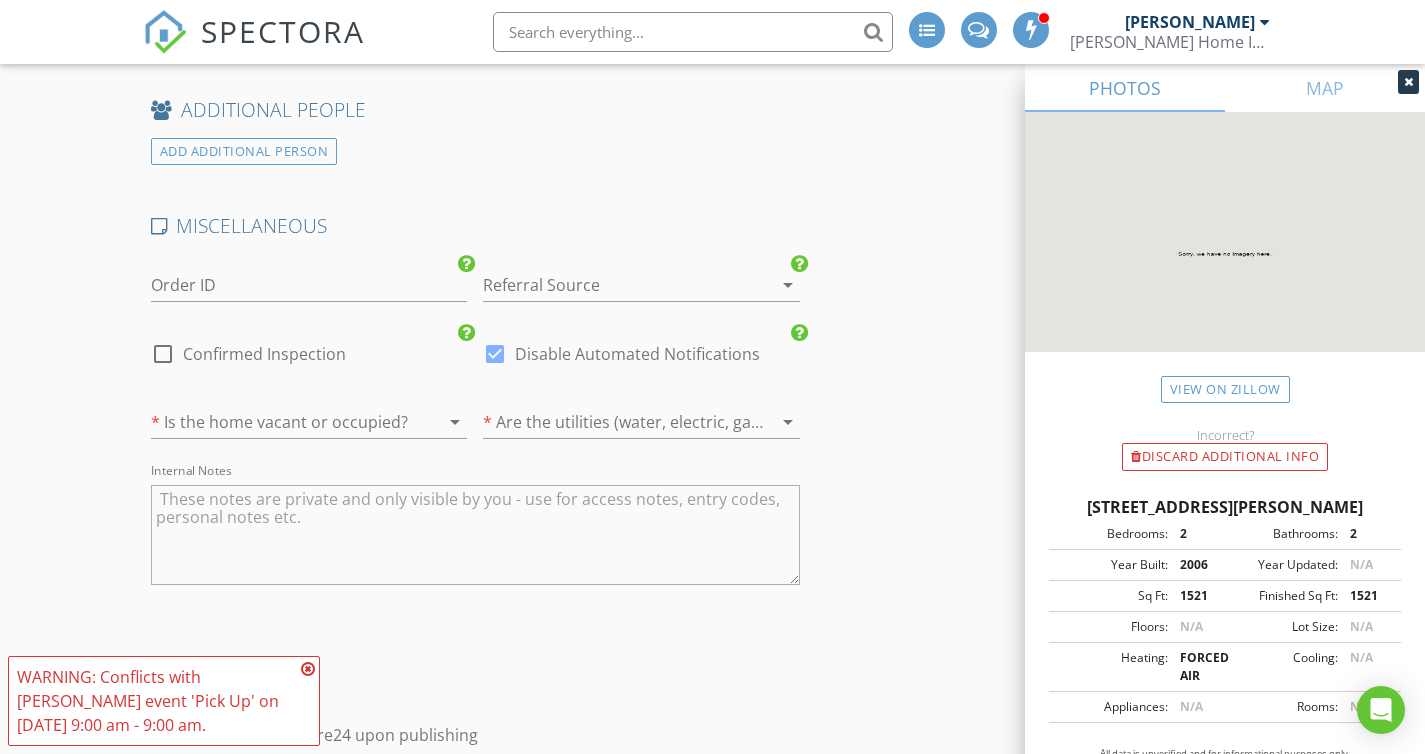 click at bounding box center (613, 285) 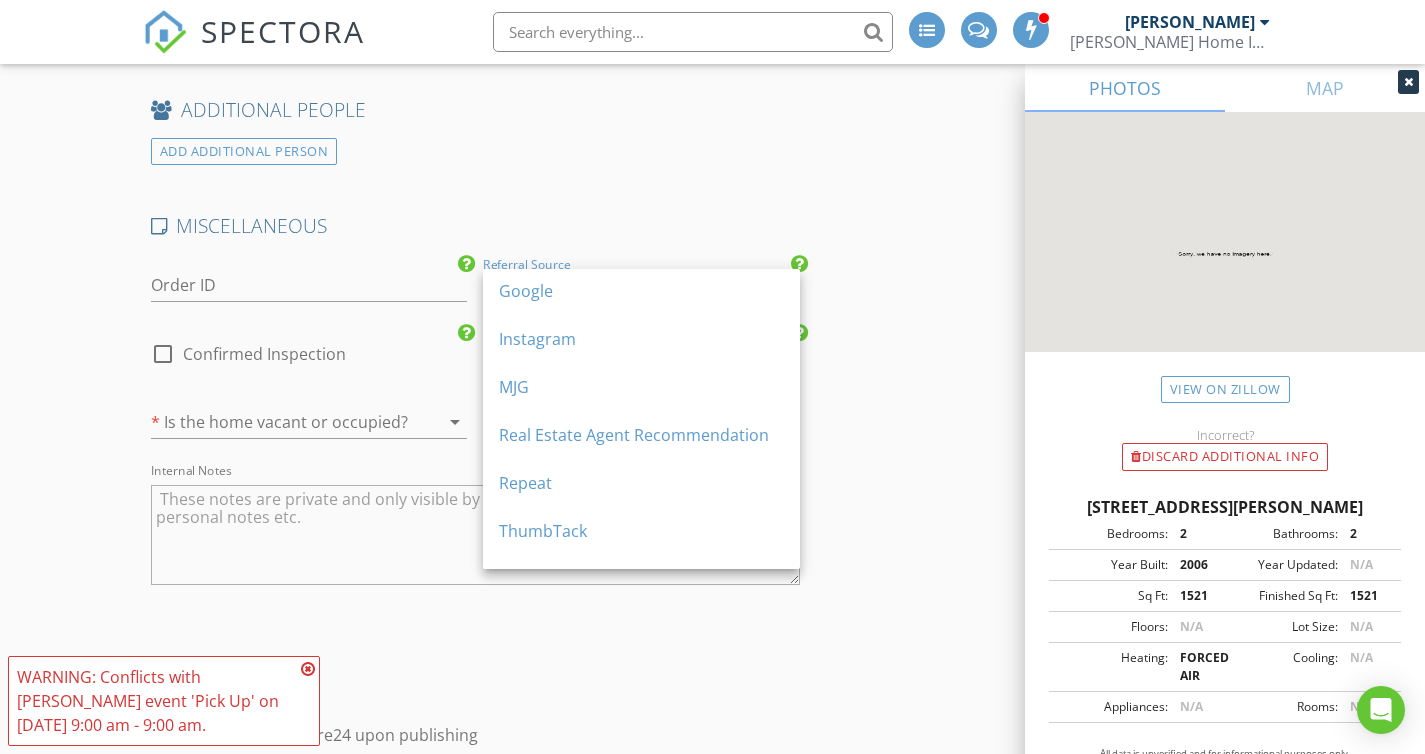 scroll, scrollTop: 324, scrollLeft: 0, axis: vertical 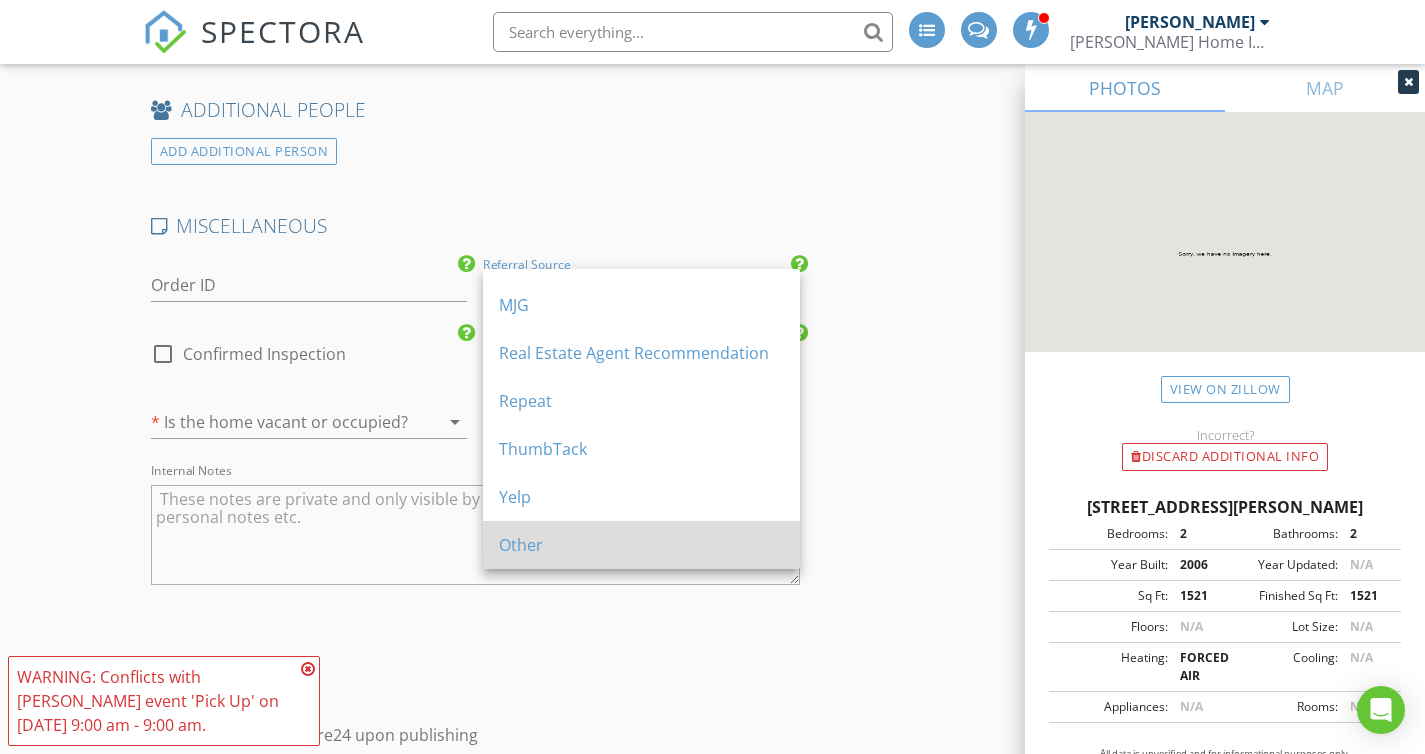 click on "Other" at bounding box center [641, 545] 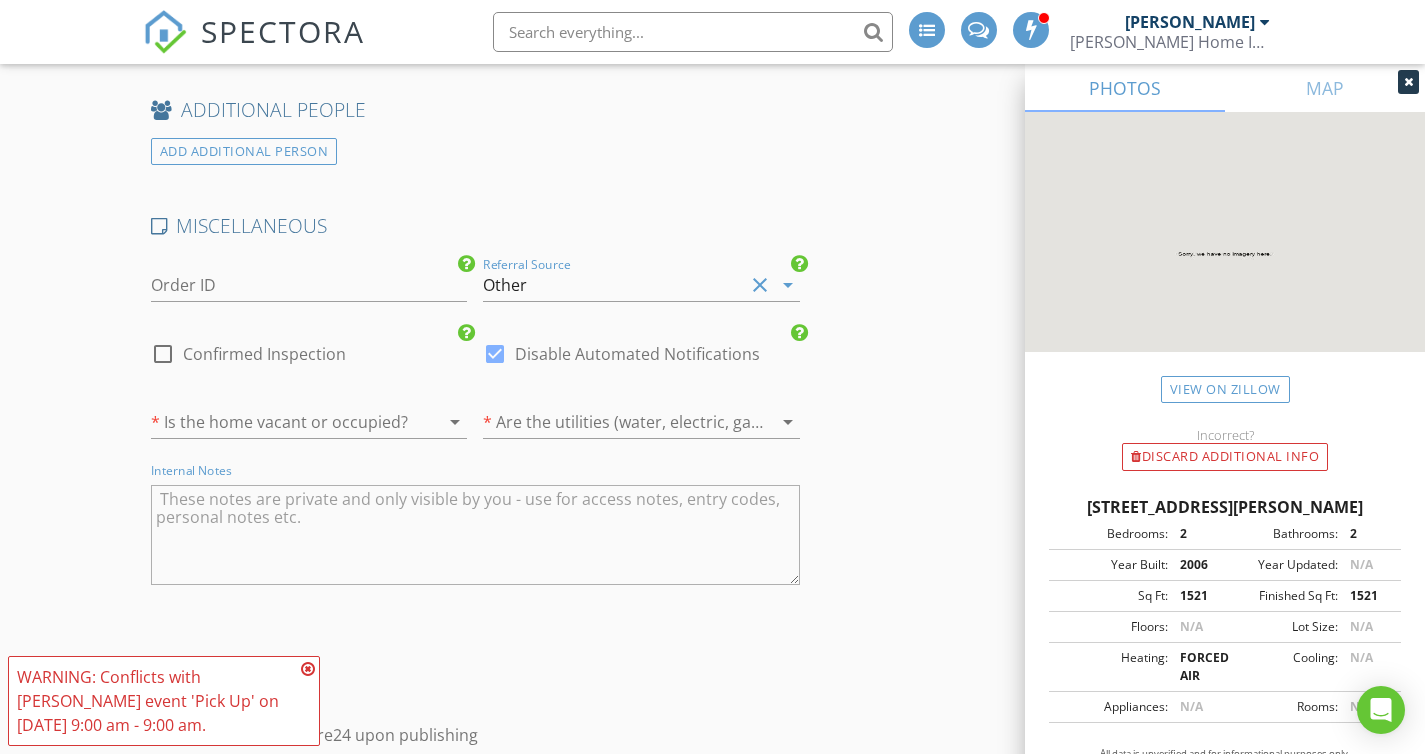 click at bounding box center (475, 535) 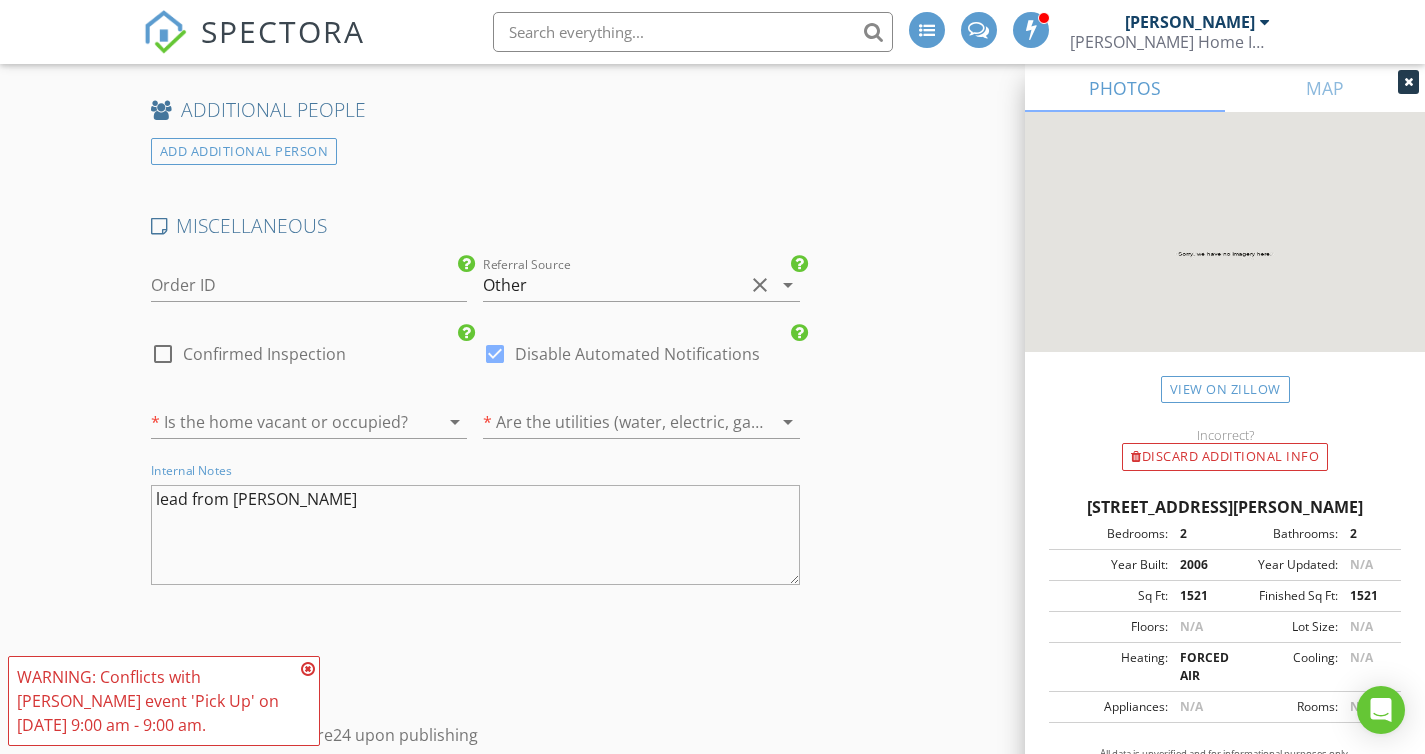 type on "lead from Dobbins" 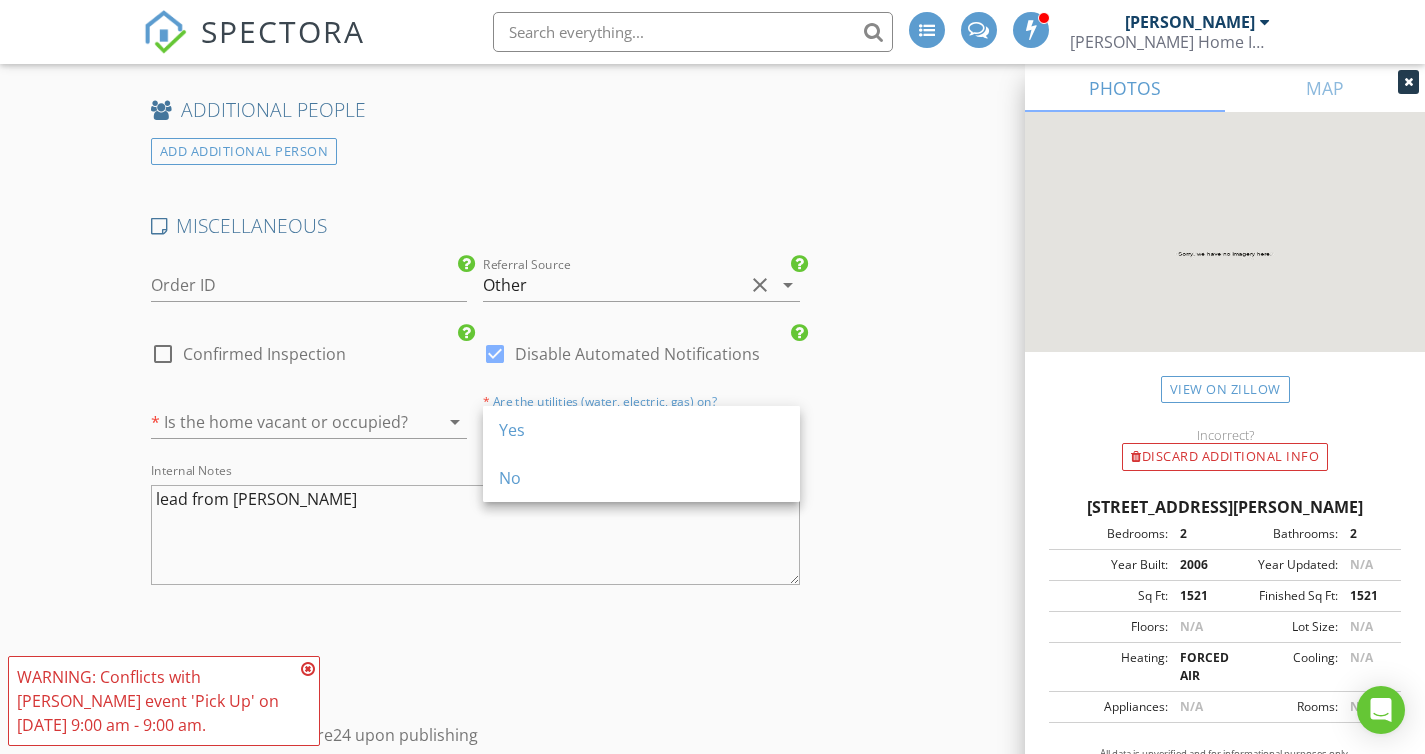 click on "check_box_outline_blank Confirmed Inspection" at bounding box center [309, 364] 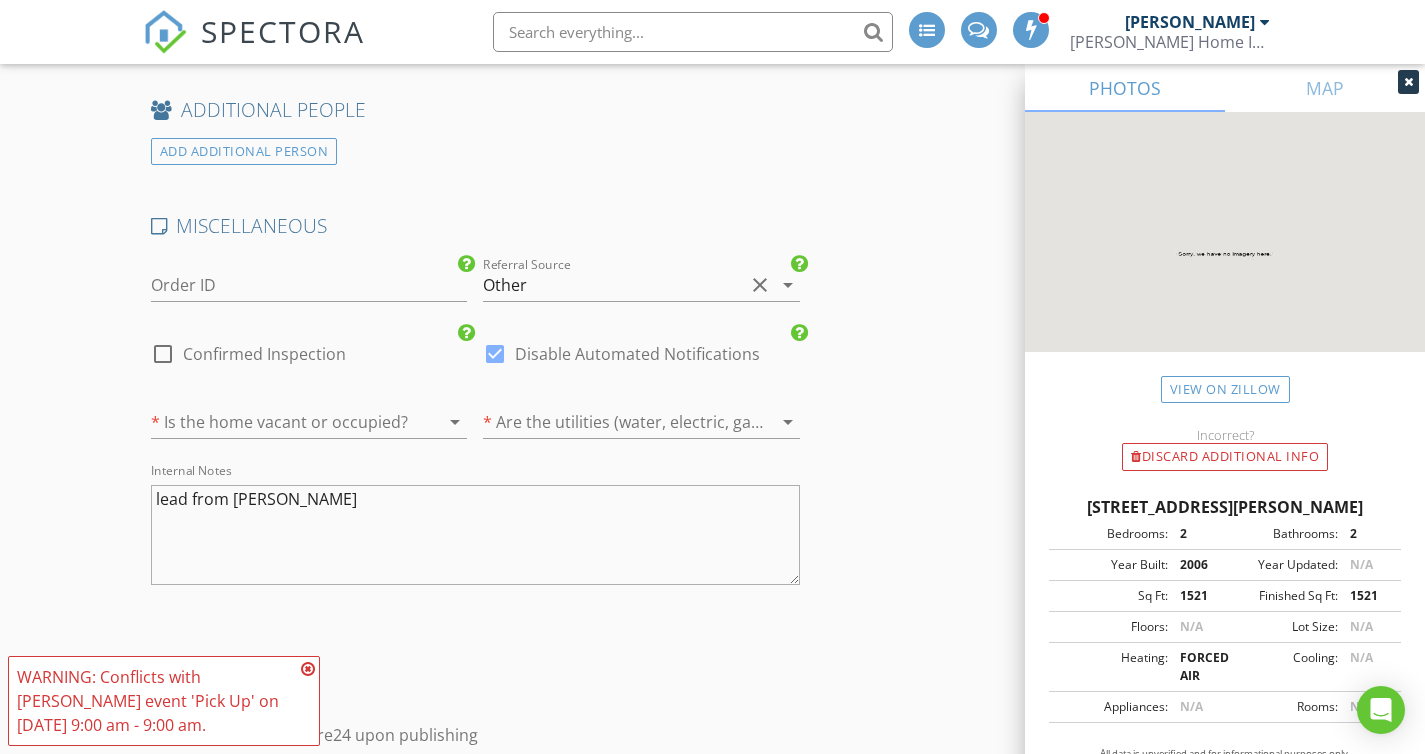 click on "Confirmed Inspection" at bounding box center [264, 354] 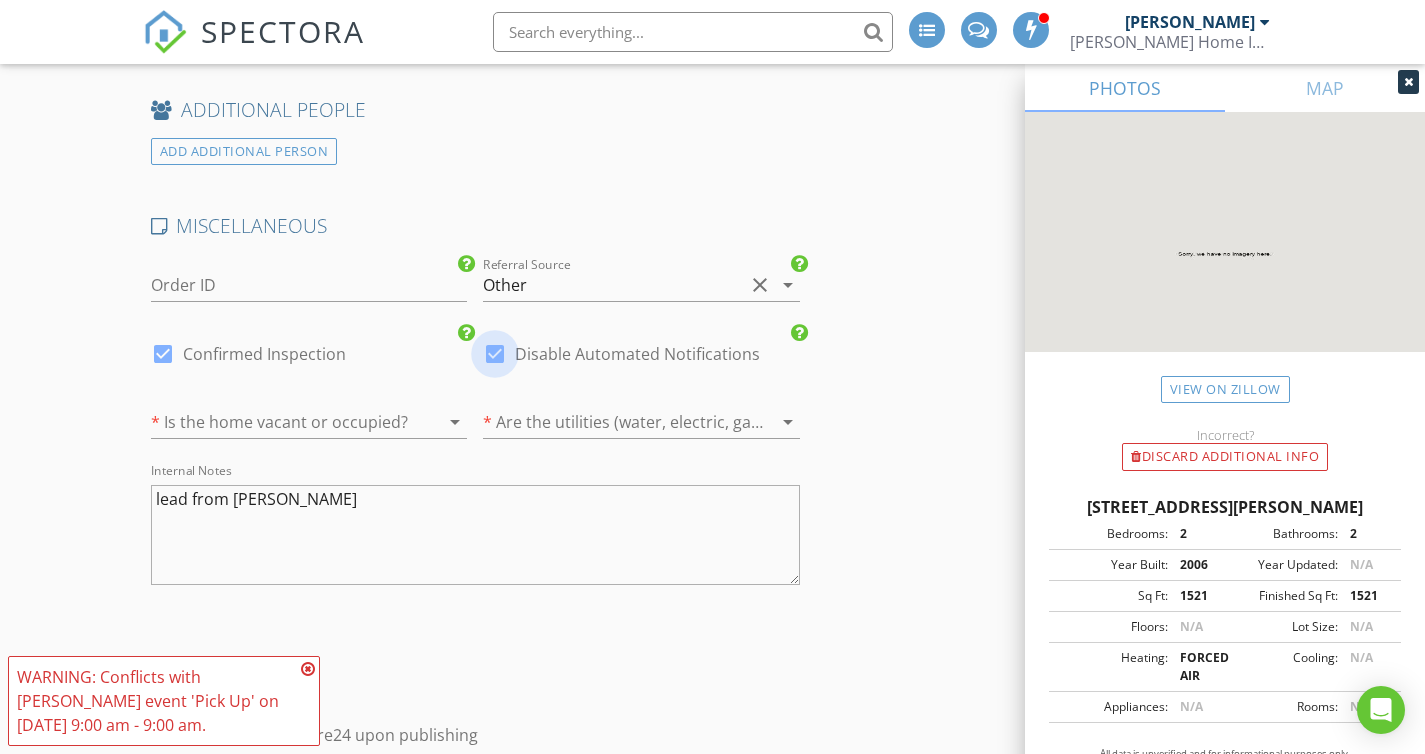 click at bounding box center [495, 354] 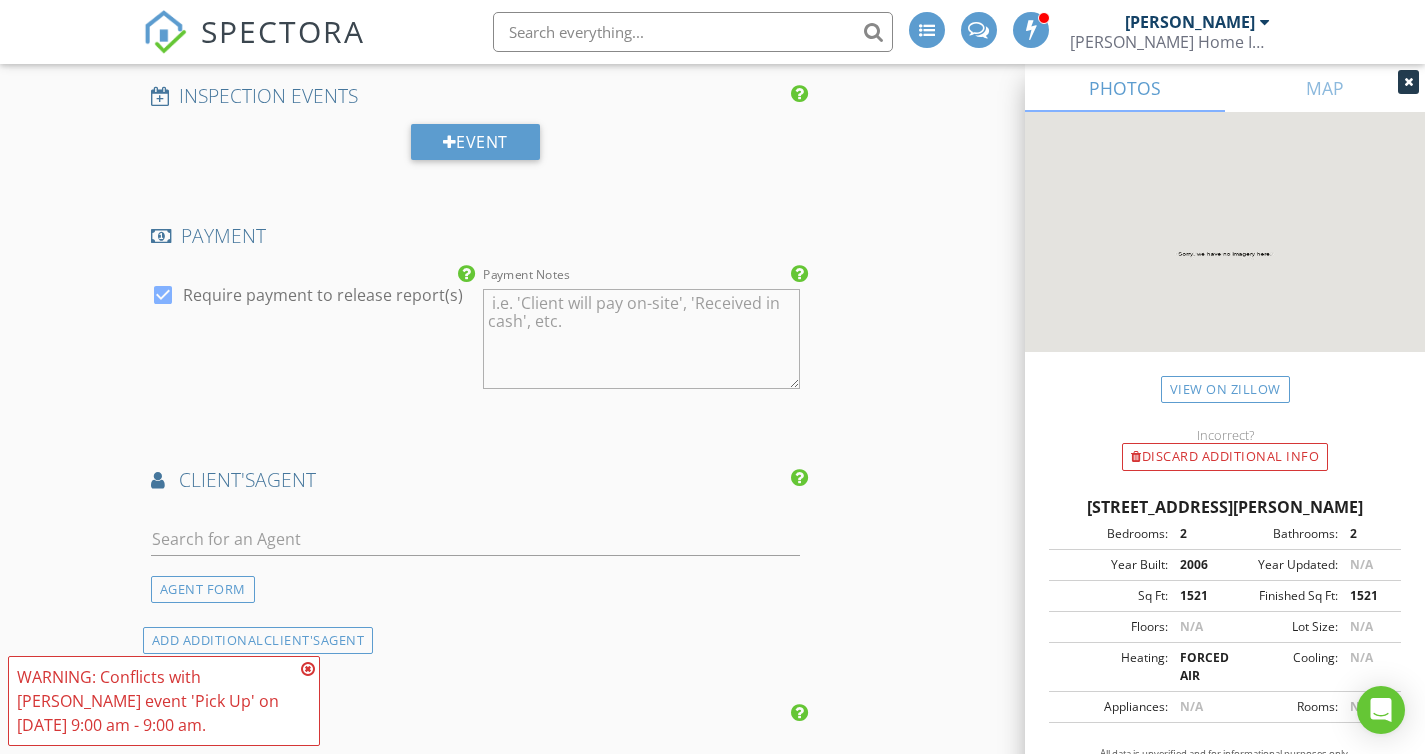 scroll, scrollTop: 2574, scrollLeft: 0, axis: vertical 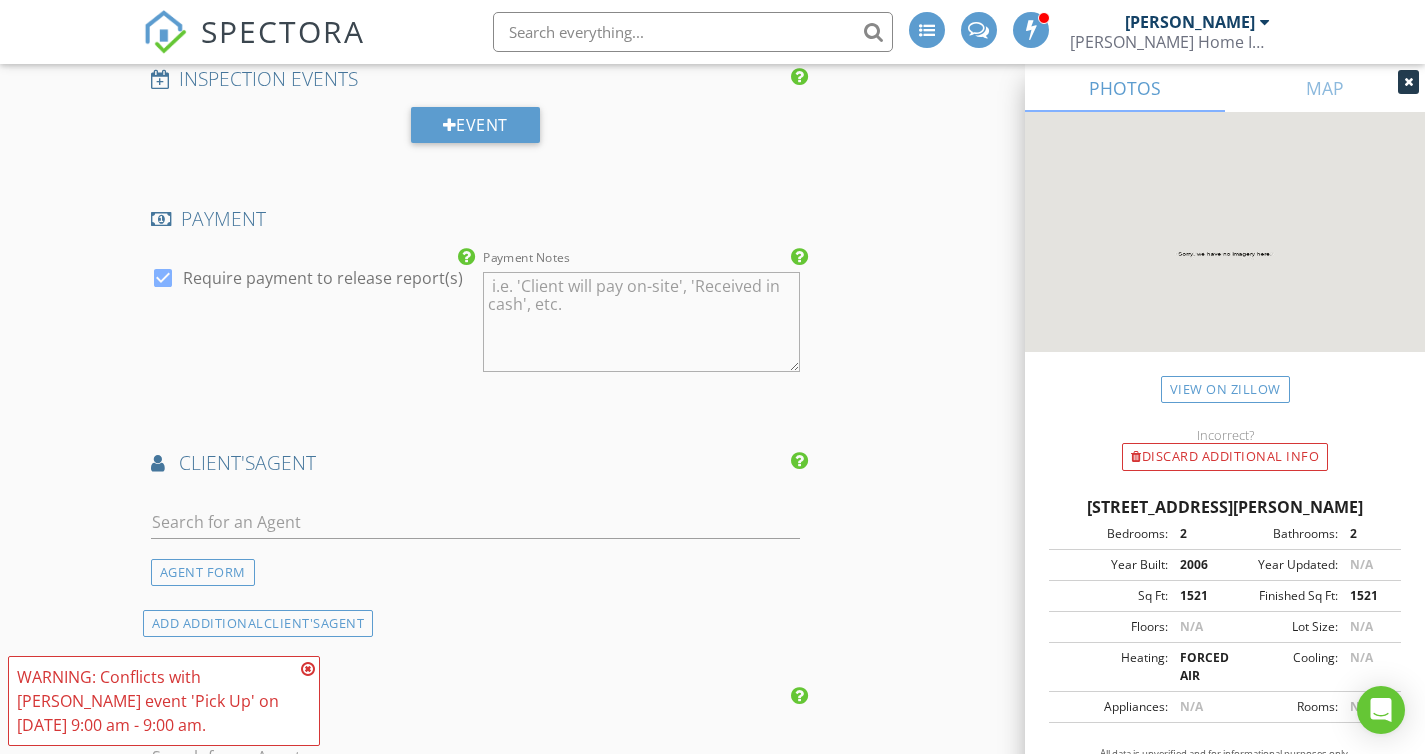 click at bounding box center (308, 669) 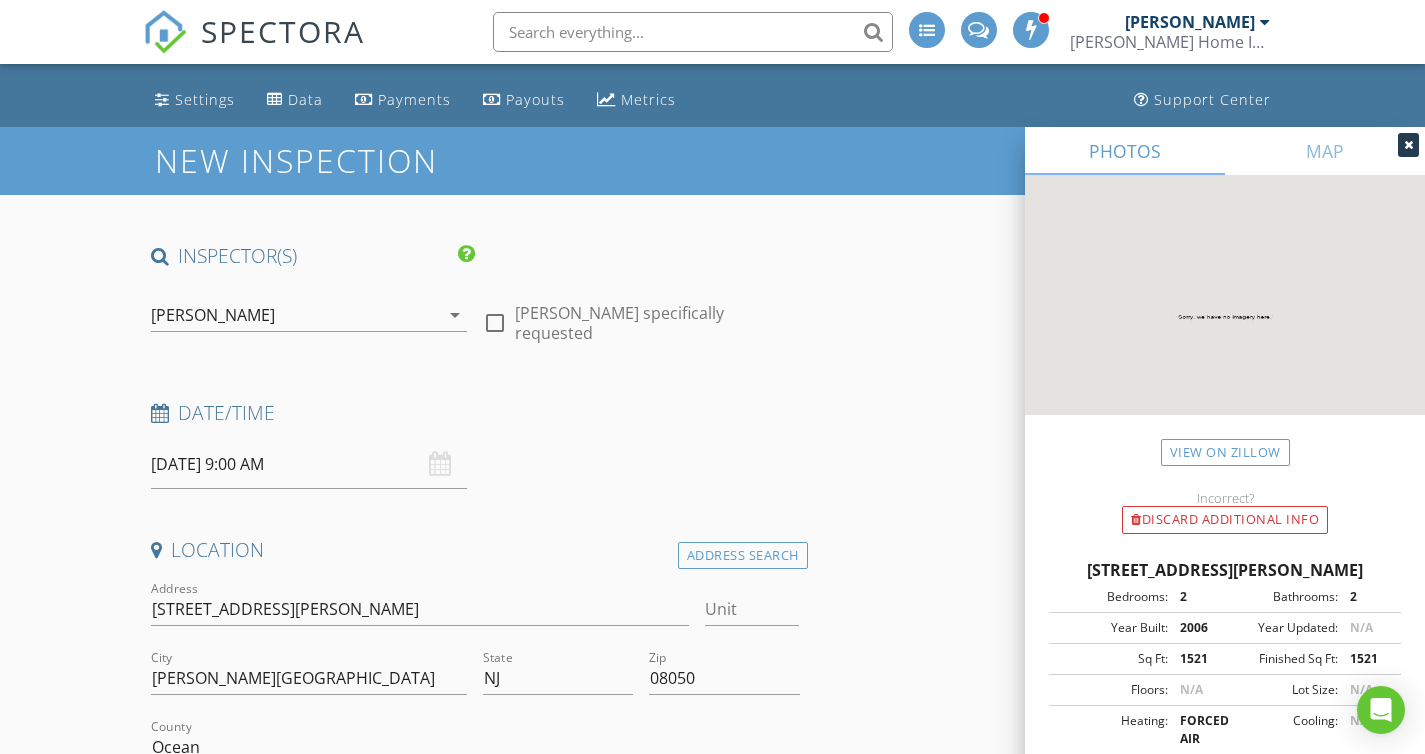 scroll, scrollTop: 0, scrollLeft: 0, axis: both 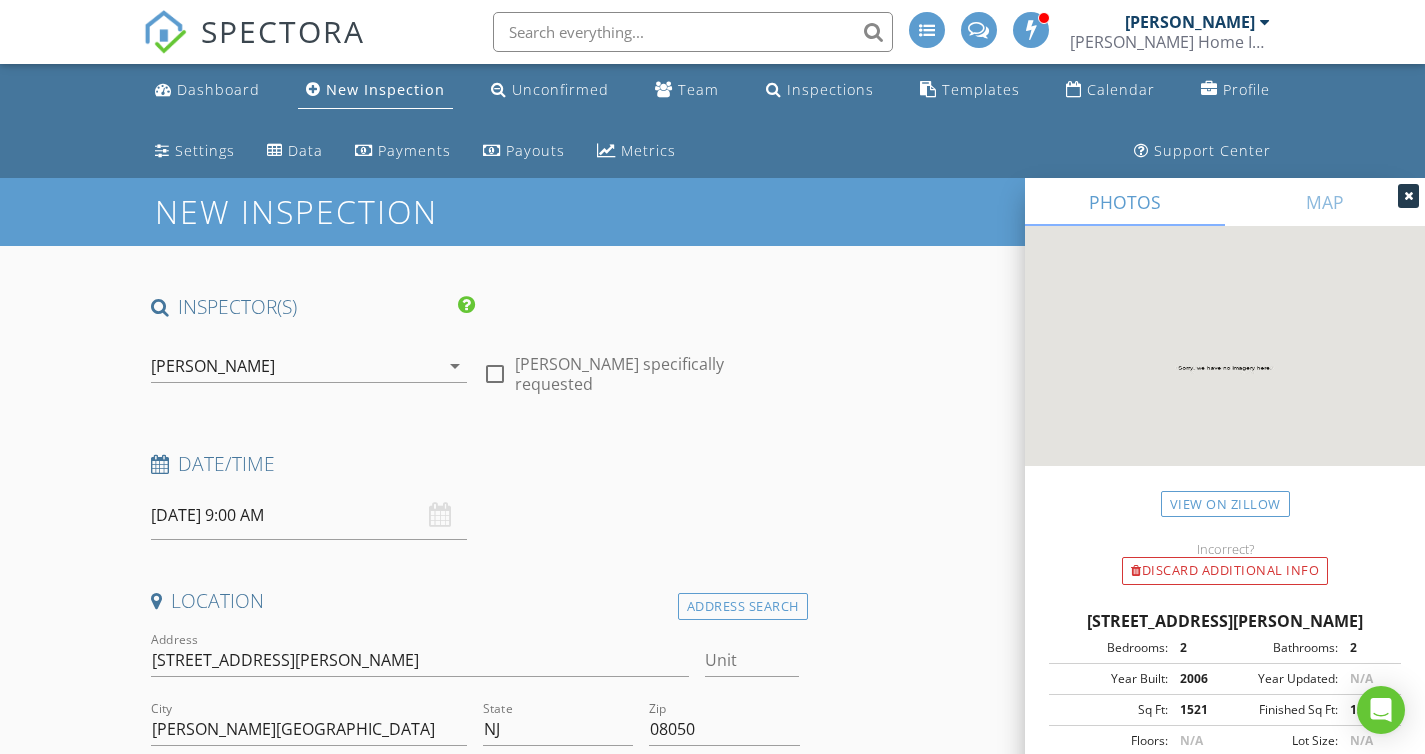 click at bounding box center (495, 374) 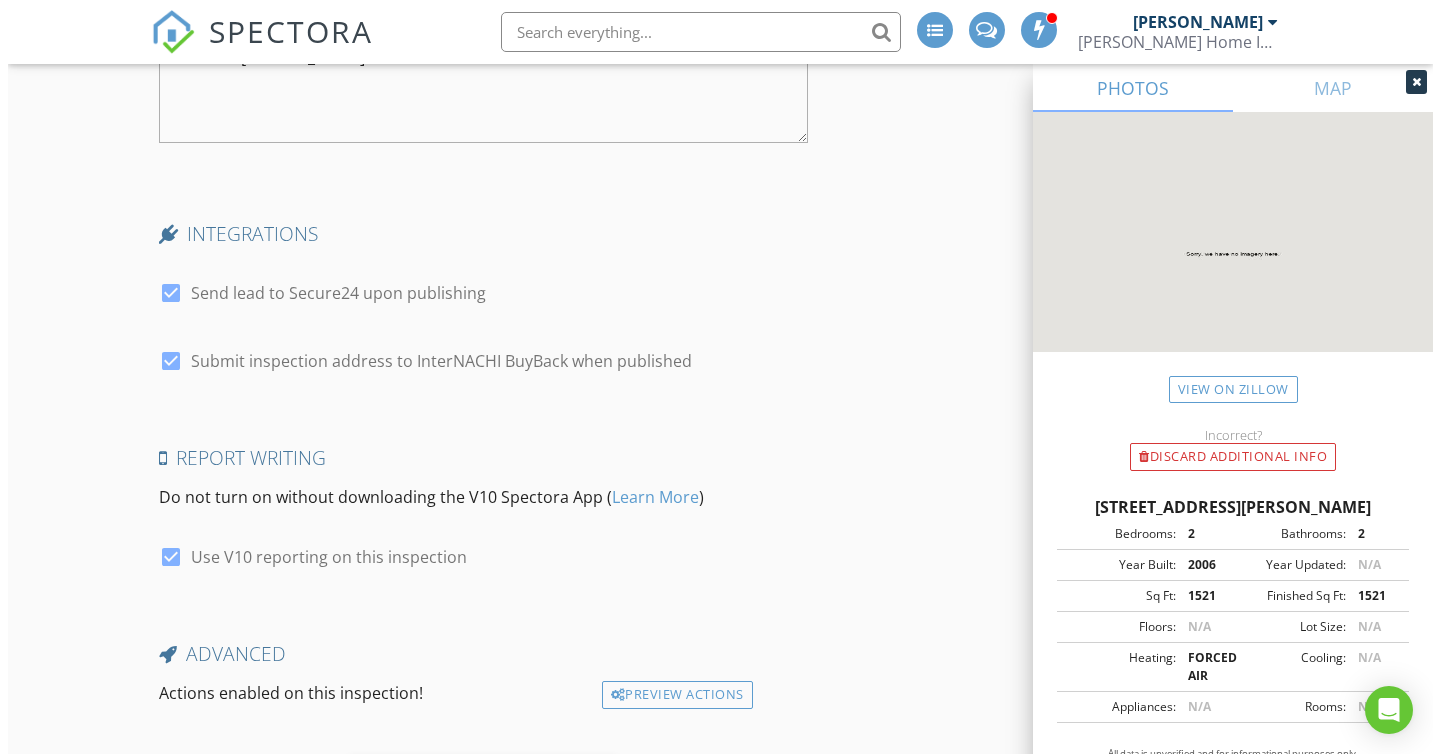scroll, scrollTop: 3931, scrollLeft: 0, axis: vertical 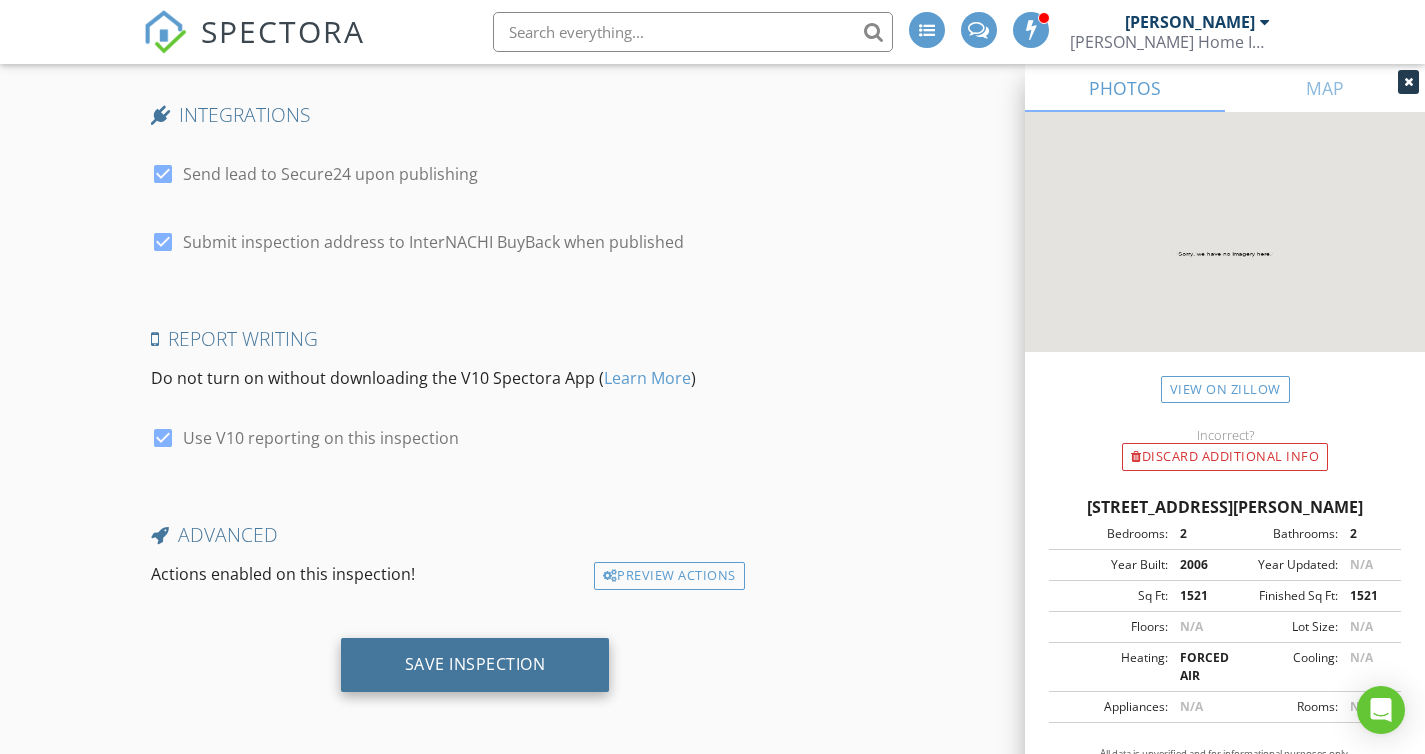 click on "Save Inspection" at bounding box center (475, 665) 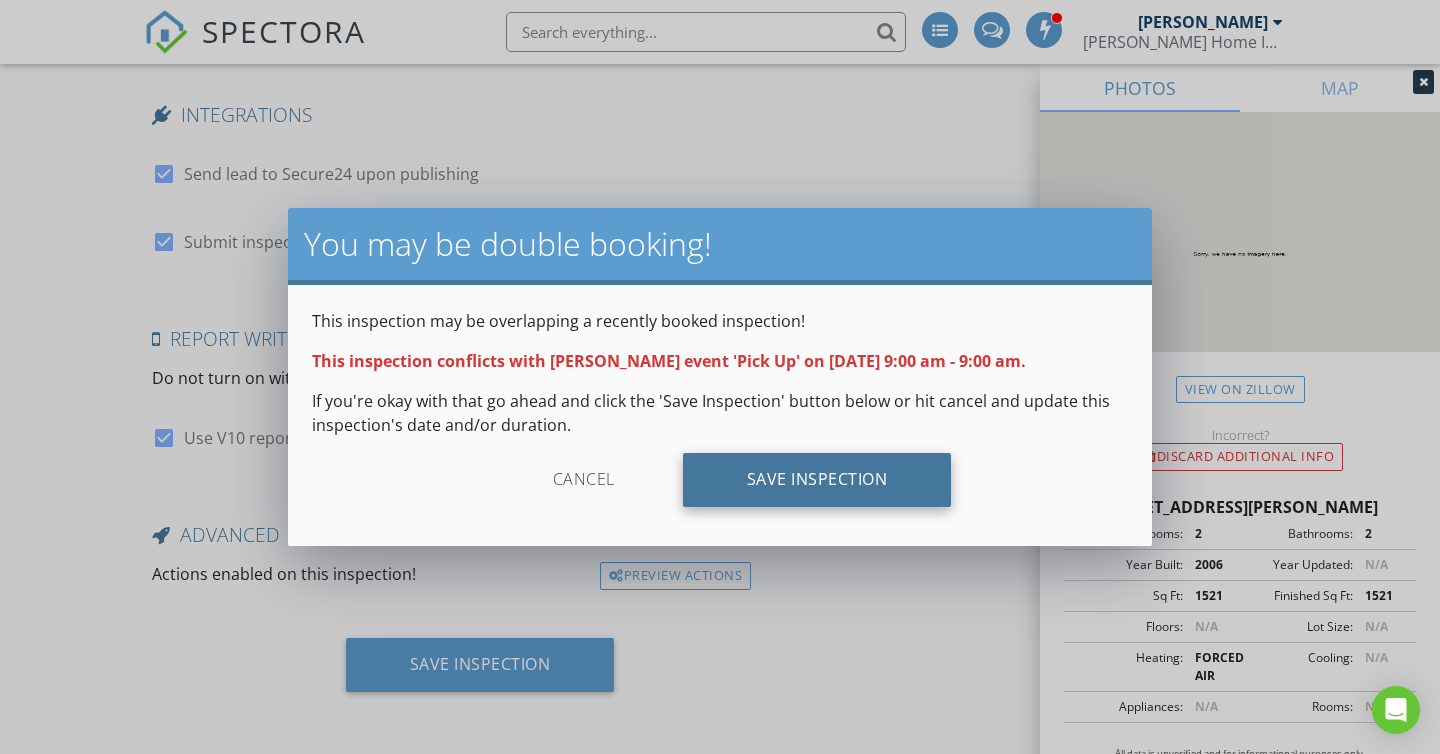 click on "Save Inspection" at bounding box center (817, 480) 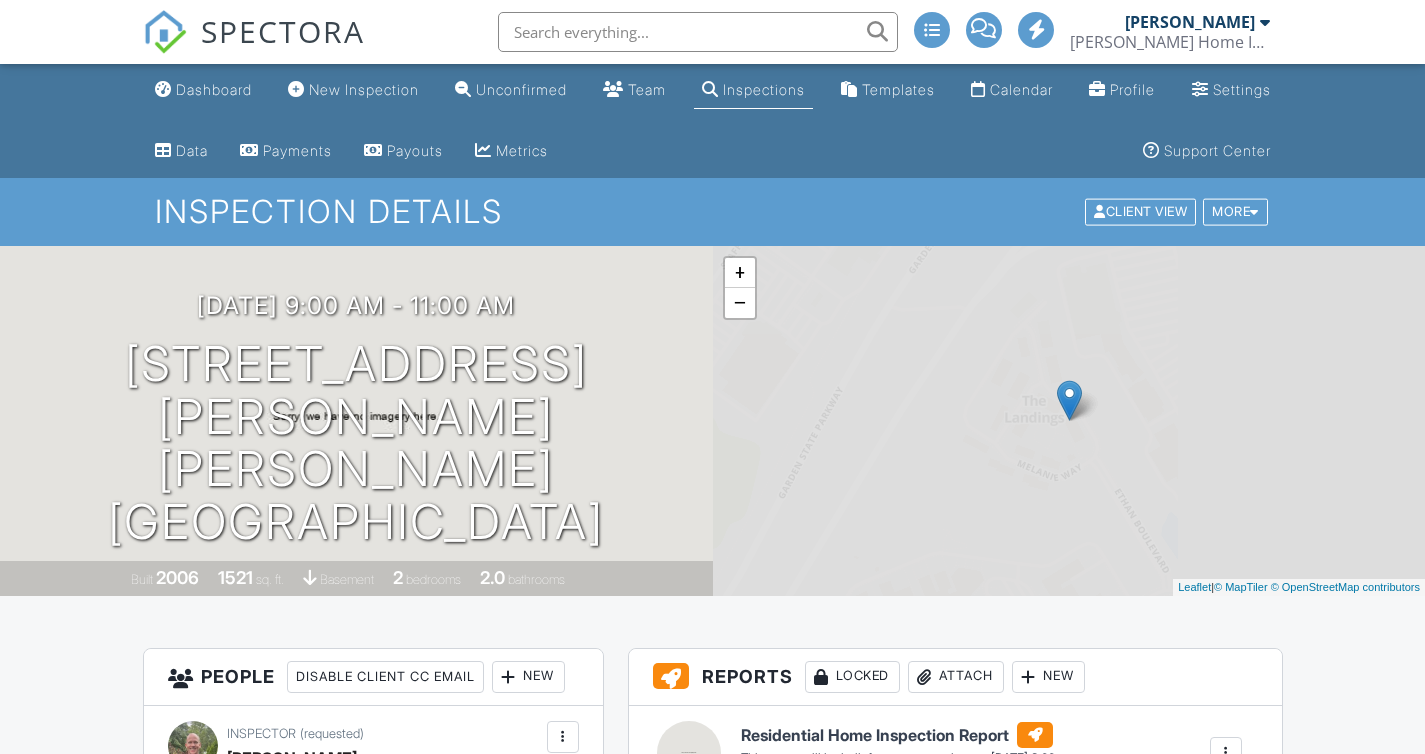 scroll, scrollTop: 0, scrollLeft: 0, axis: both 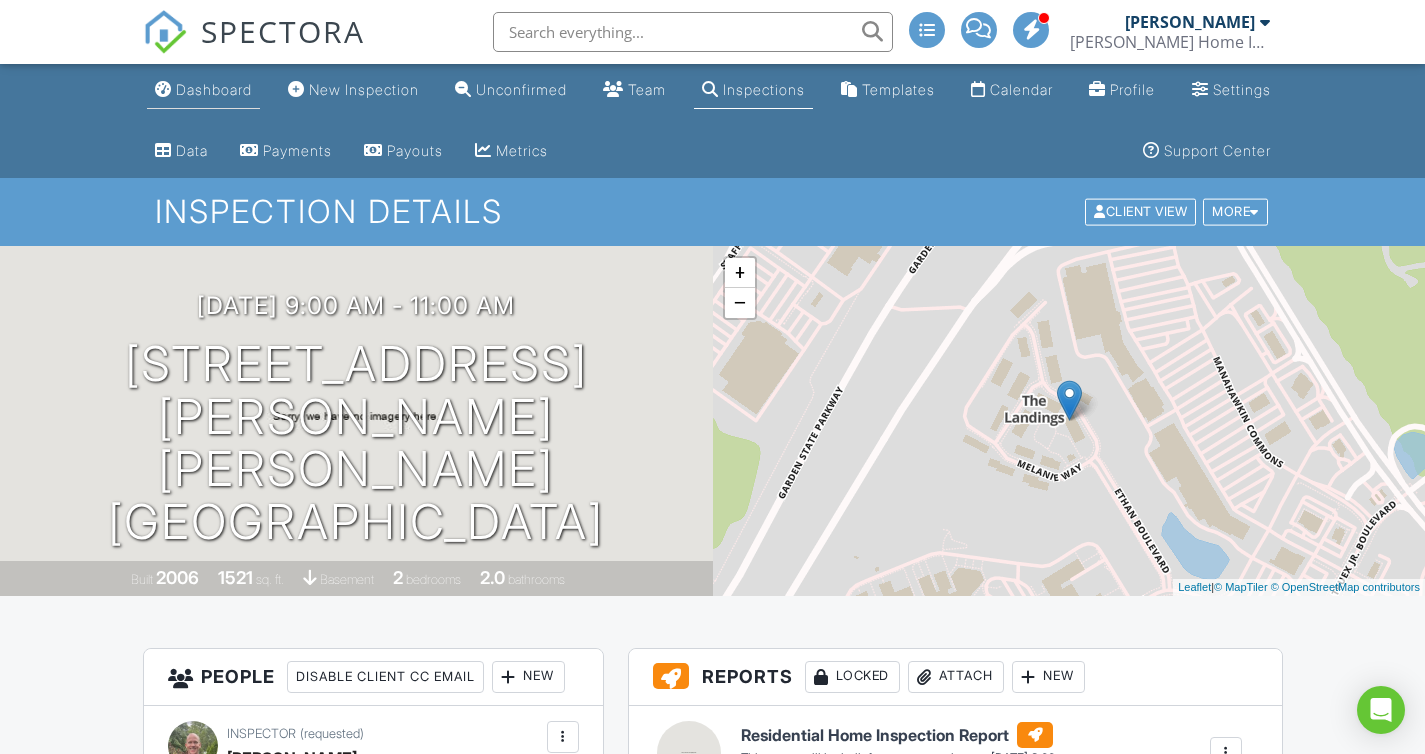 click on "Dashboard" at bounding box center (203, 90) 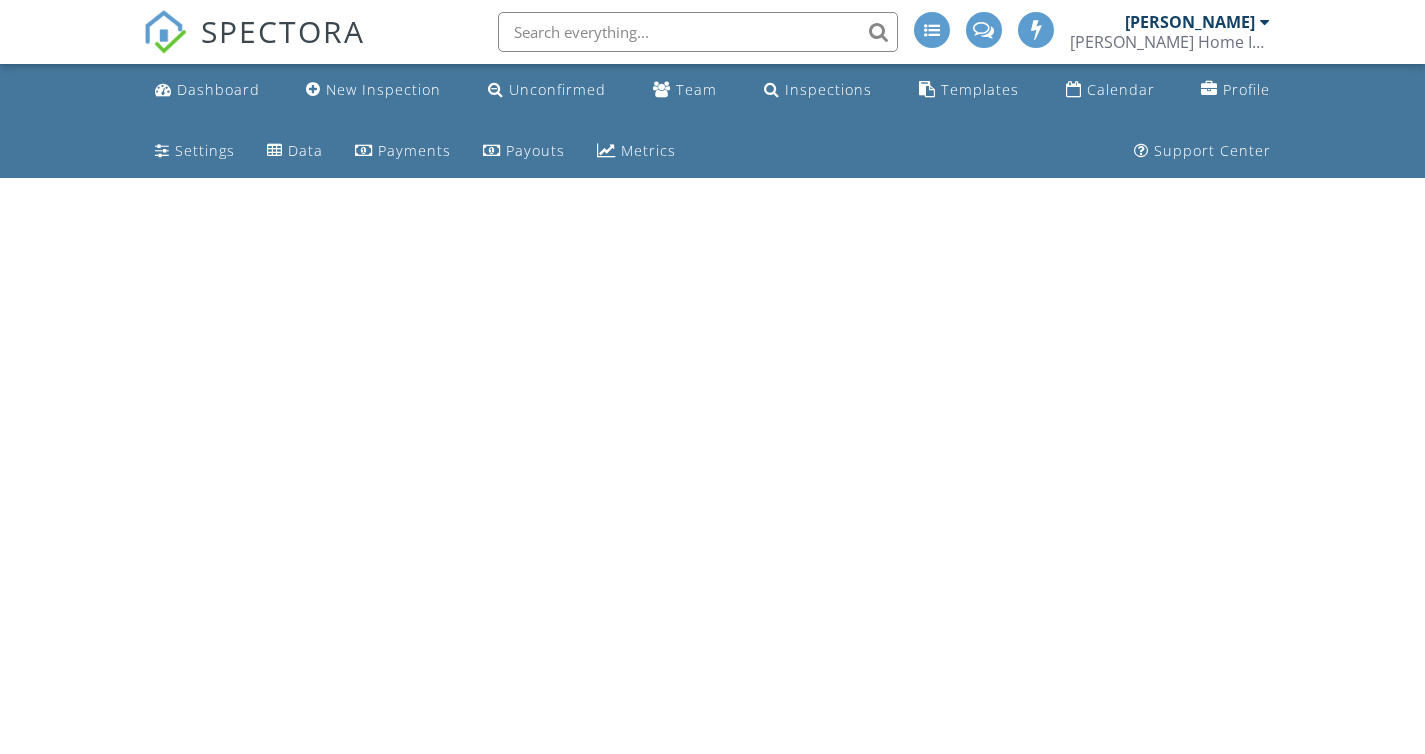 scroll, scrollTop: 0, scrollLeft: 0, axis: both 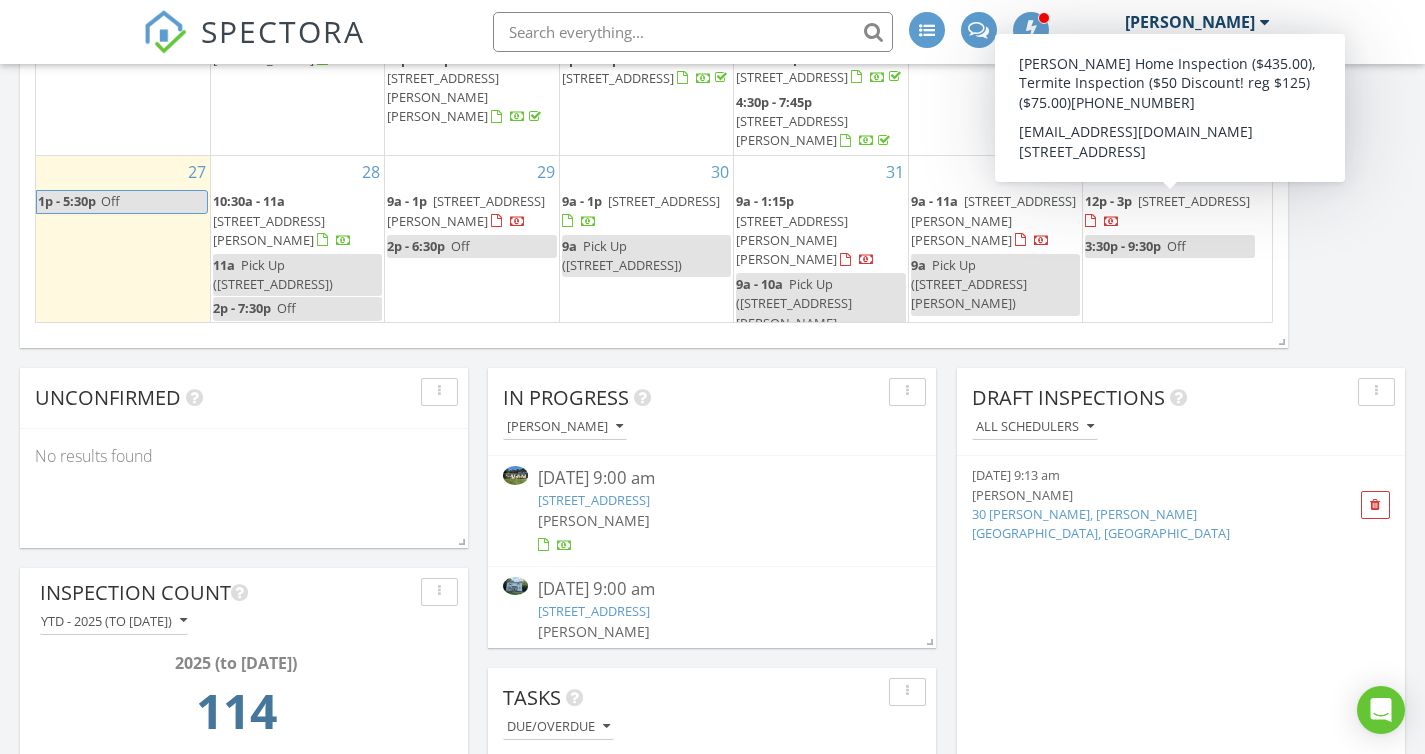 click on "[STREET_ADDRESS]" at bounding box center [1194, 201] 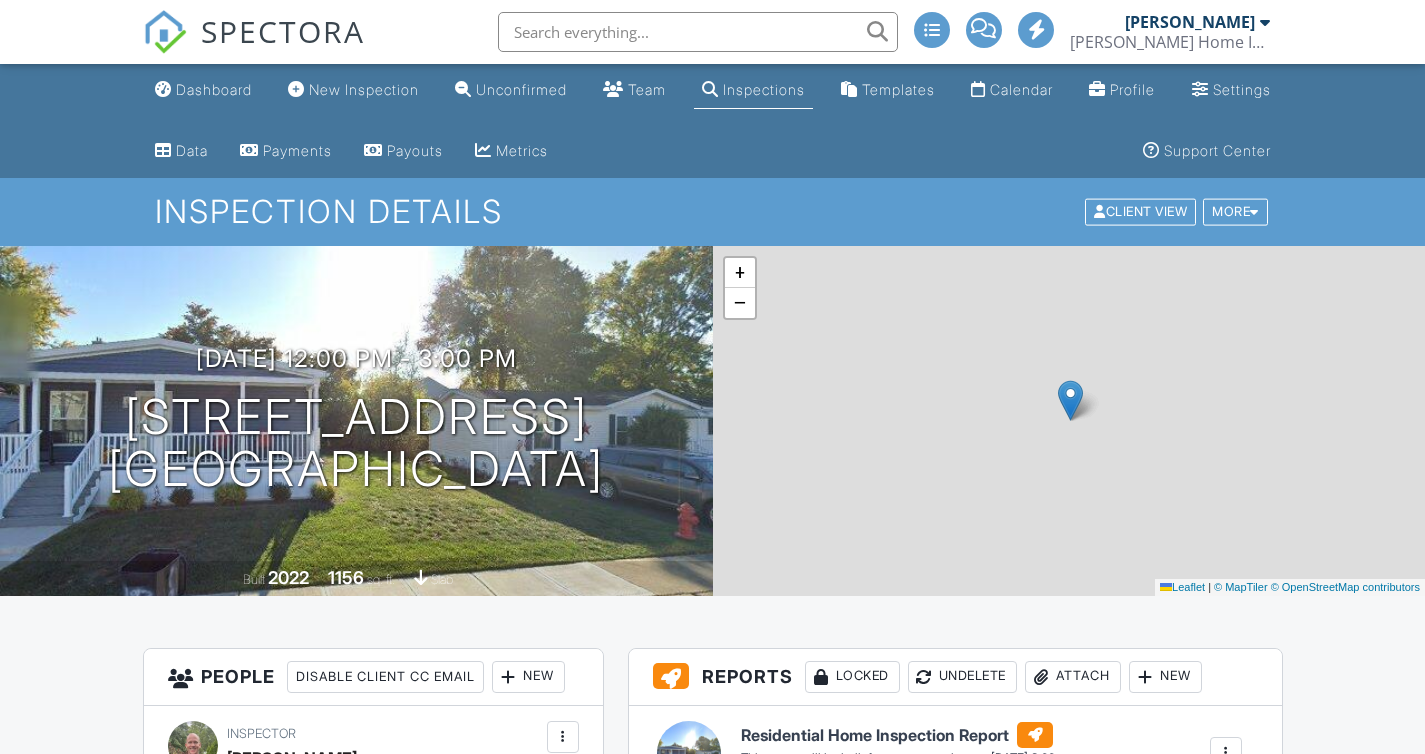 scroll, scrollTop: 0, scrollLeft: 0, axis: both 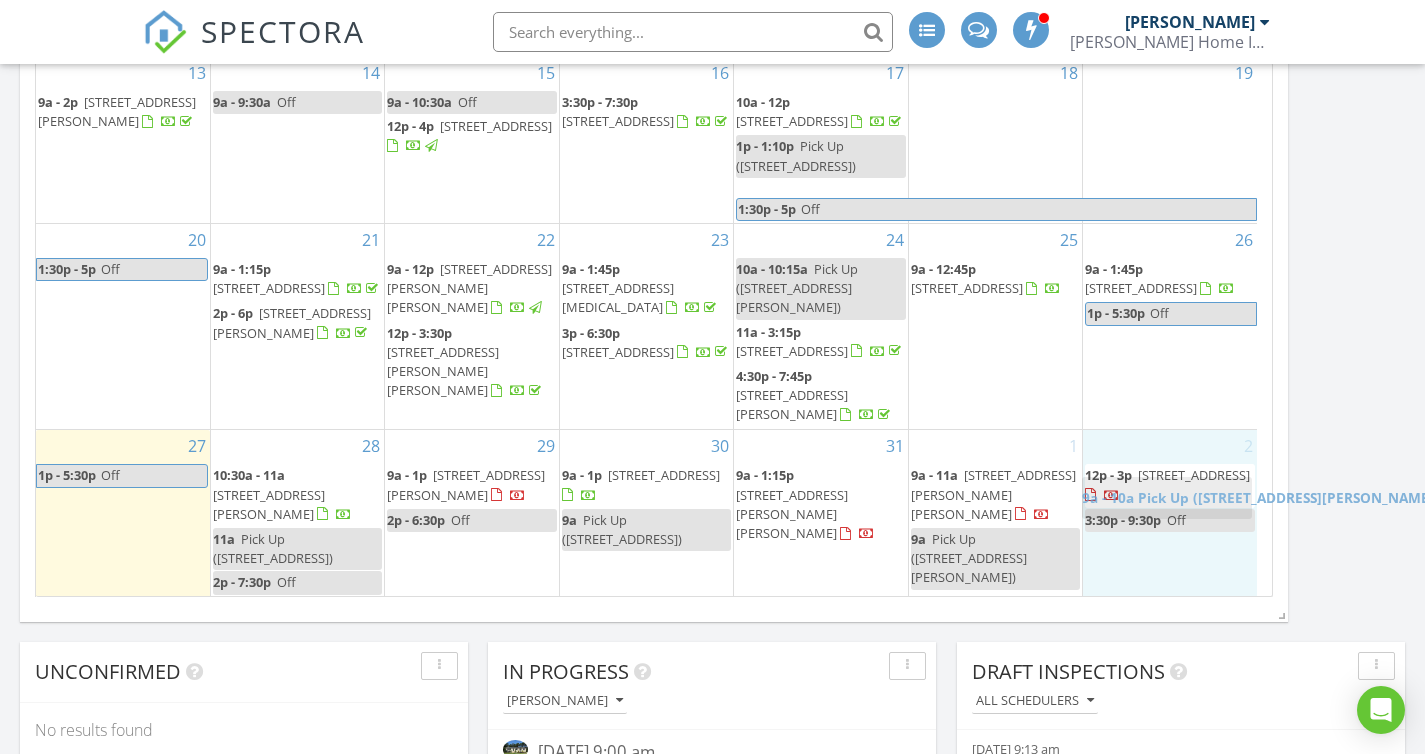 drag, startPoint x: 811, startPoint y: 541, endPoint x: 1156, endPoint y: 489, distance: 348.89682 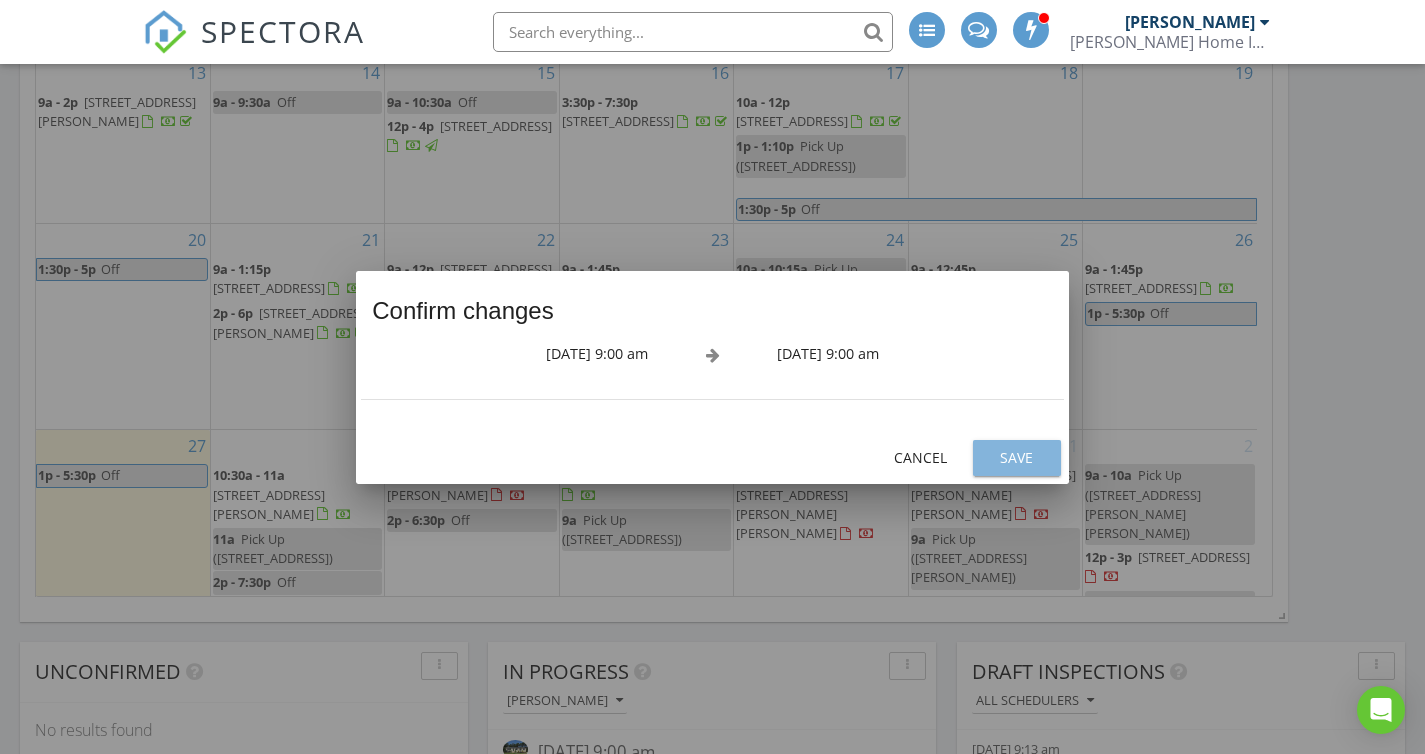 click on "Save" at bounding box center (1017, 457) 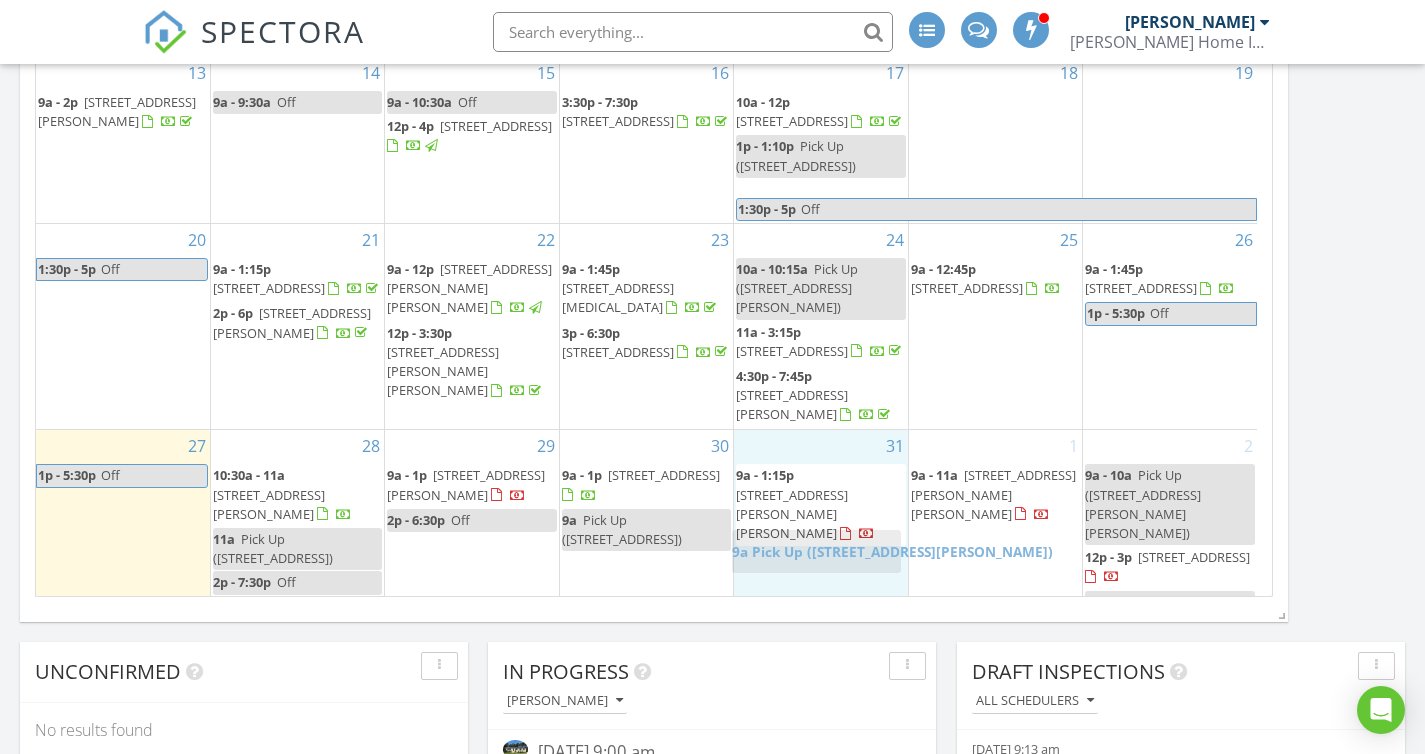 drag, startPoint x: 1000, startPoint y: 550, endPoint x: 821, endPoint y: 552, distance: 179.01117 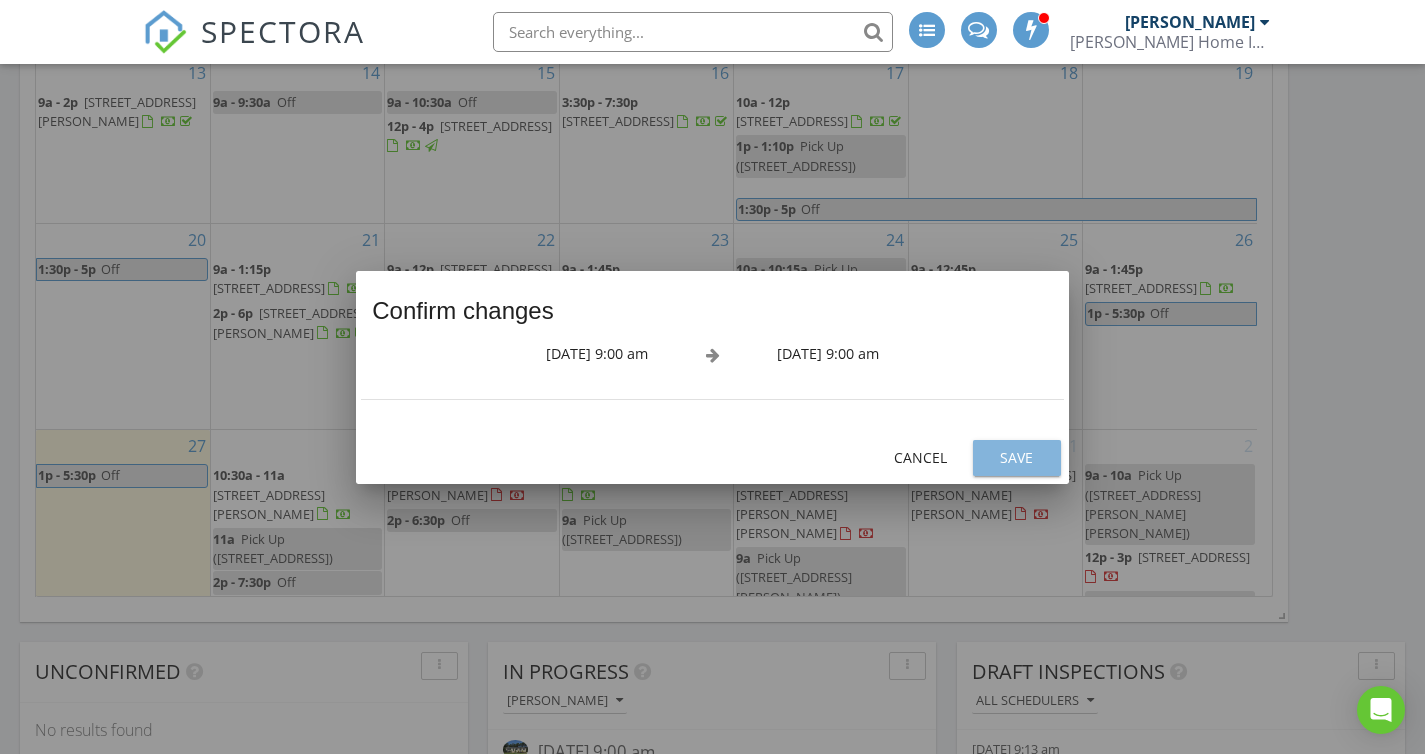 click on "Save" at bounding box center [1017, 458] 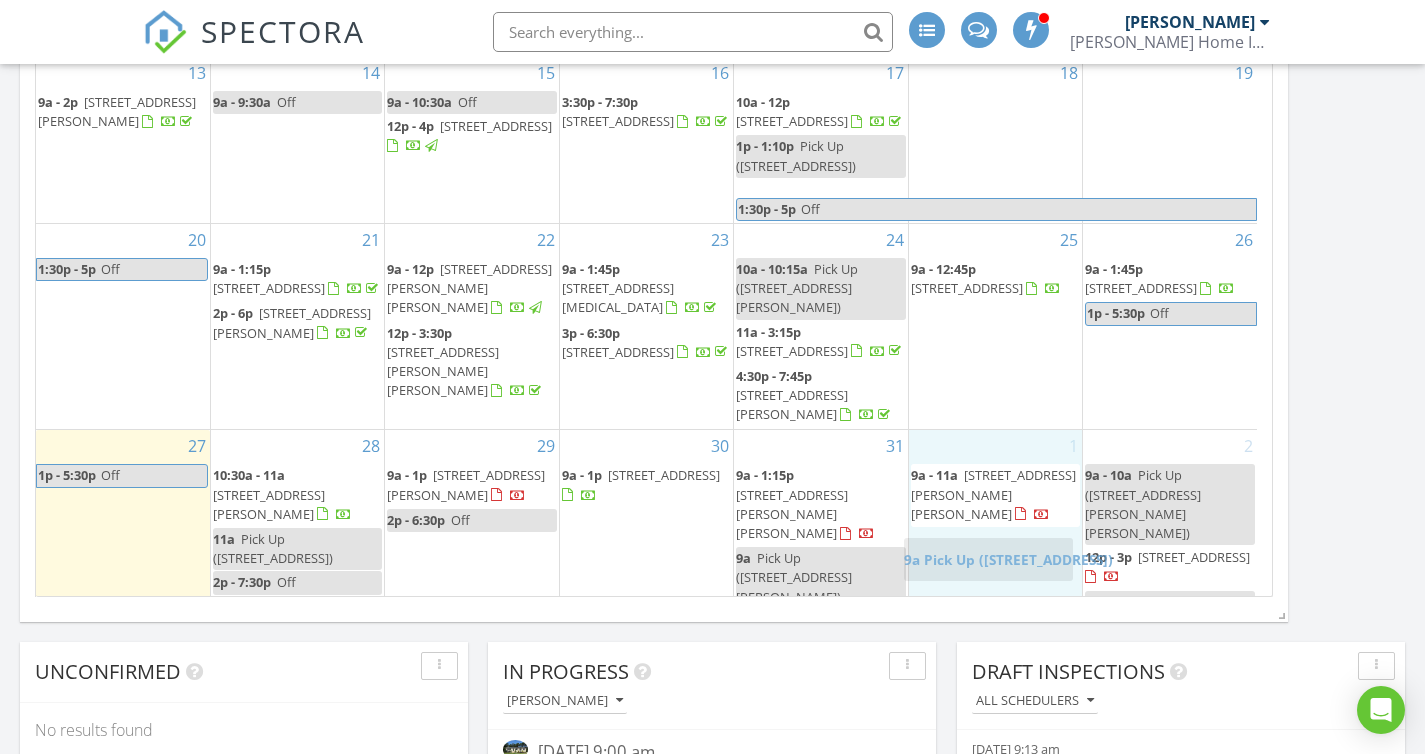 drag, startPoint x: 630, startPoint y: 545, endPoint x: 972, endPoint y: 555, distance: 342.14618 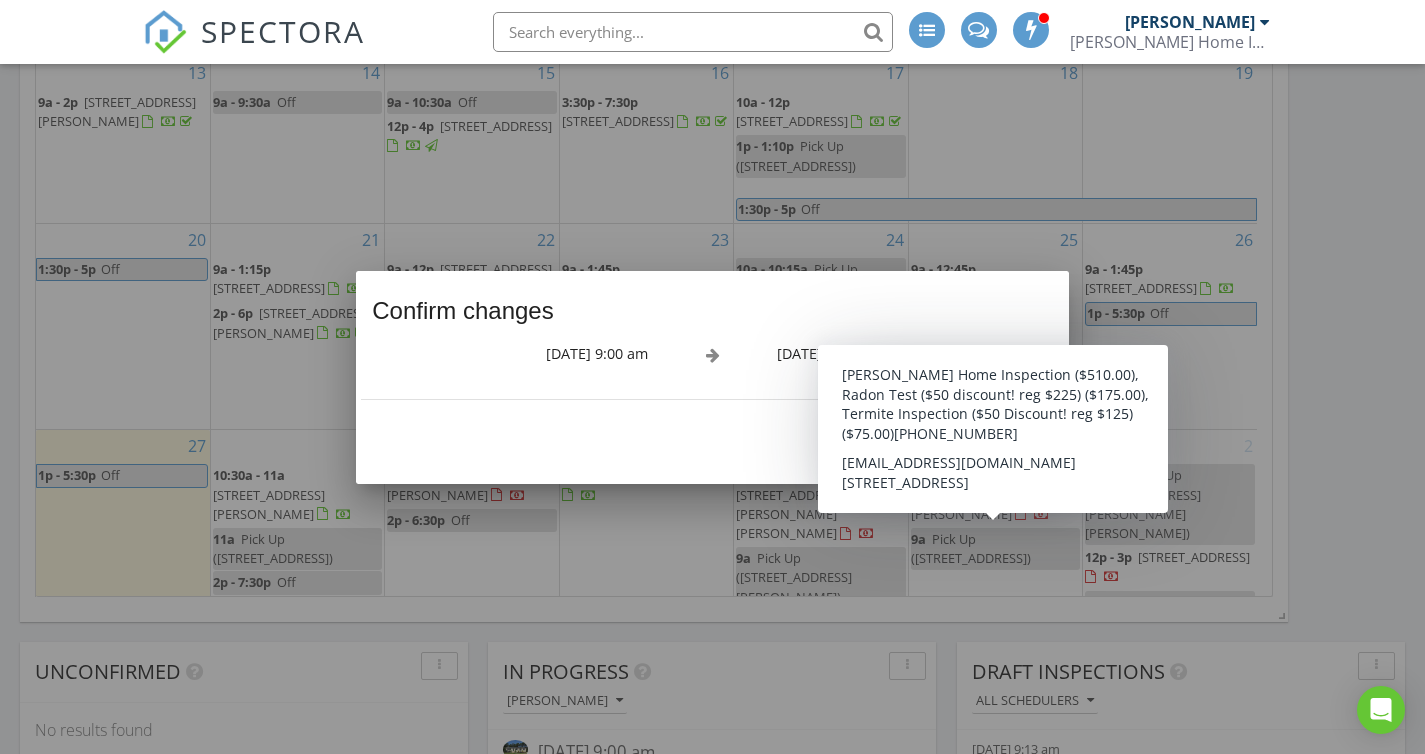 click on "Cancel     Save" at bounding box center (712, 458) 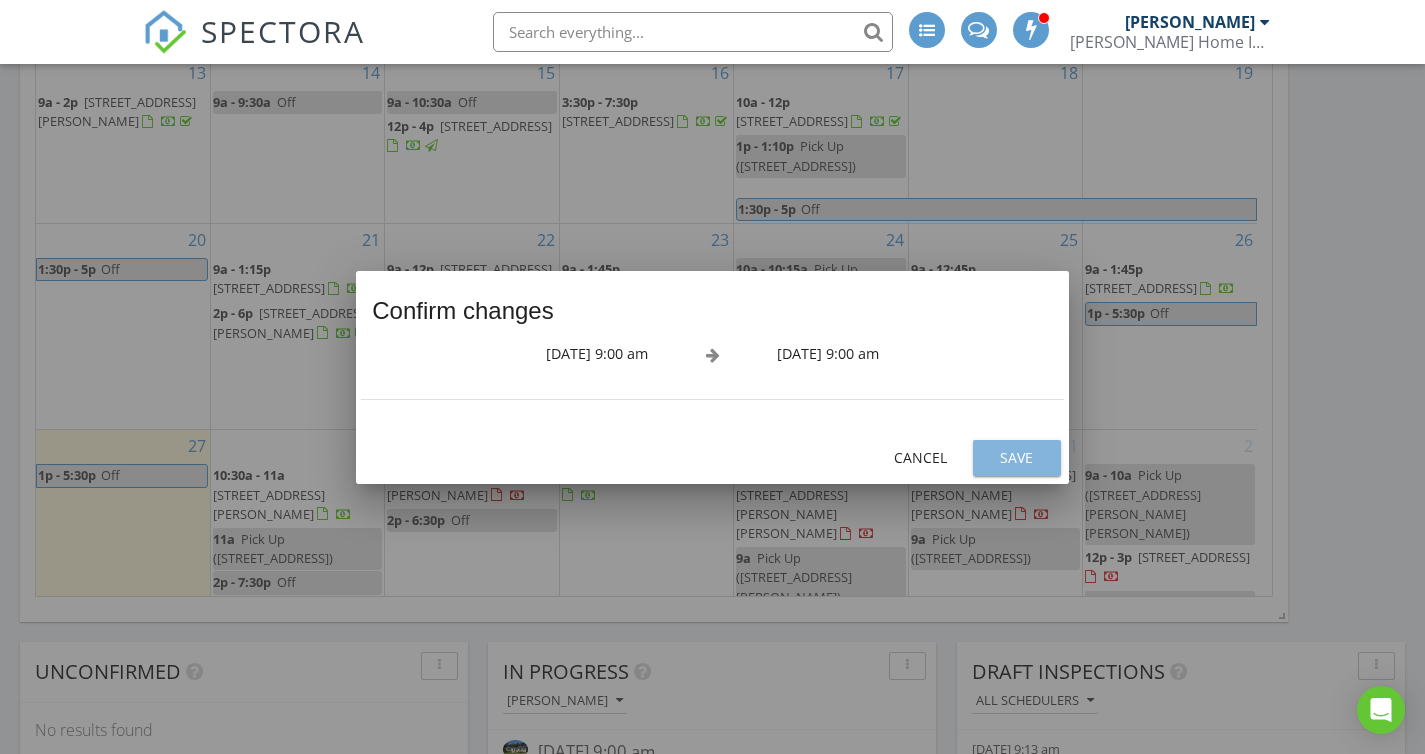 drag, startPoint x: 995, startPoint y: 455, endPoint x: 934, endPoint y: 477, distance: 64.84597 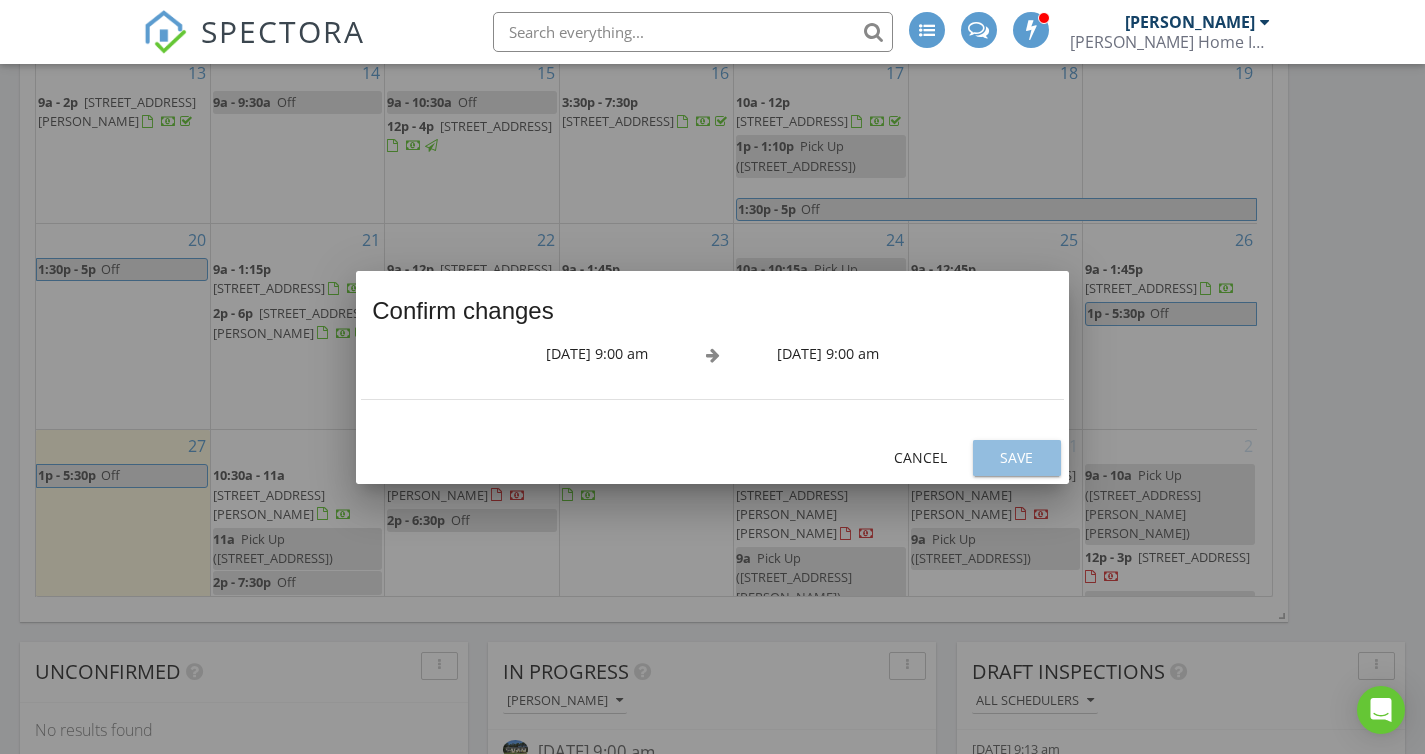 click on "Save" at bounding box center [1017, 457] 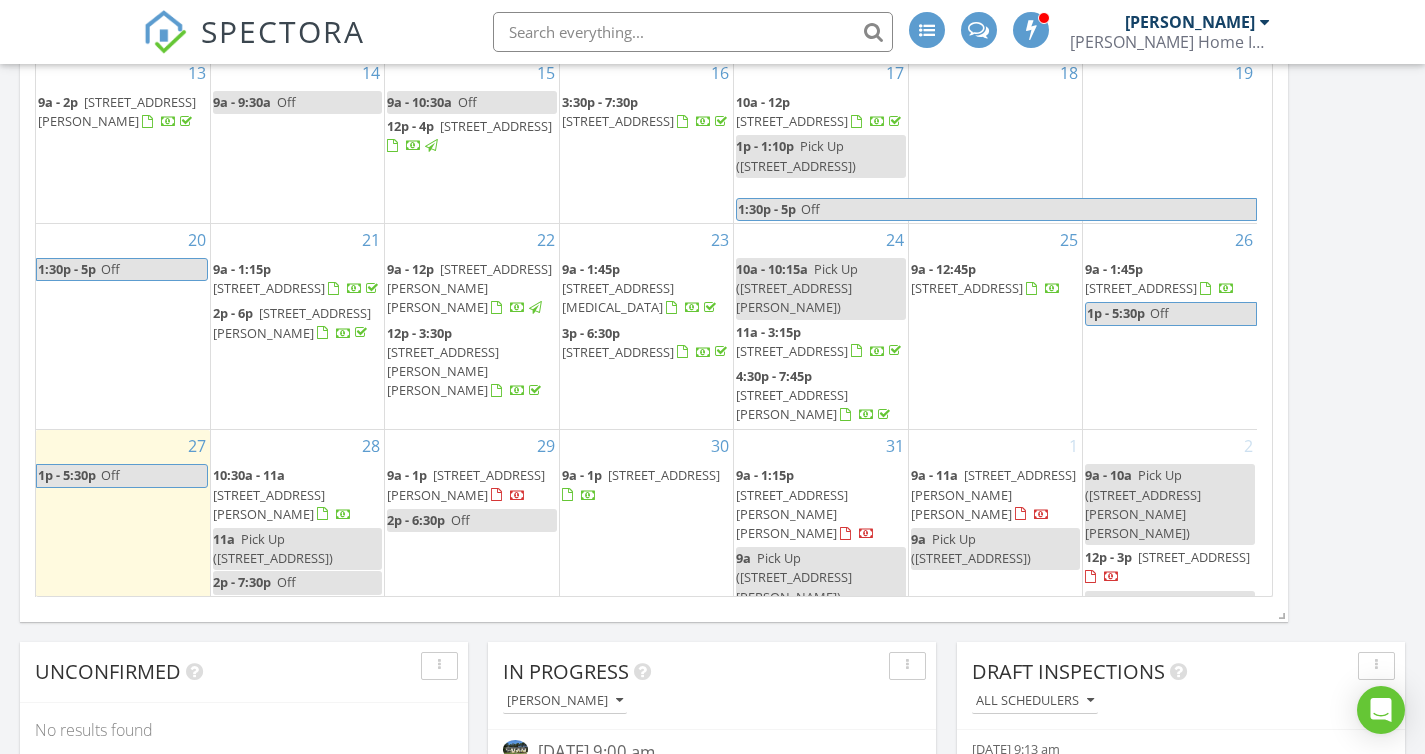 scroll, scrollTop: 337, scrollLeft: 0, axis: vertical 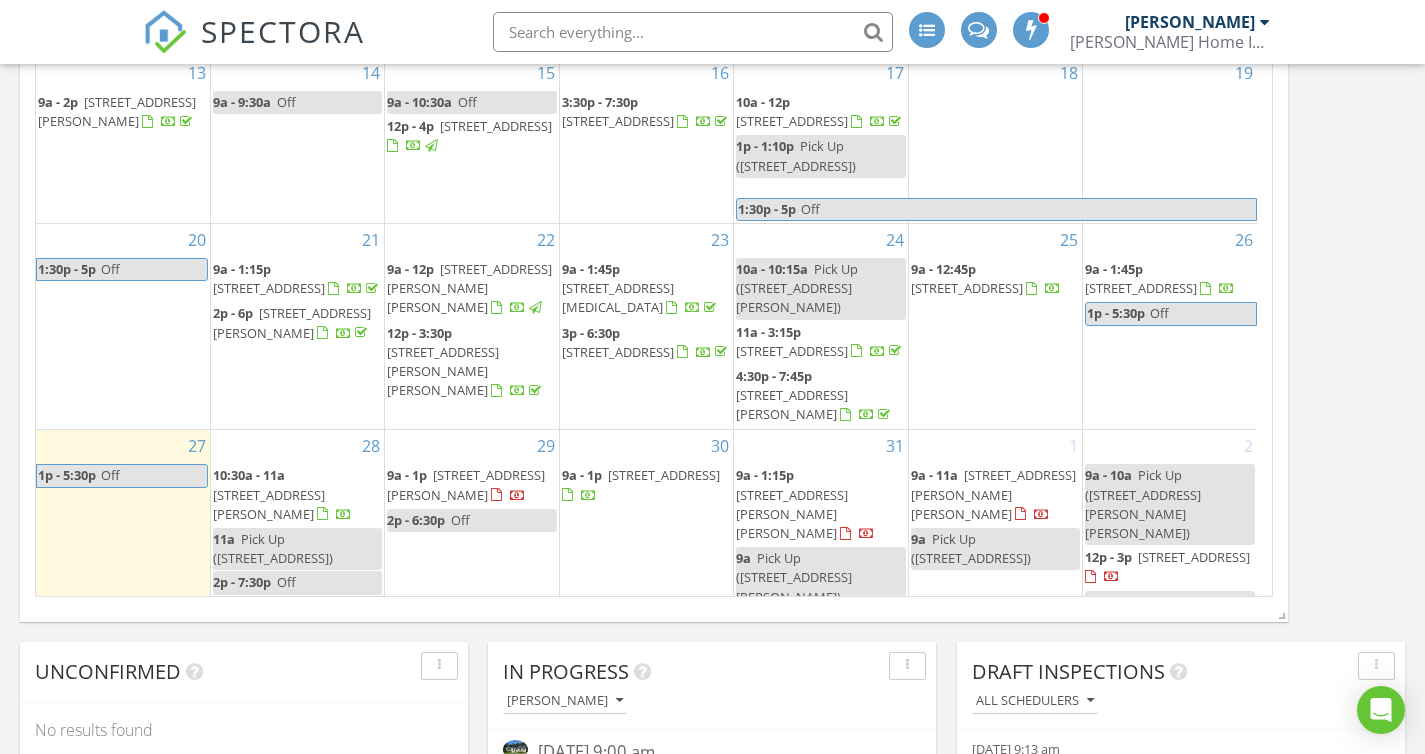 click on "48 Mayflower Dr, Gloucester Township 08081" at bounding box center (664, 475) 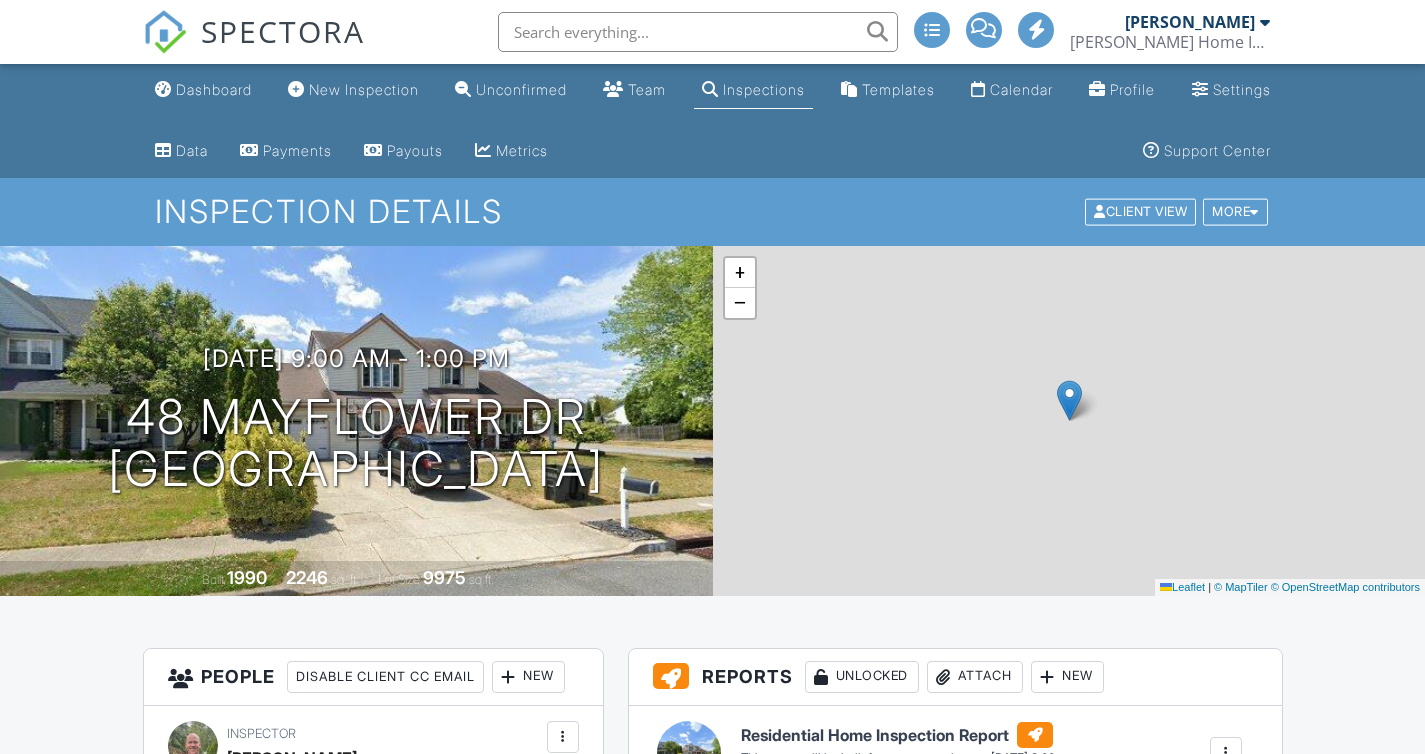 scroll, scrollTop: 0, scrollLeft: 0, axis: both 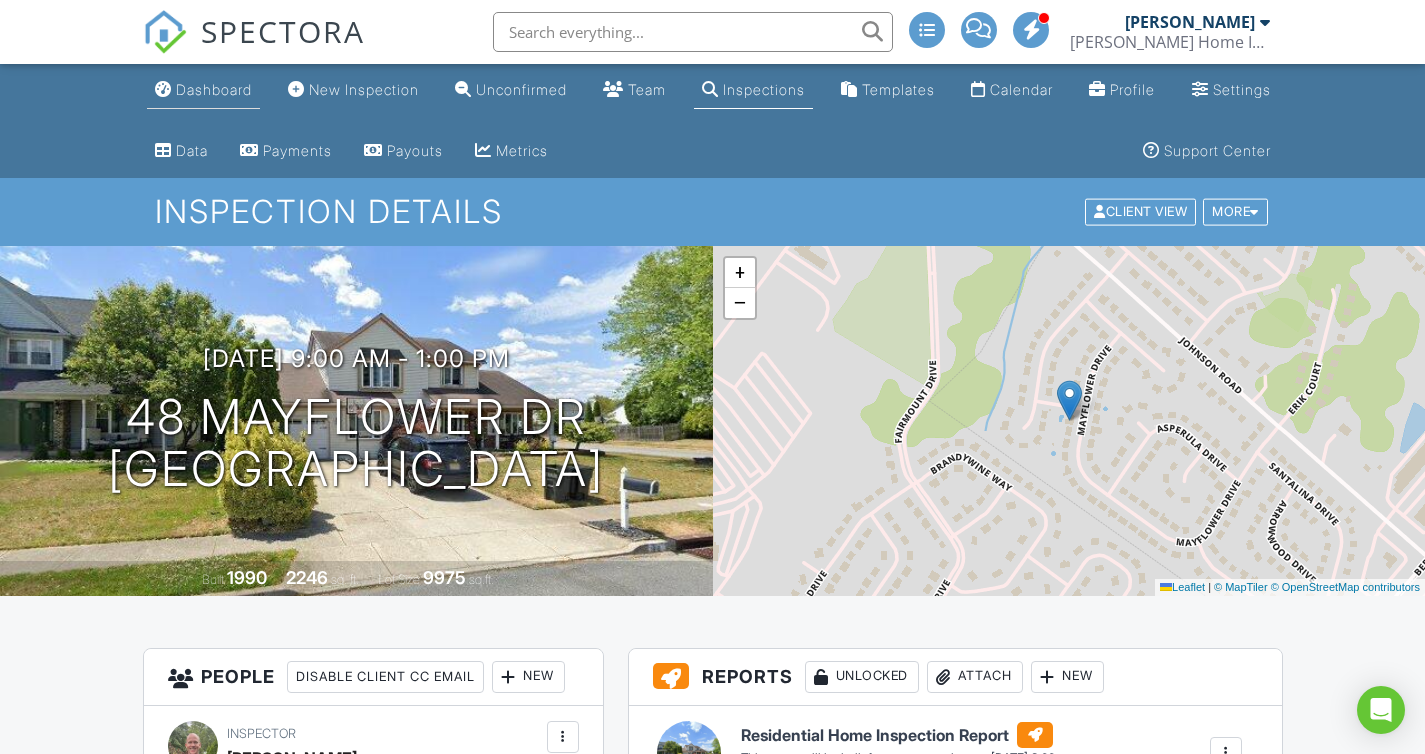 click on "Dashboard" at bounding box center [214, 89] 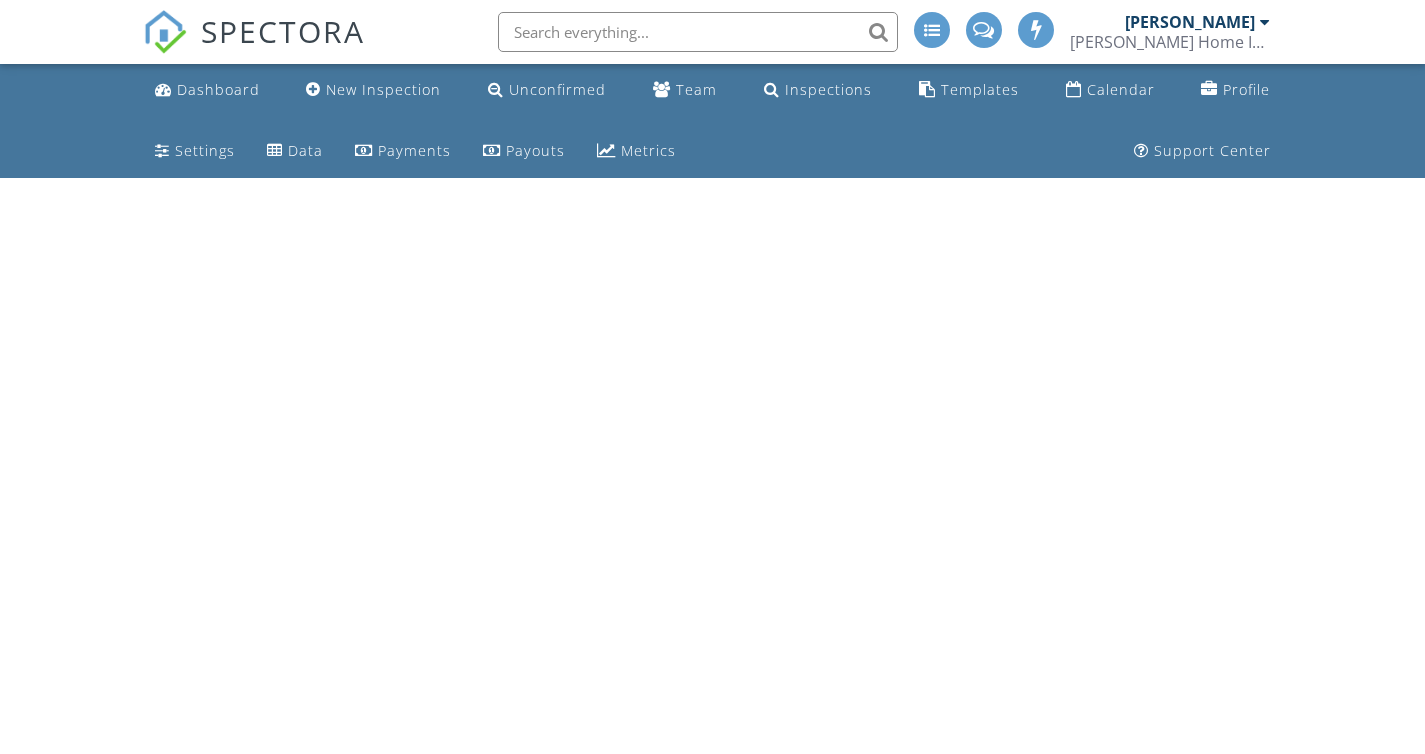 scroll, scrollTop: 0, scrollLeft: 0, axis: both 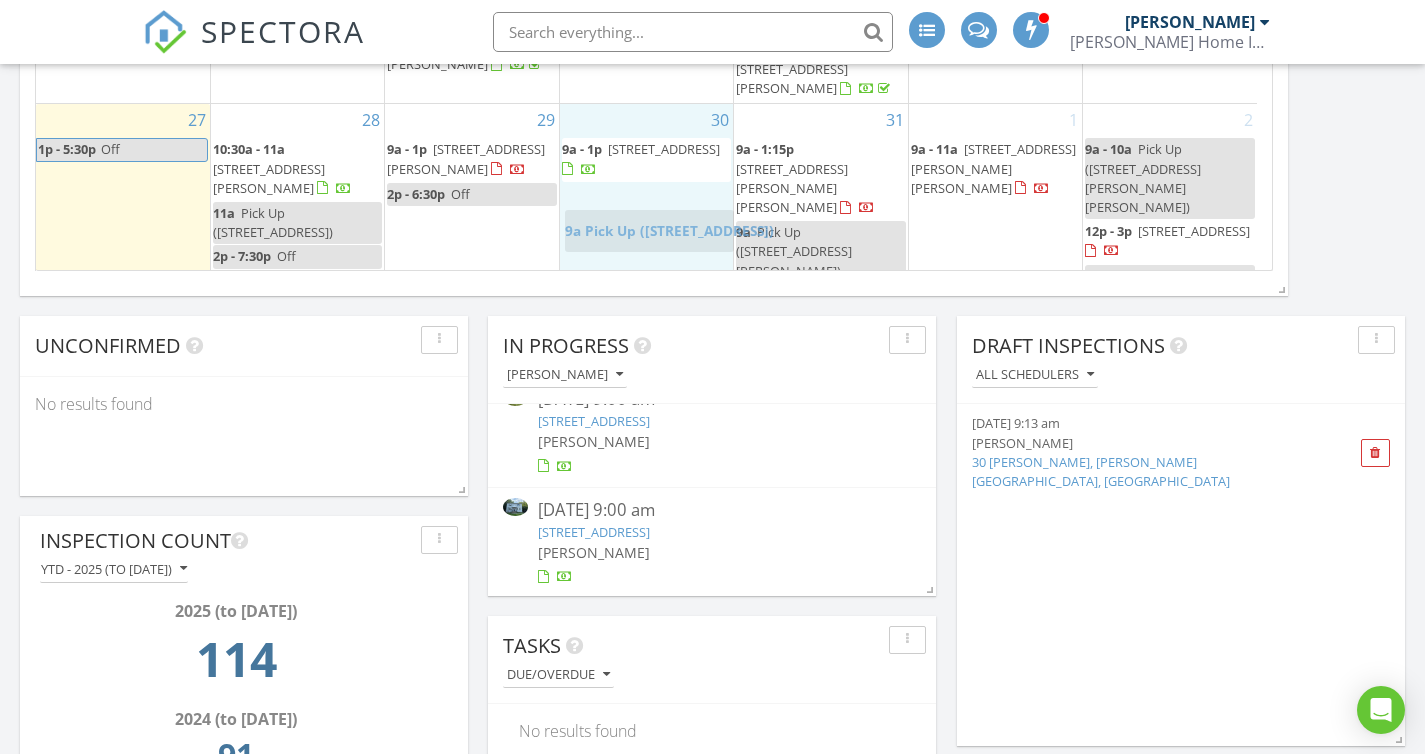 drag, startPoint x: 991, startPoint y: 232, endPoint x: 645, endPoint y: 239, distance: 346.0708 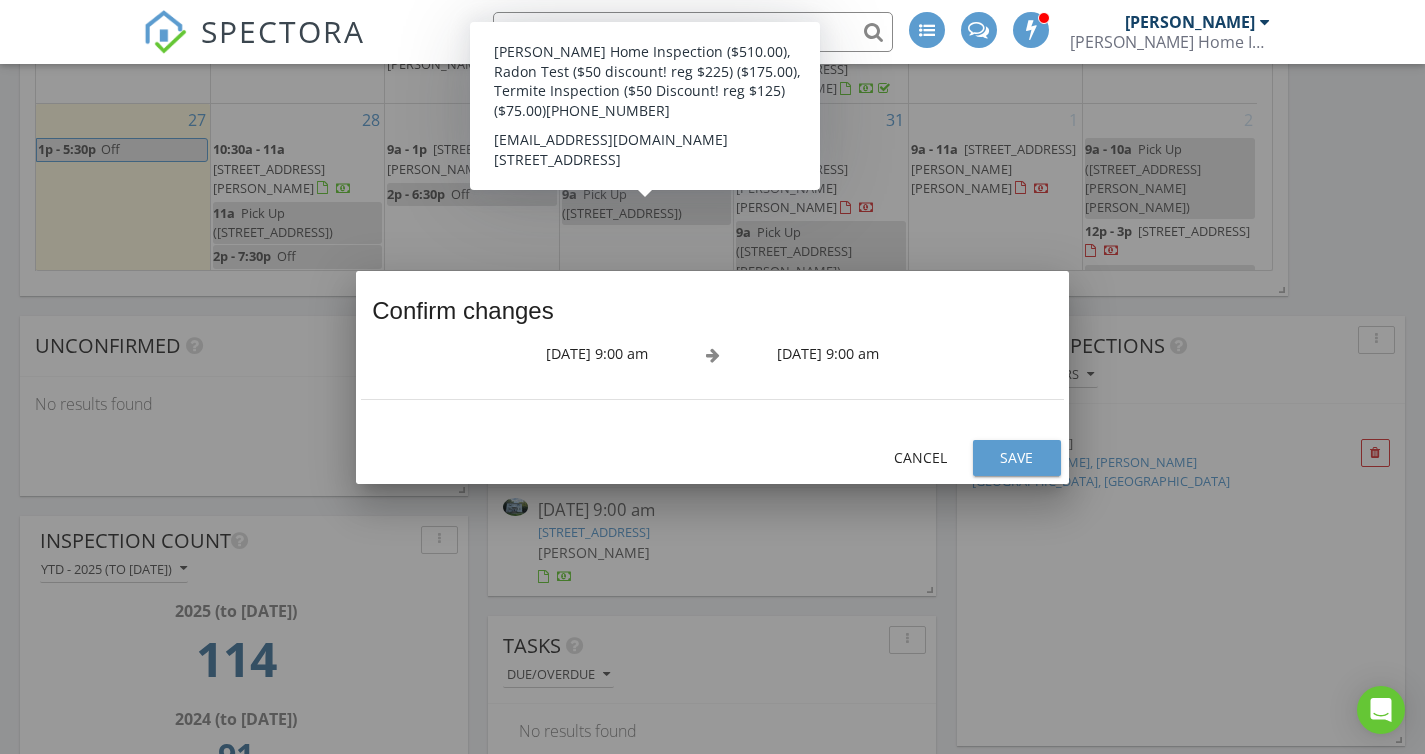 click on "Save" at bounding box center (1017, 457) 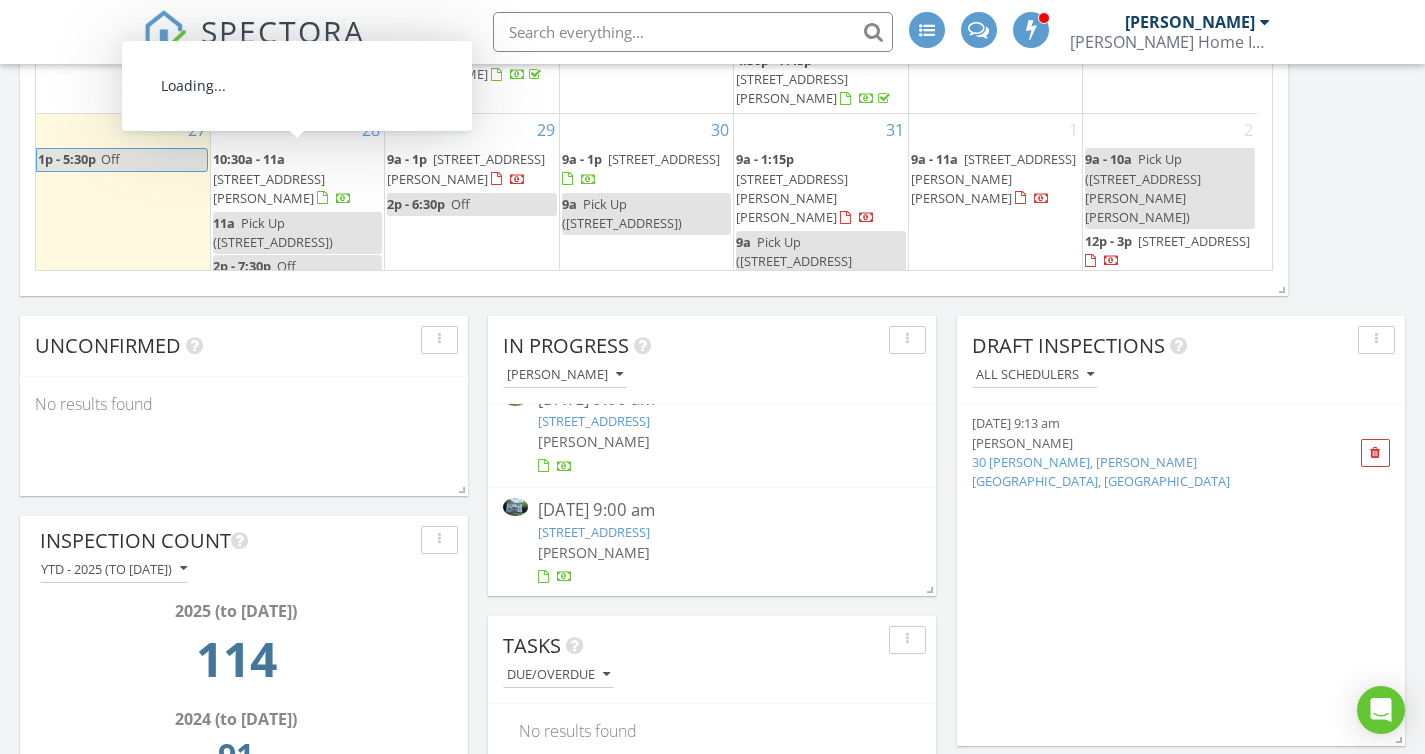 scroll, scrollTop: 337, scrollLeft: 0, axis: vertical 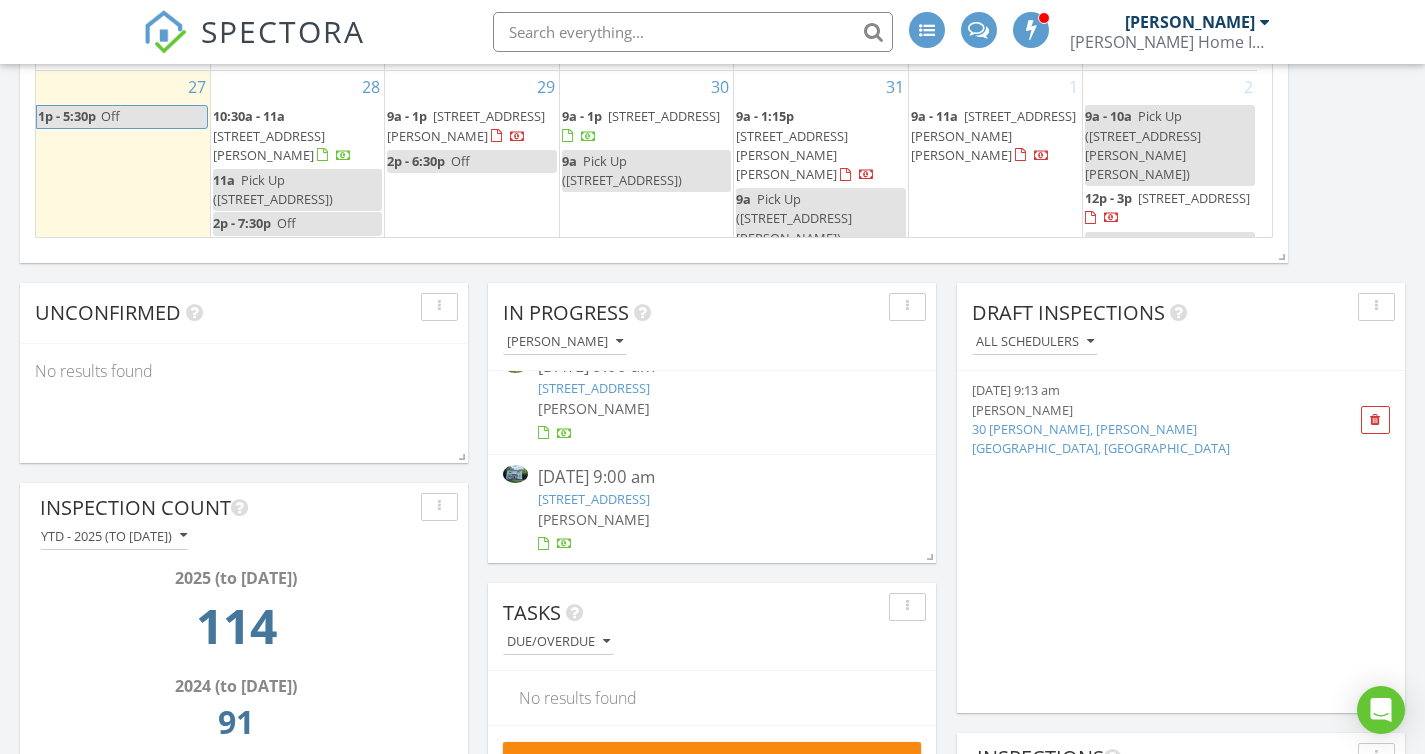 click on "Pick Up (314 Davistown Rd, Gloucester Township)" at bounding box center (622, 170) 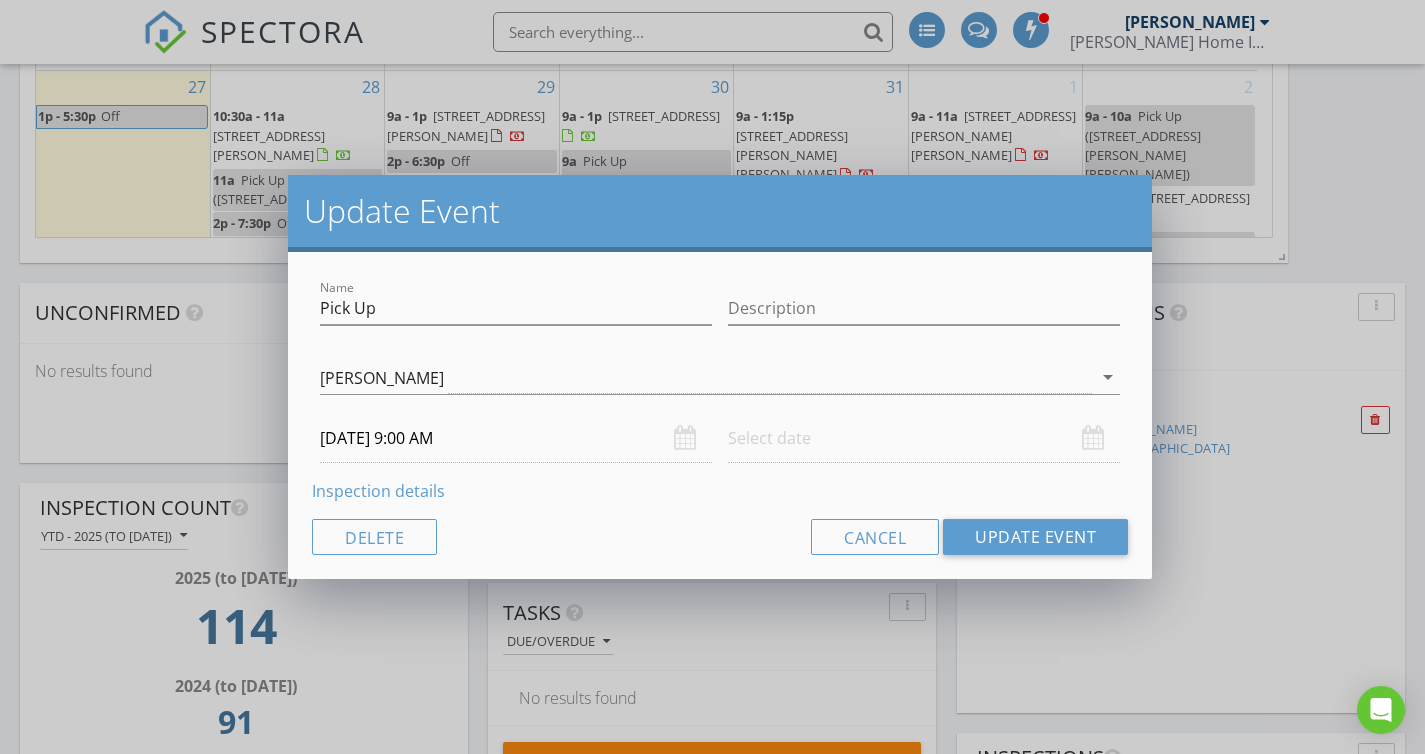 click on "[DATE] 9:00 AM" at bounding box center (516, 438) 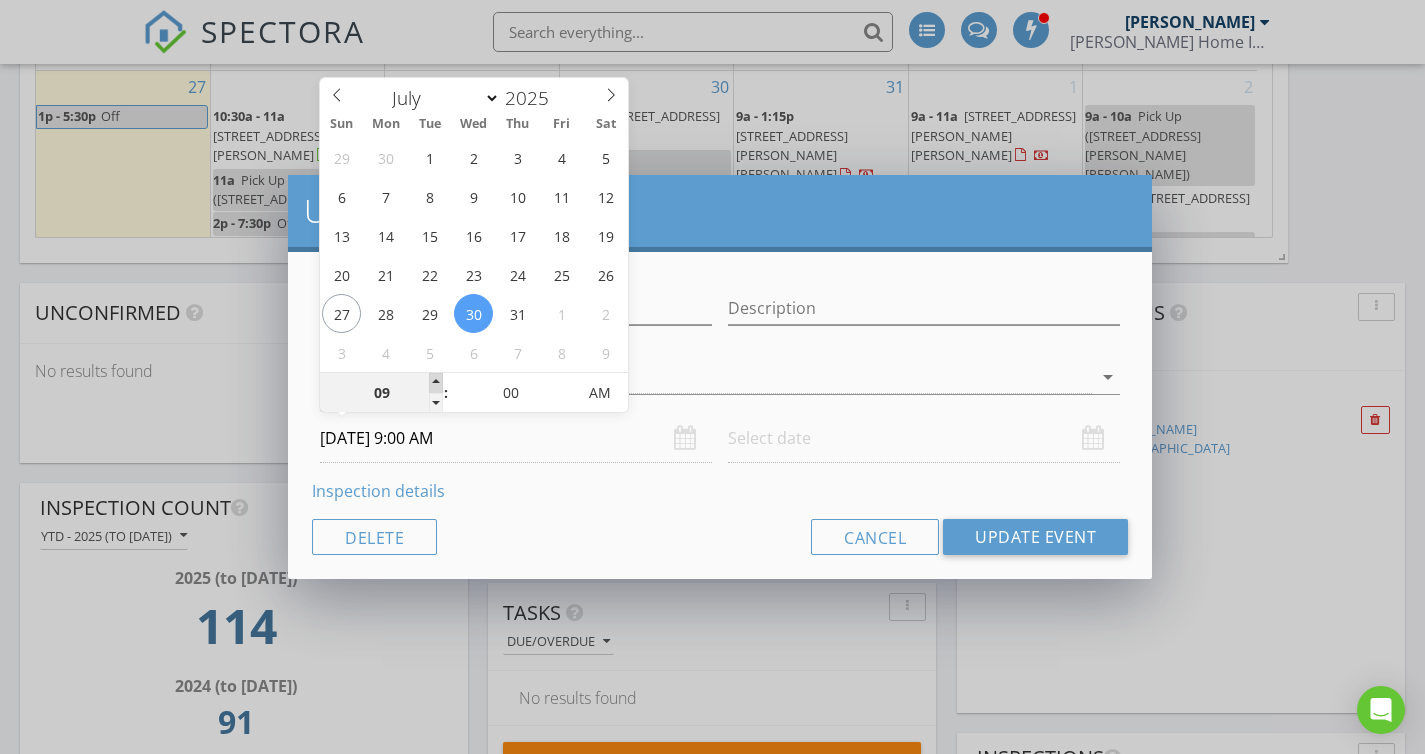 type on "10" 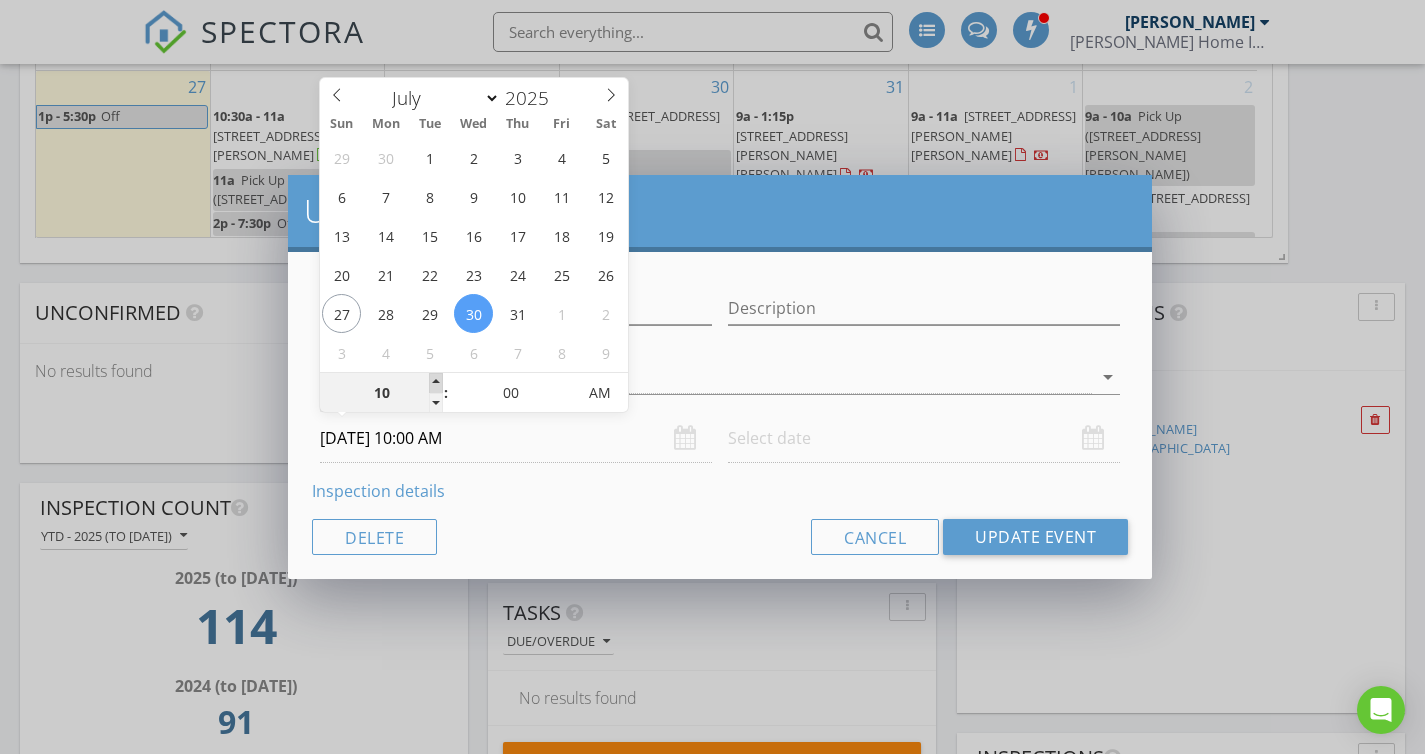 click at bounding box center (436, 383) 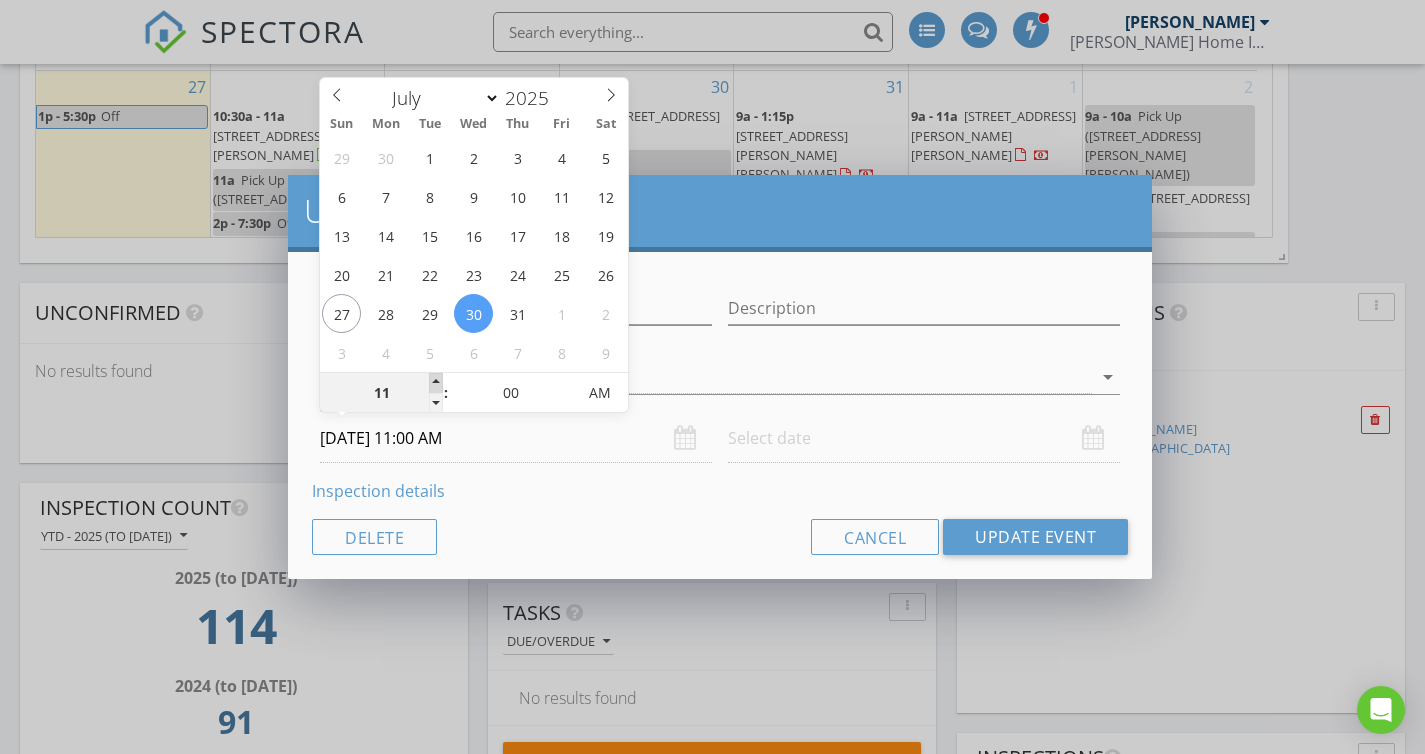 click at bounding box center (436, 383) 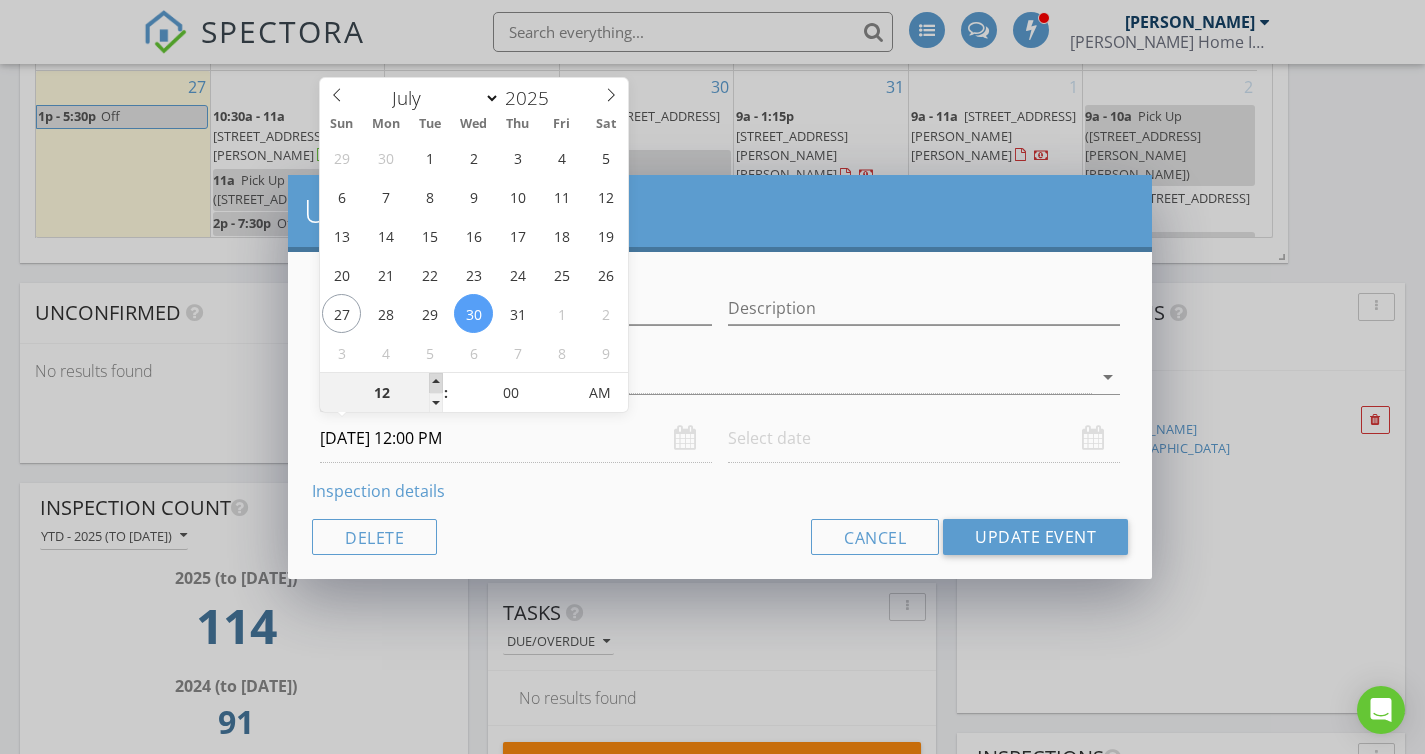 click at bounding box center (436, 383) 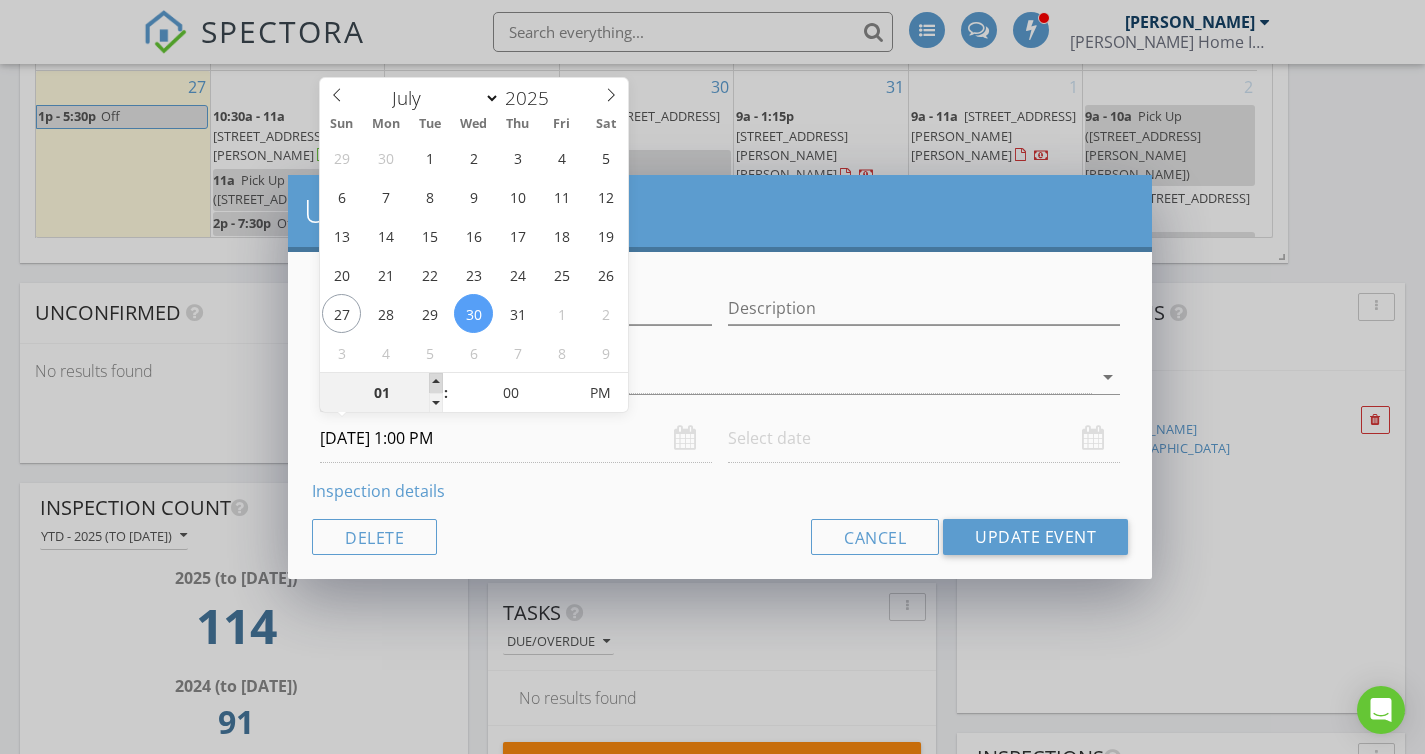 click at bounding box center (436, 383) 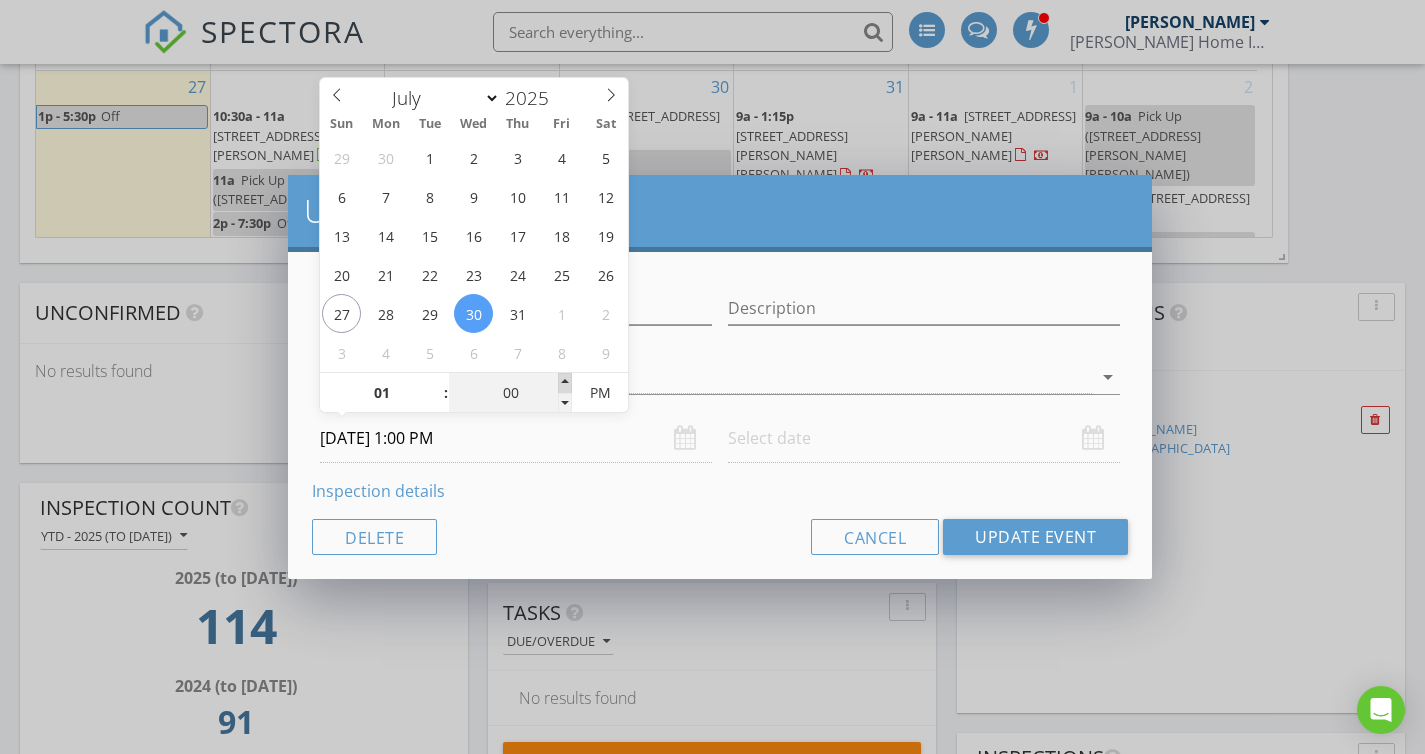 type on "05" 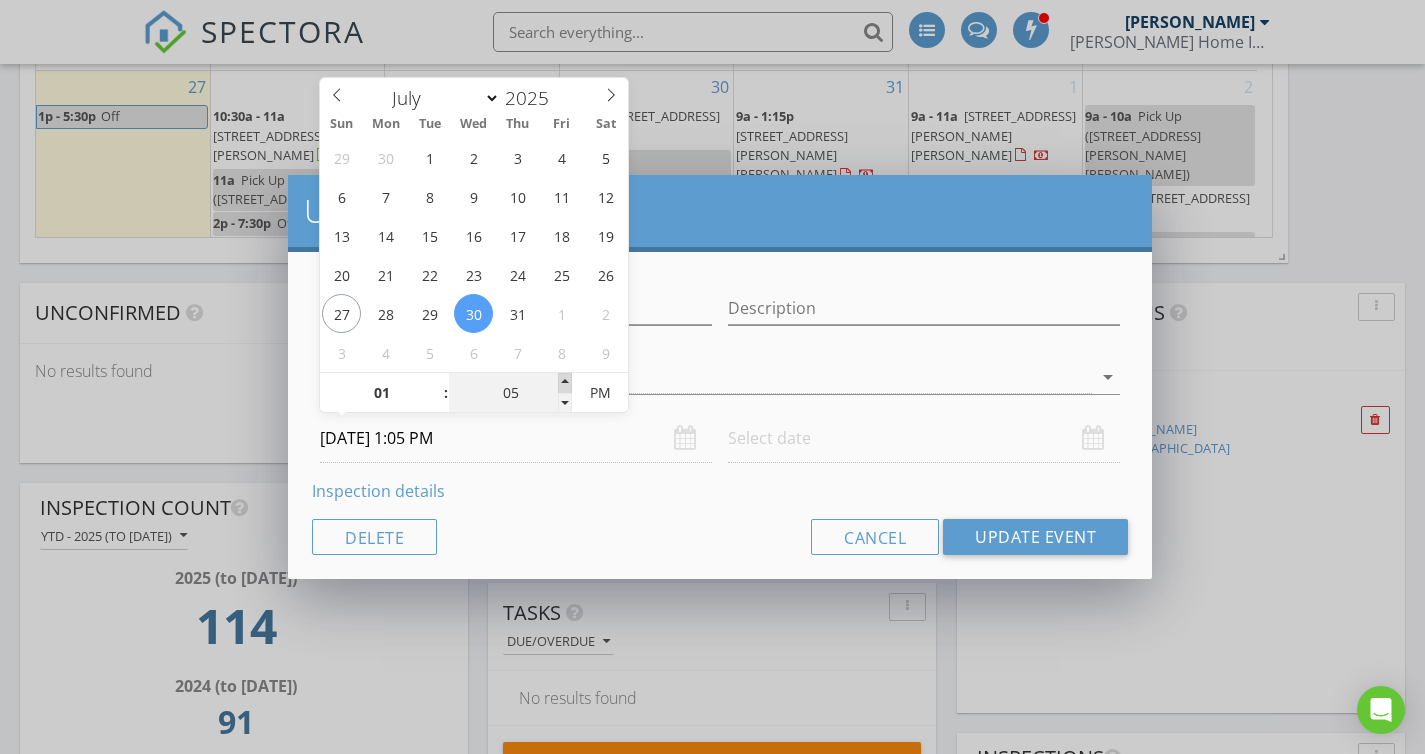 click at bounding box center [565, 383] 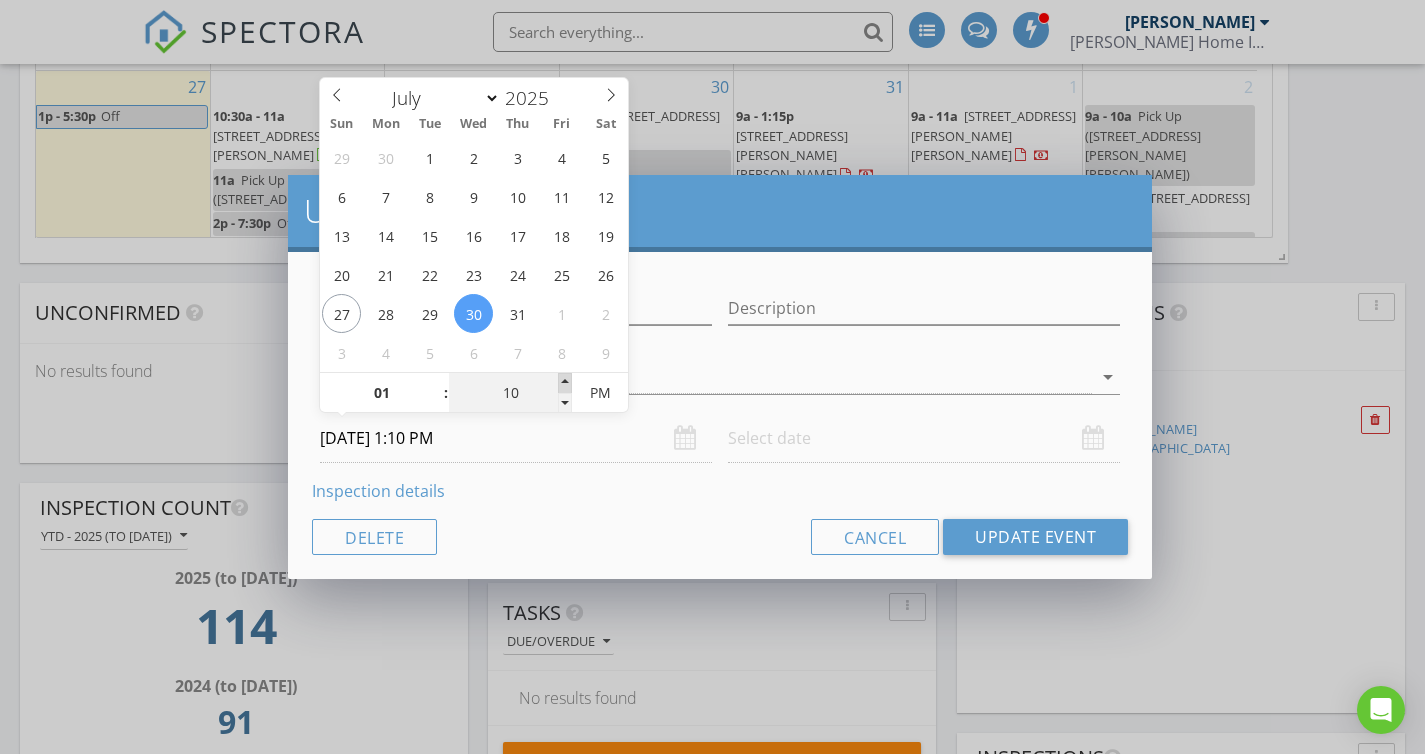 click at bounding box center (565, 383) 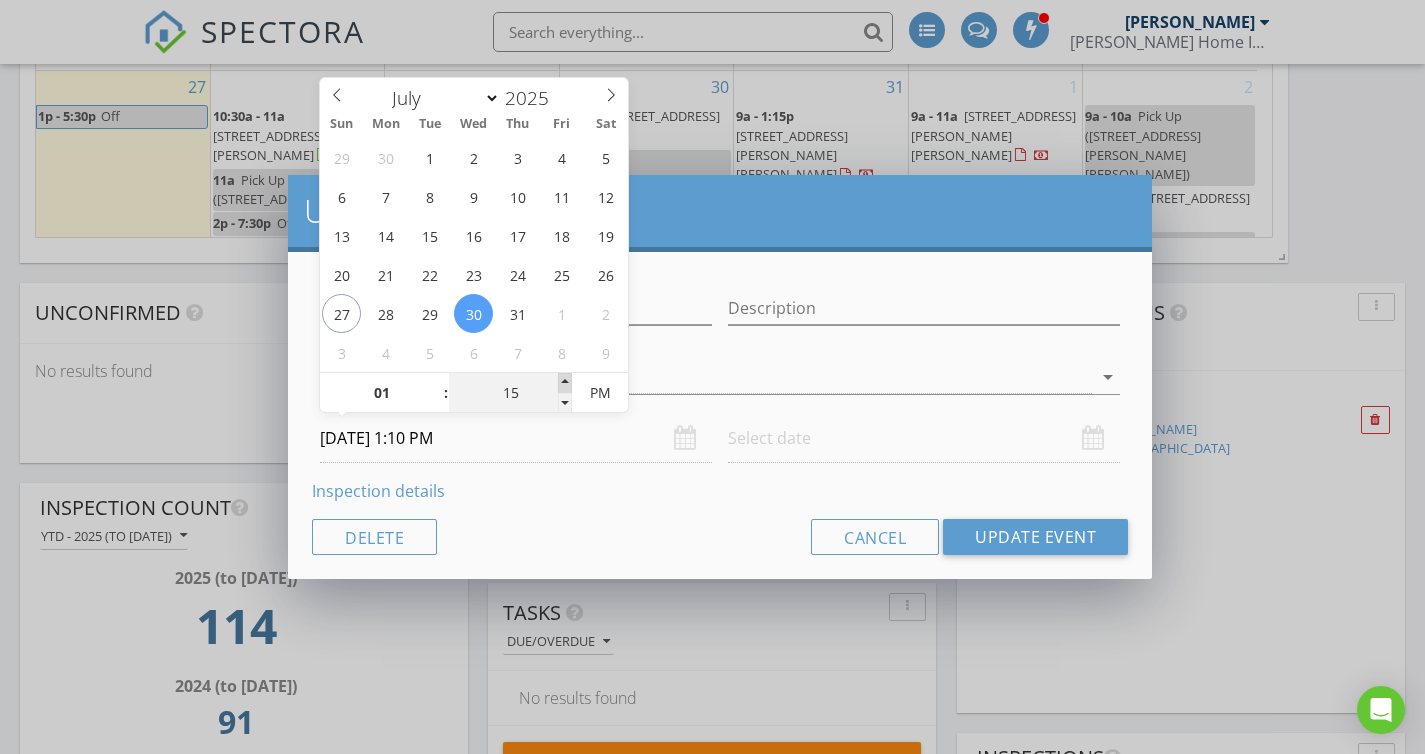 type on "07/30/2025 1:15 PM" 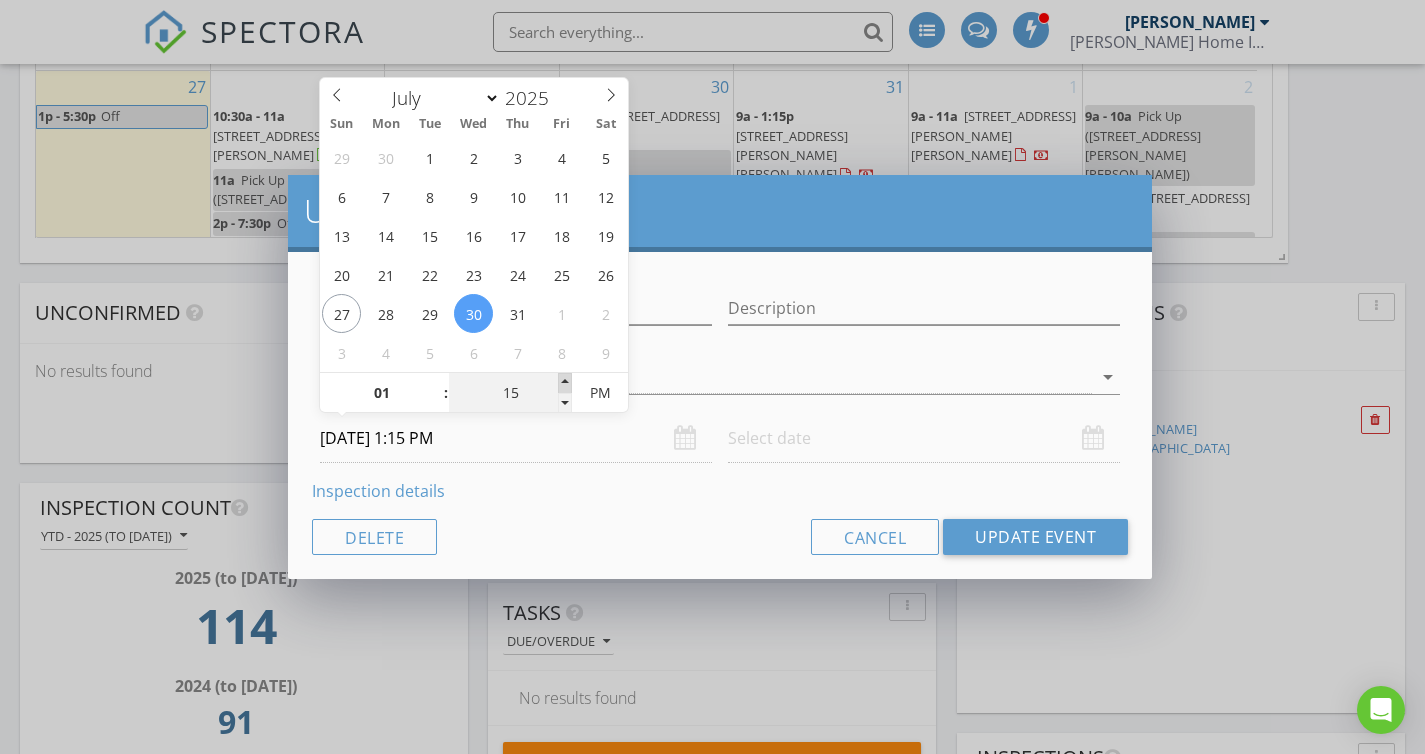 click at bounding box center (565, 383) 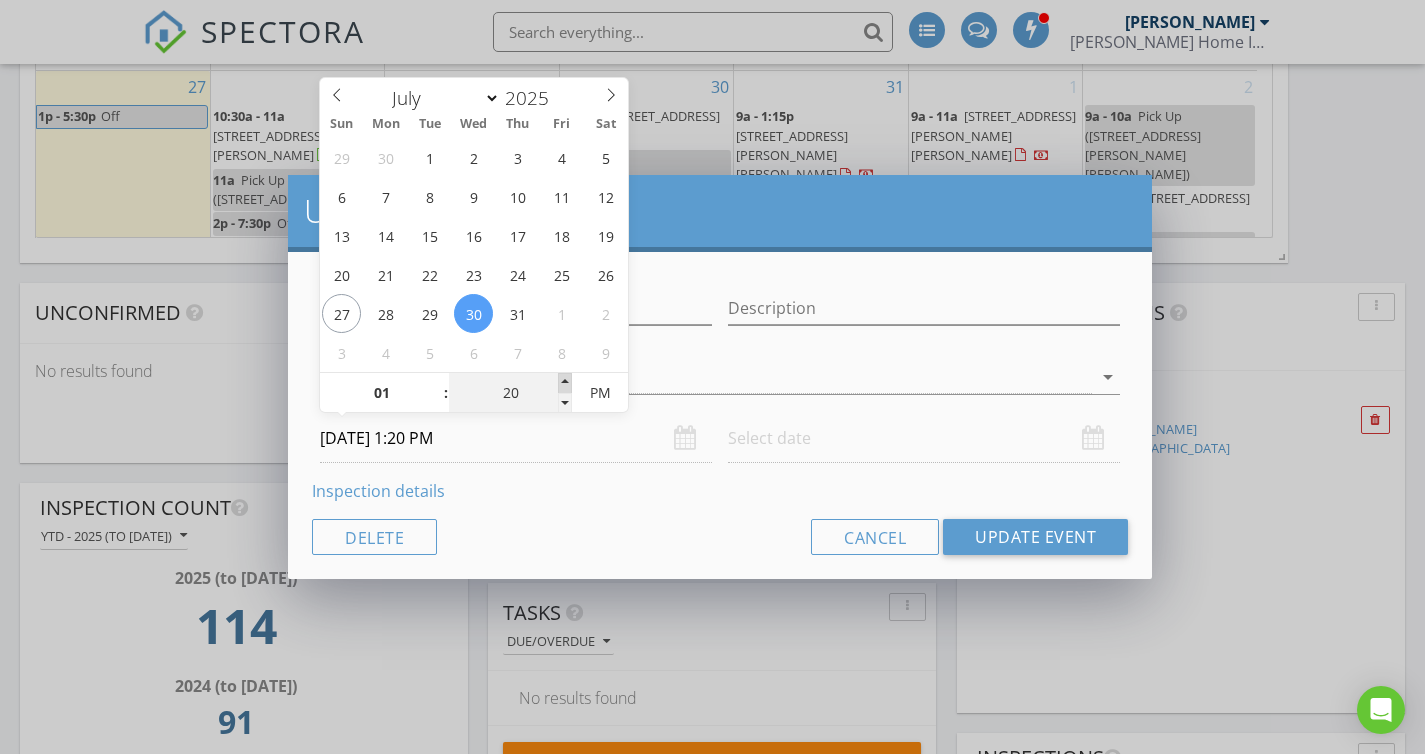 click at bounding box center [565, 383] 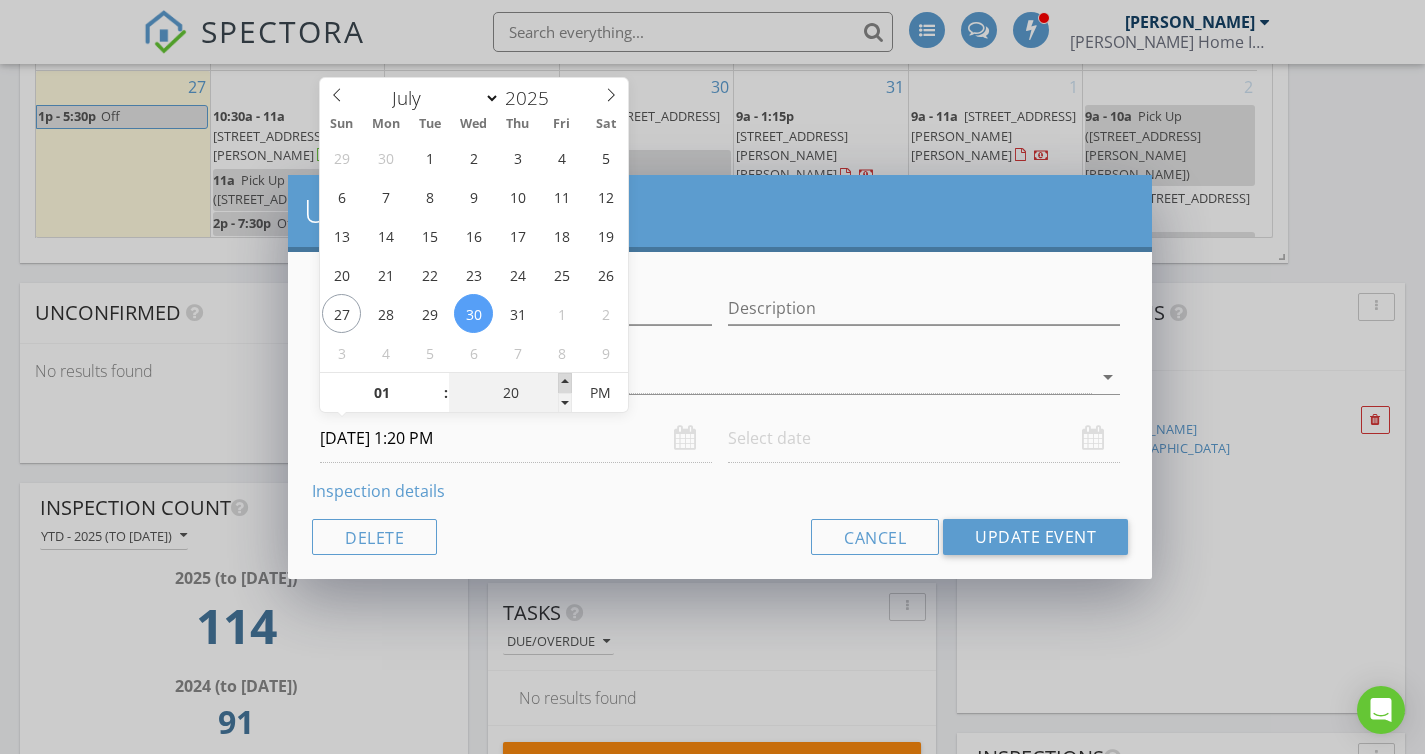 type on "25" 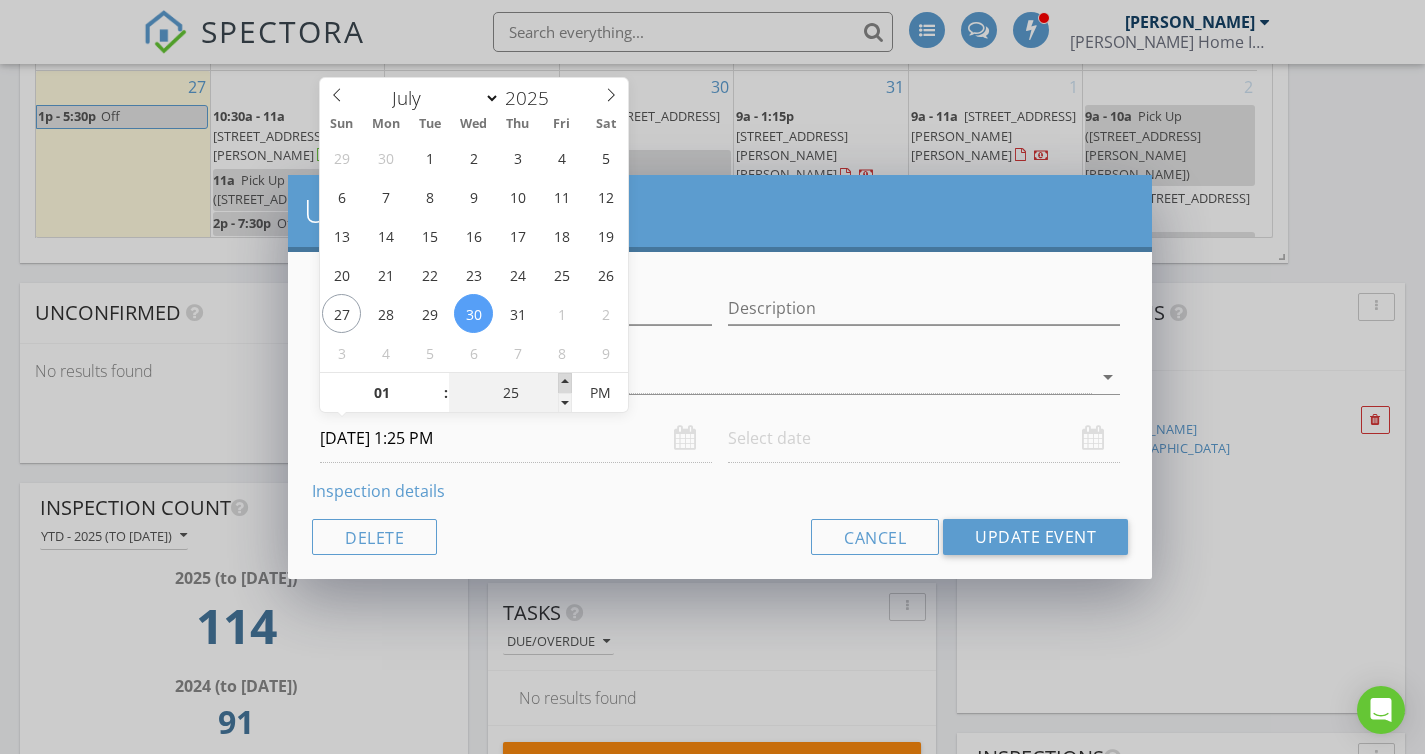 click at bounding box center (565, 383) 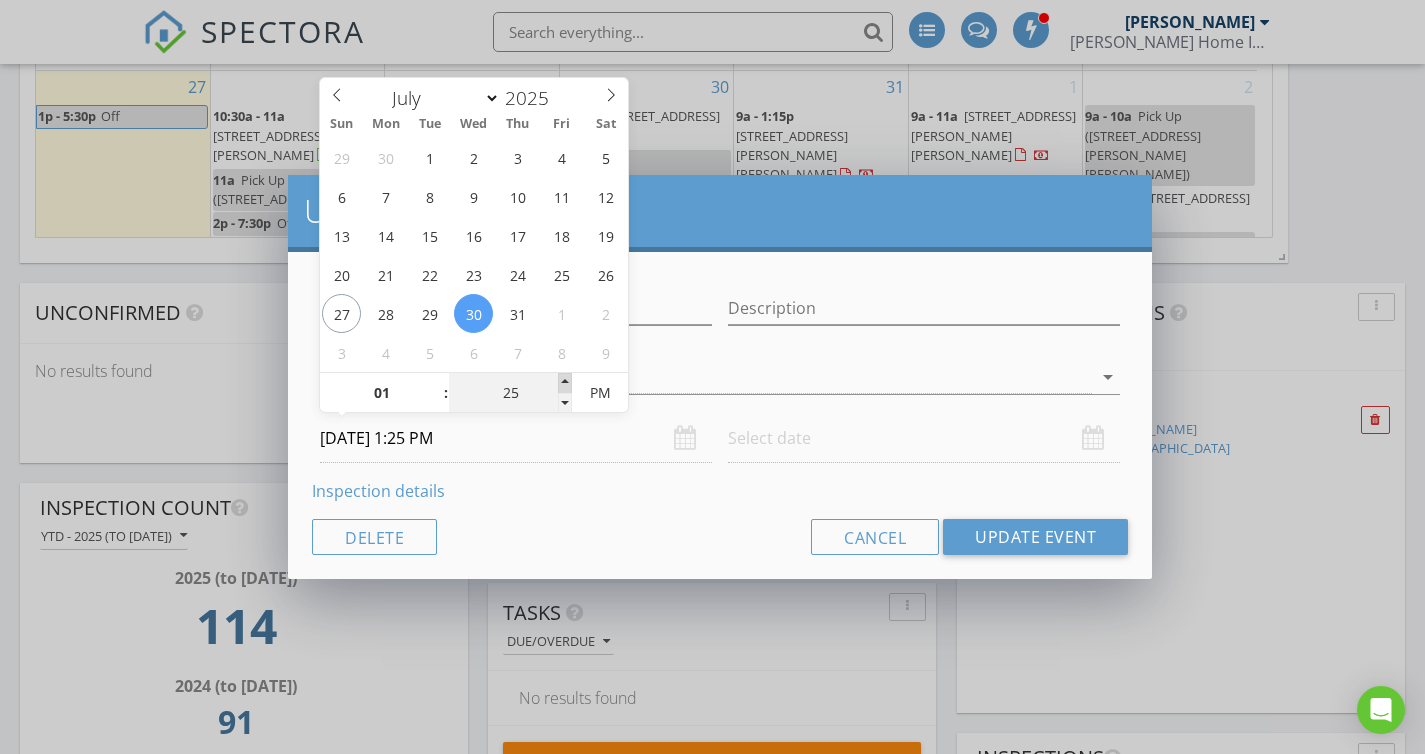 type on "30" 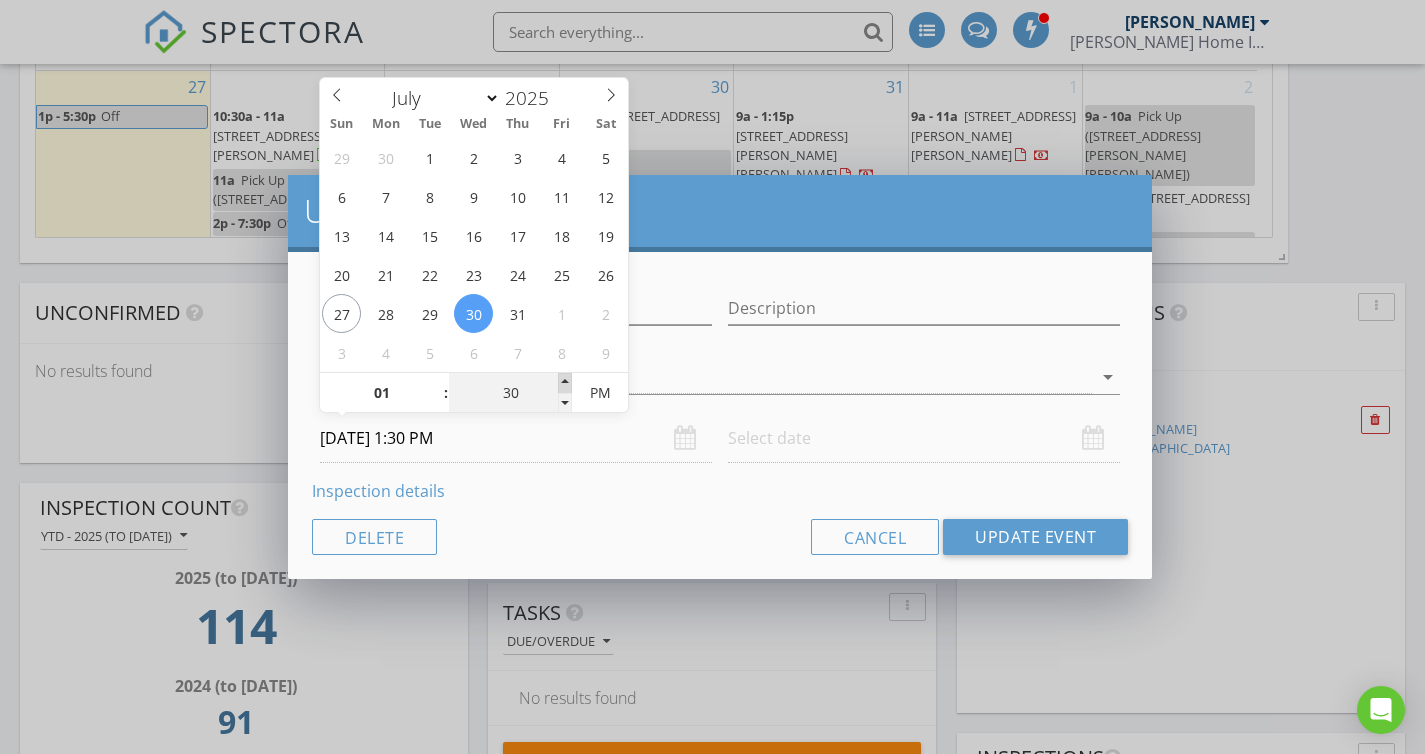 click at bounding box center [565, 383] 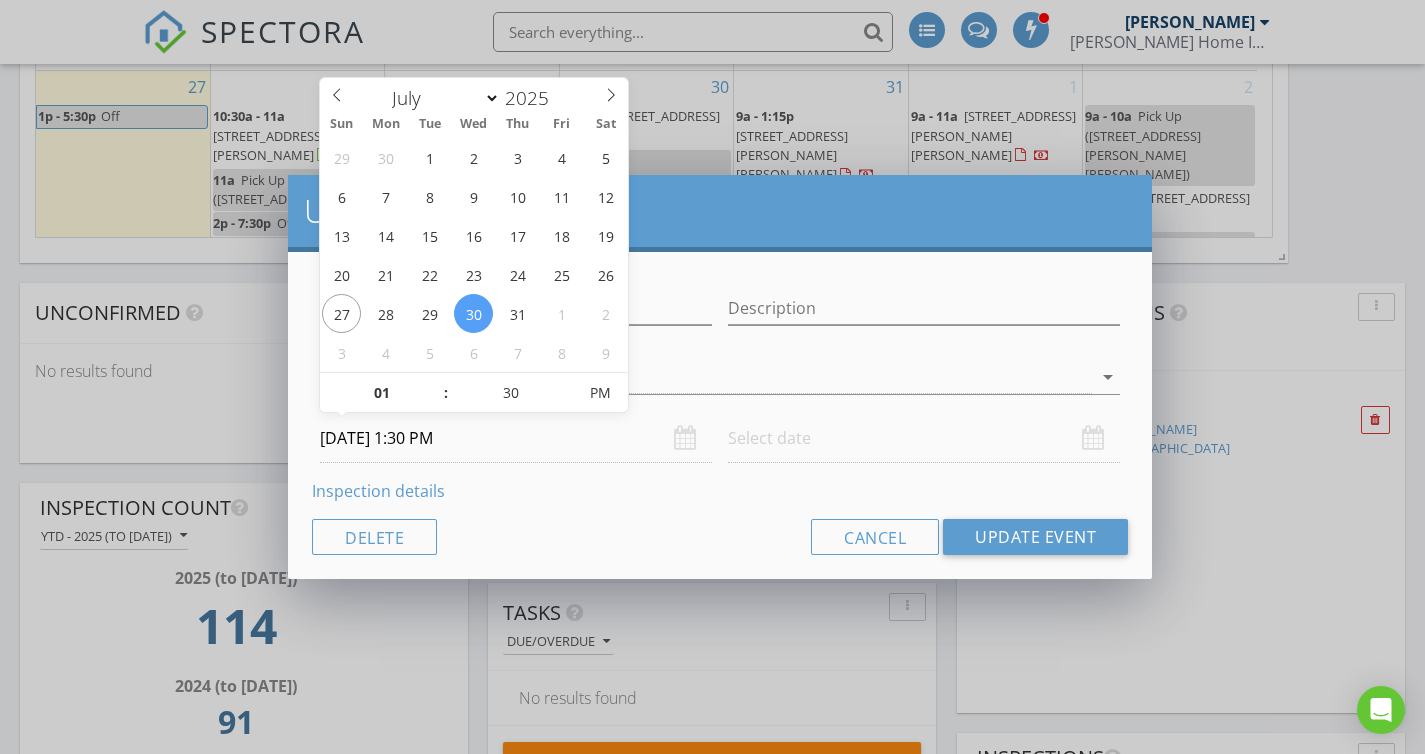 click at bounding box center [924, 438] 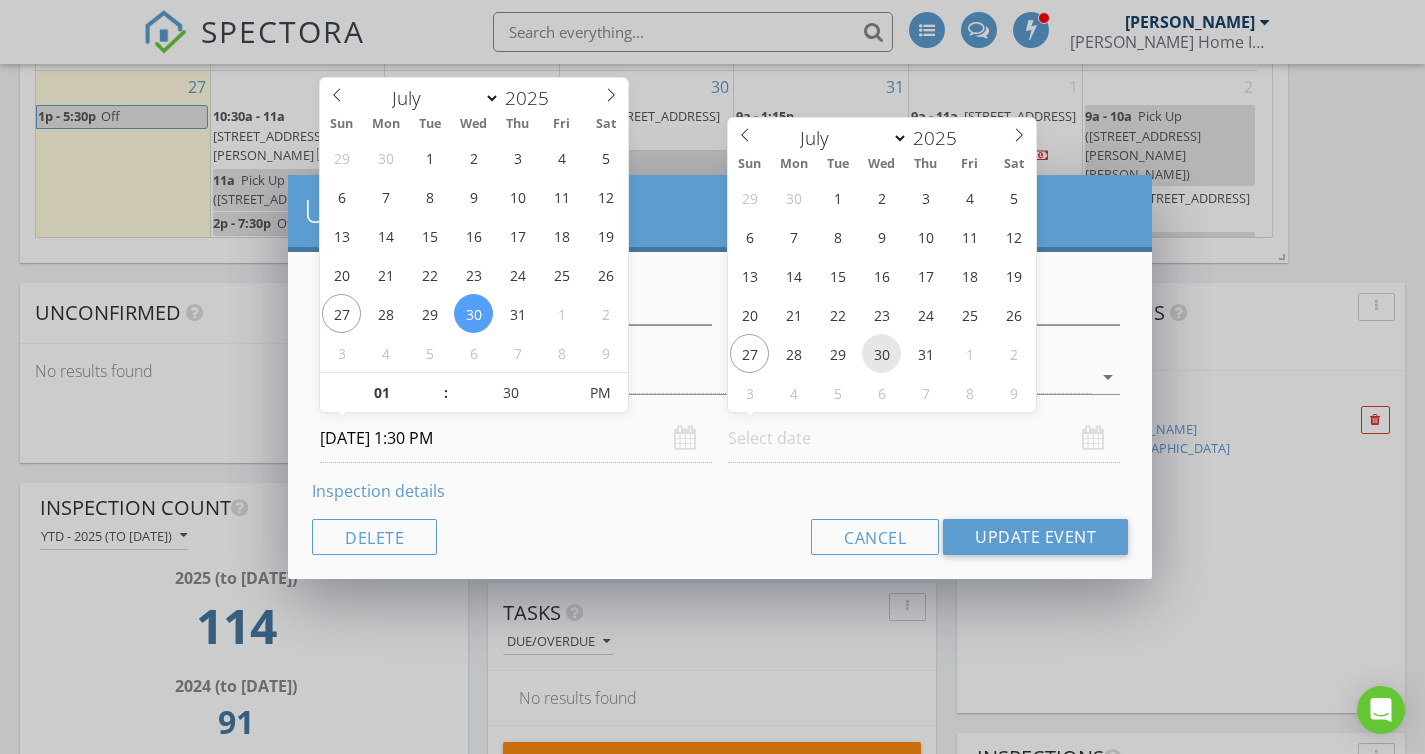 type on "07/30/2025 12:00 PM" 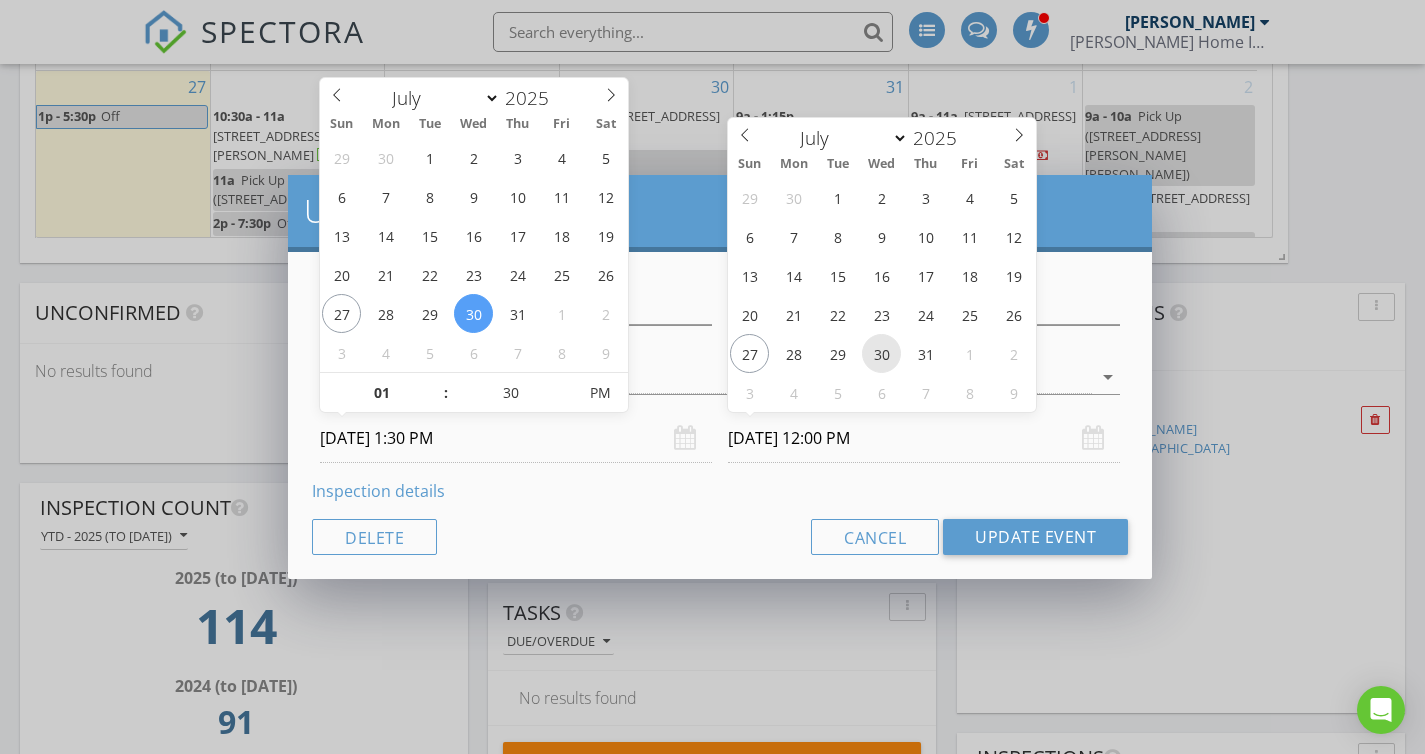 scroll, scrollTop: 1, scrollLeft: 0, axis: vertical 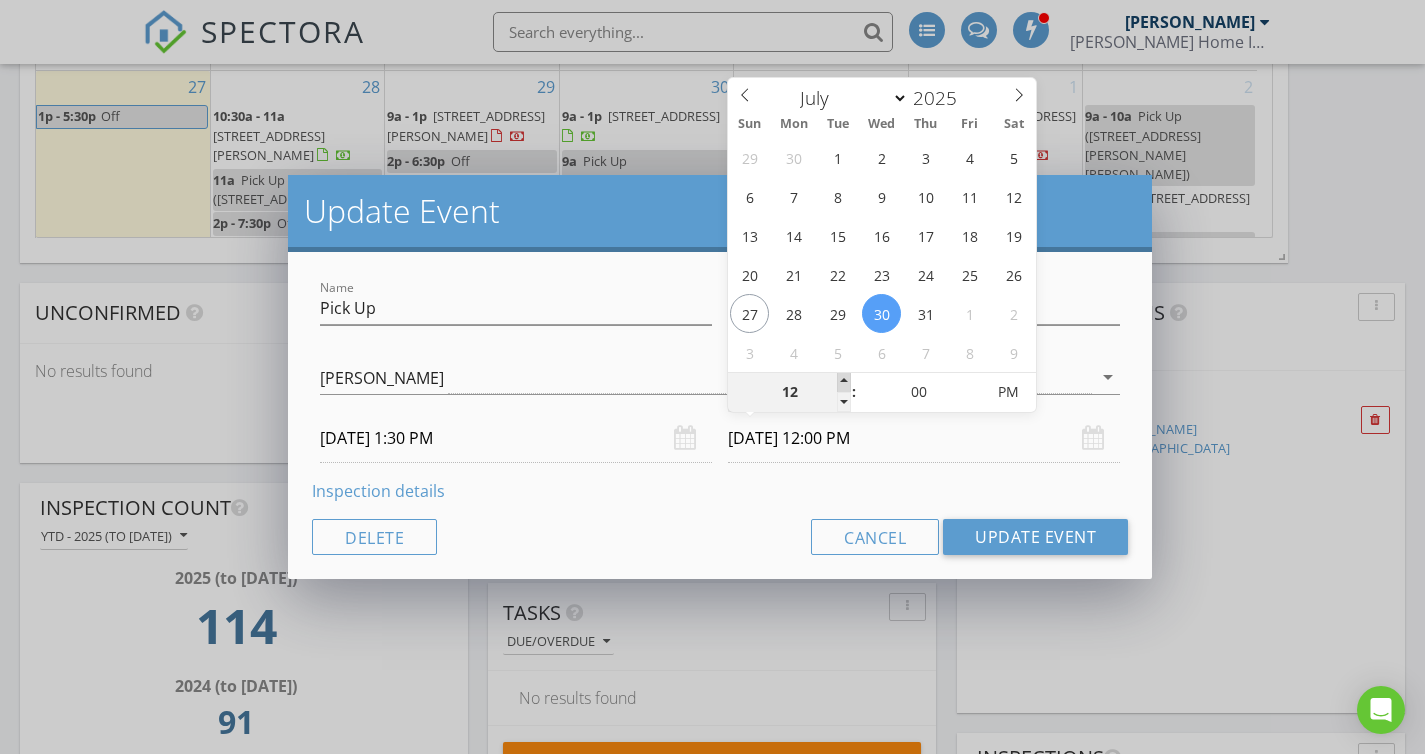 type on "01" 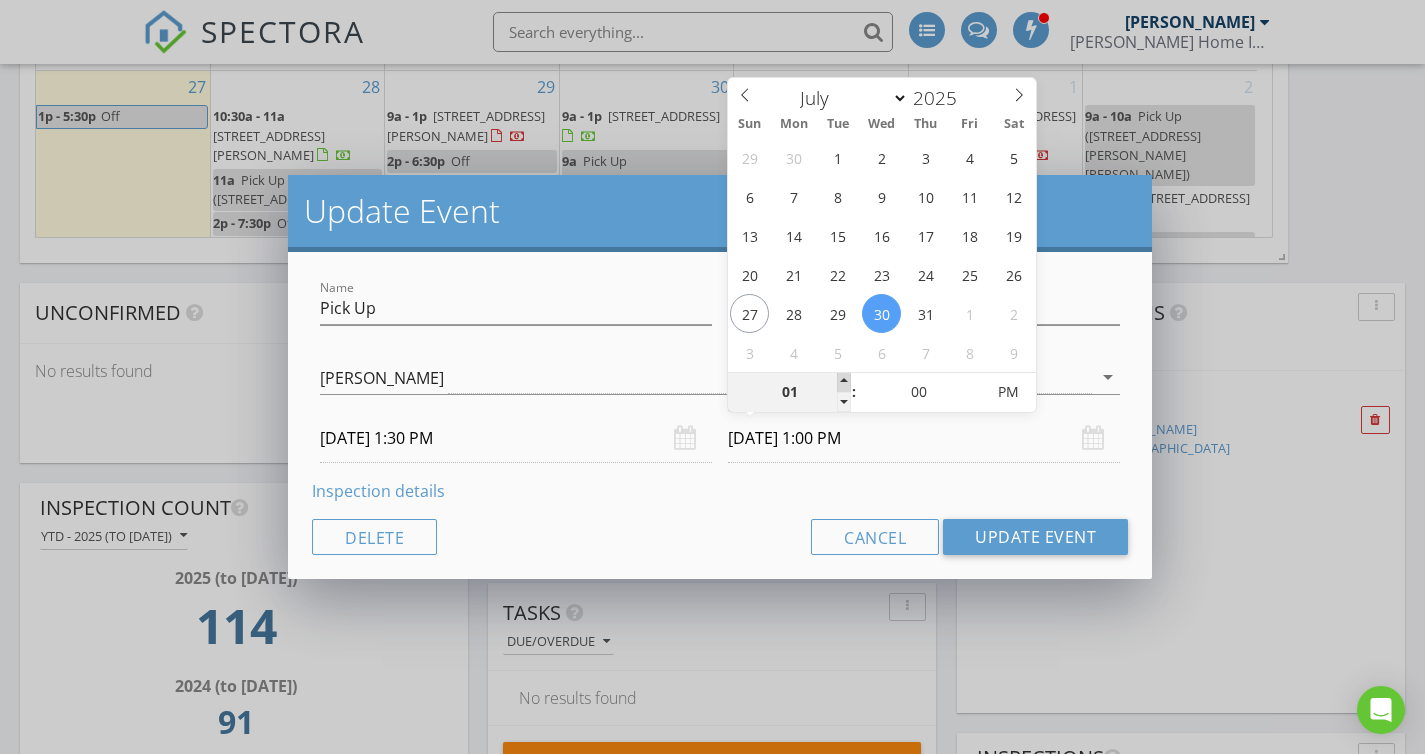 click at bounding box center [844, 382] 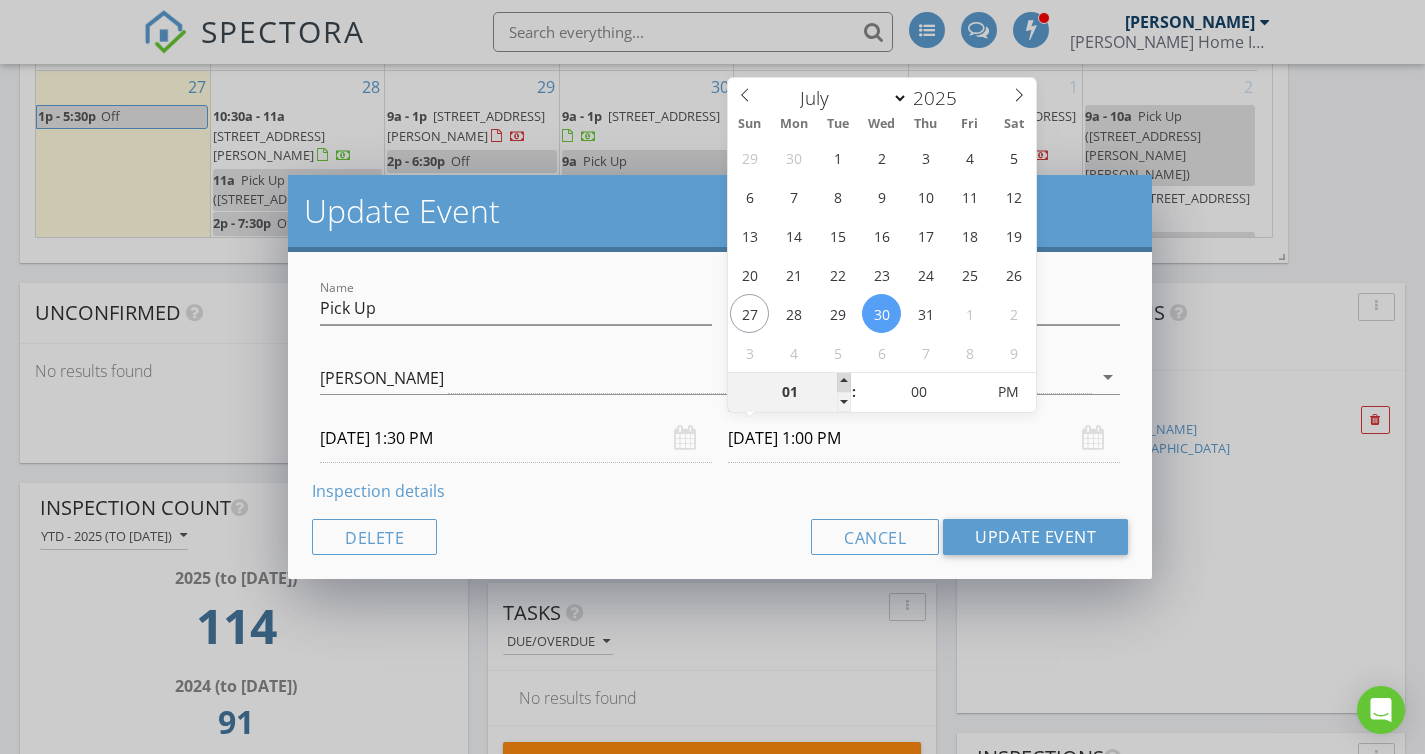 type on "02" 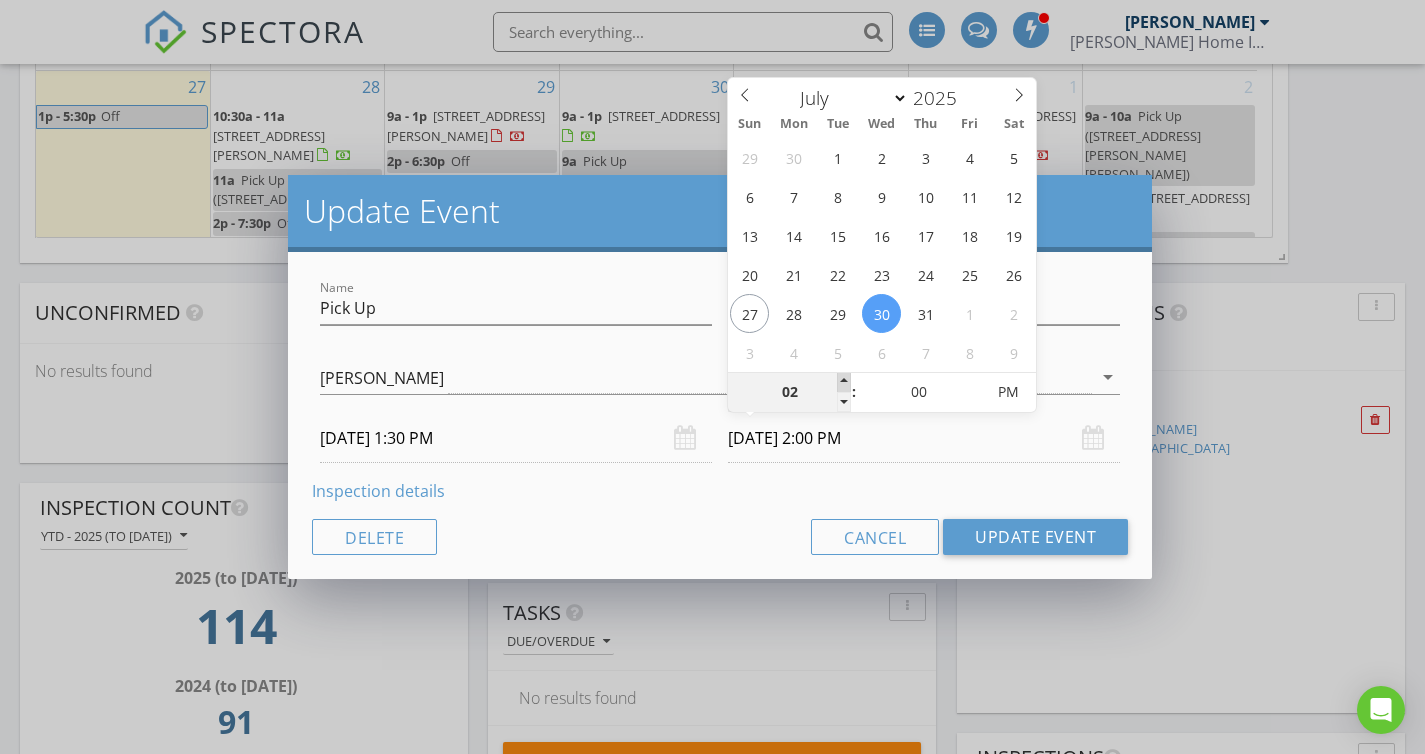 click at bounding box center [844, 382] 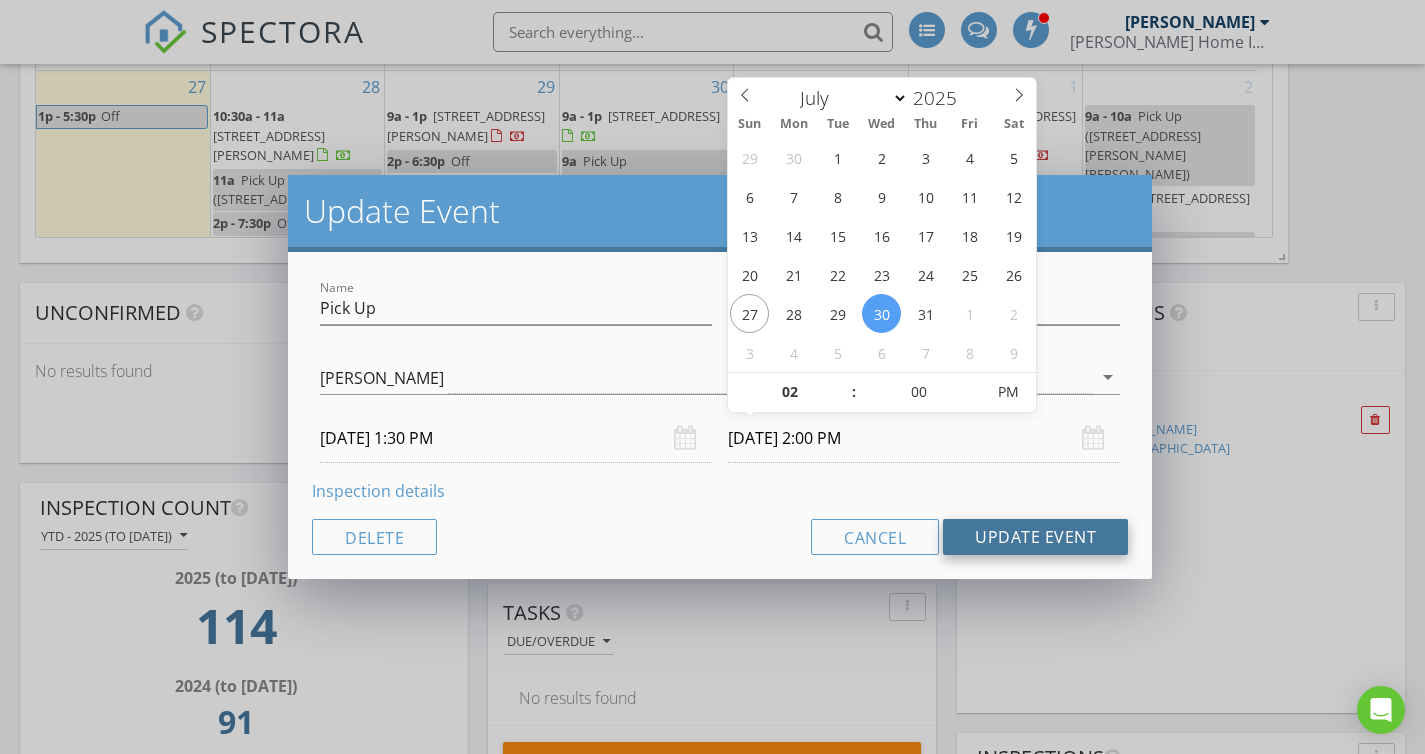 click on "Update Event" at bounding box center (1035, 537) 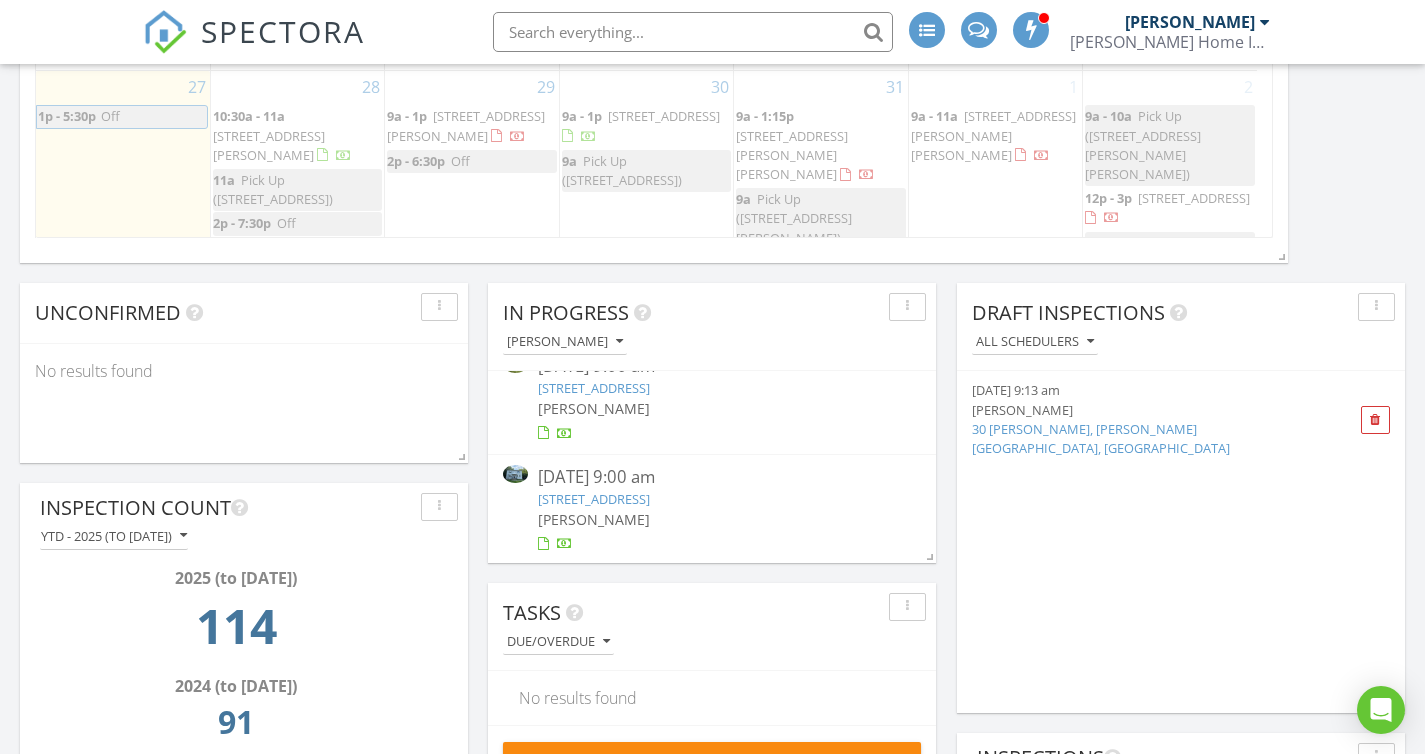 scroll, scrollTop: 1745, scrollLeft: 0, axis: vertical 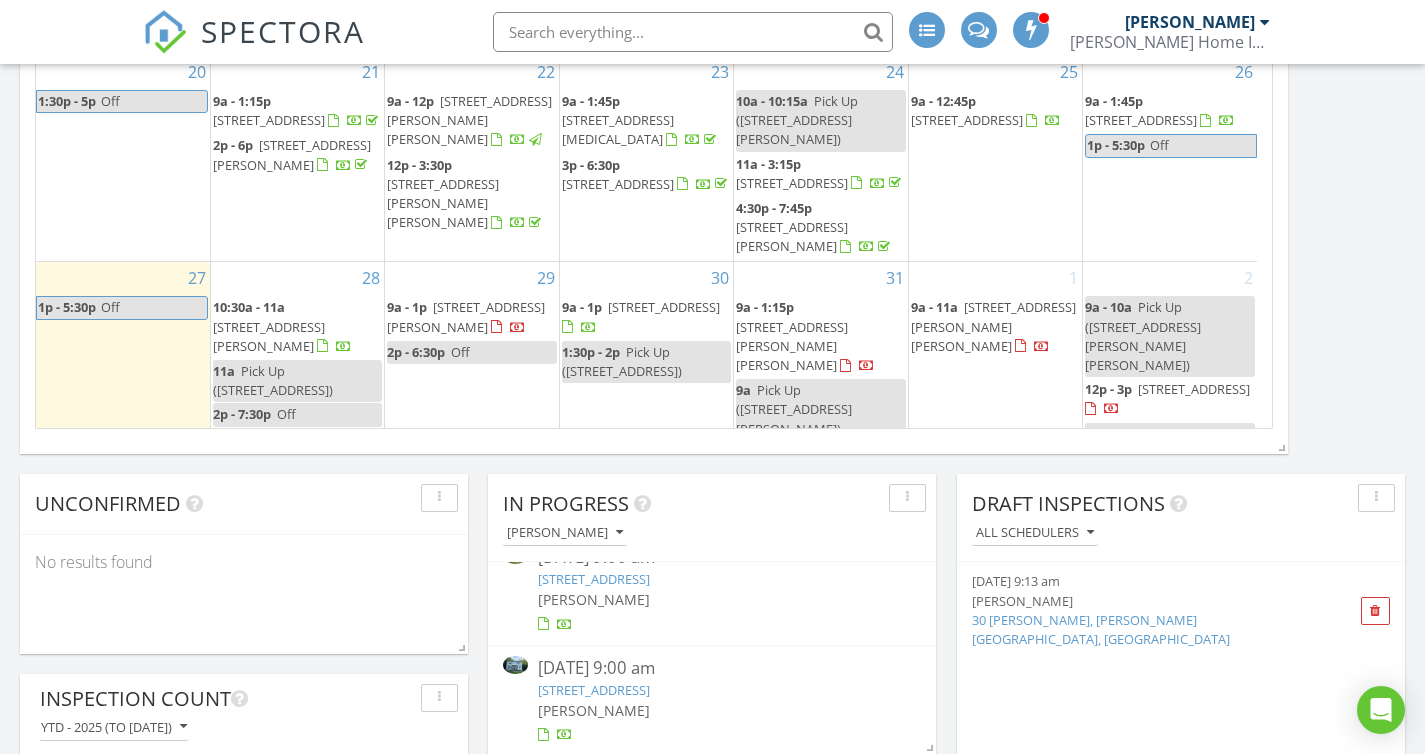 click on "Pick Up (314 Davistown Rd, Gloucester Township)" at bounding box center (622, 361) 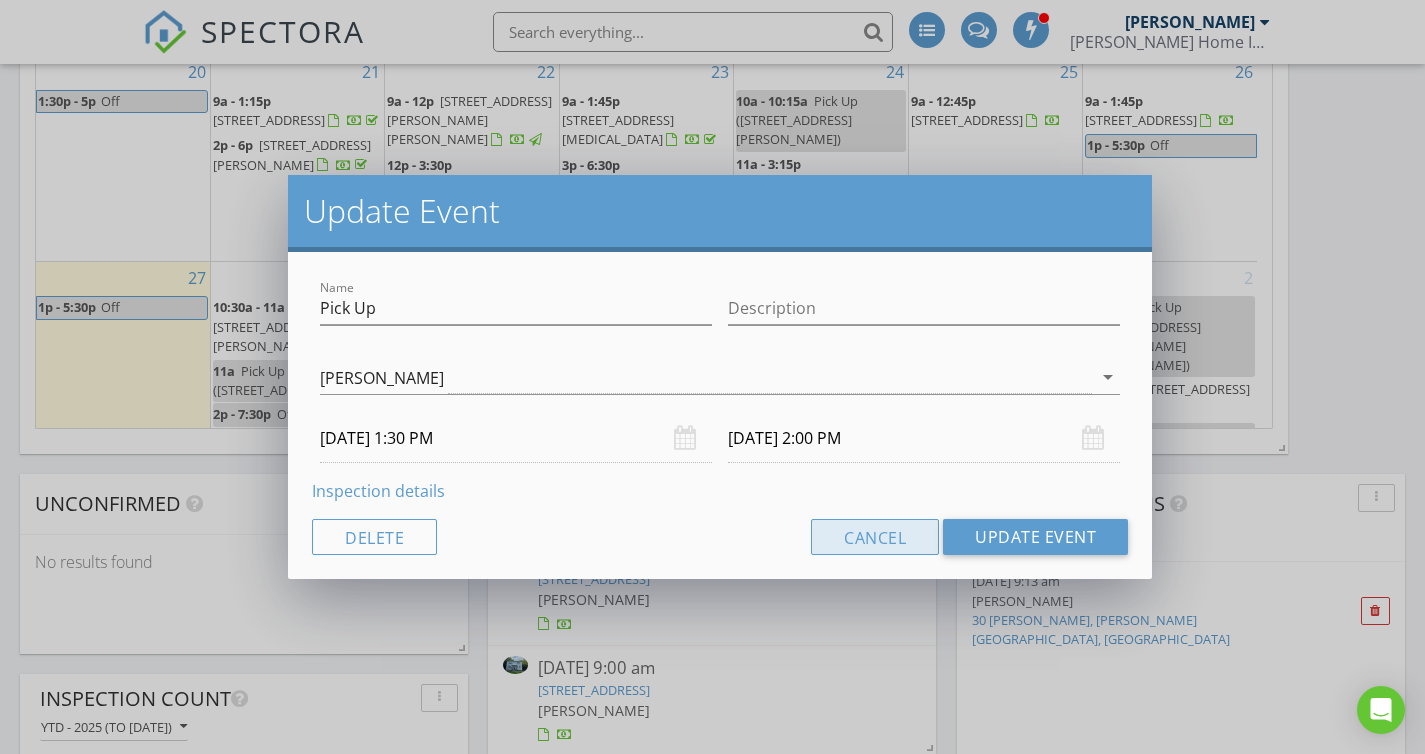 click on "Cancel" at bounding box center [875, 537] 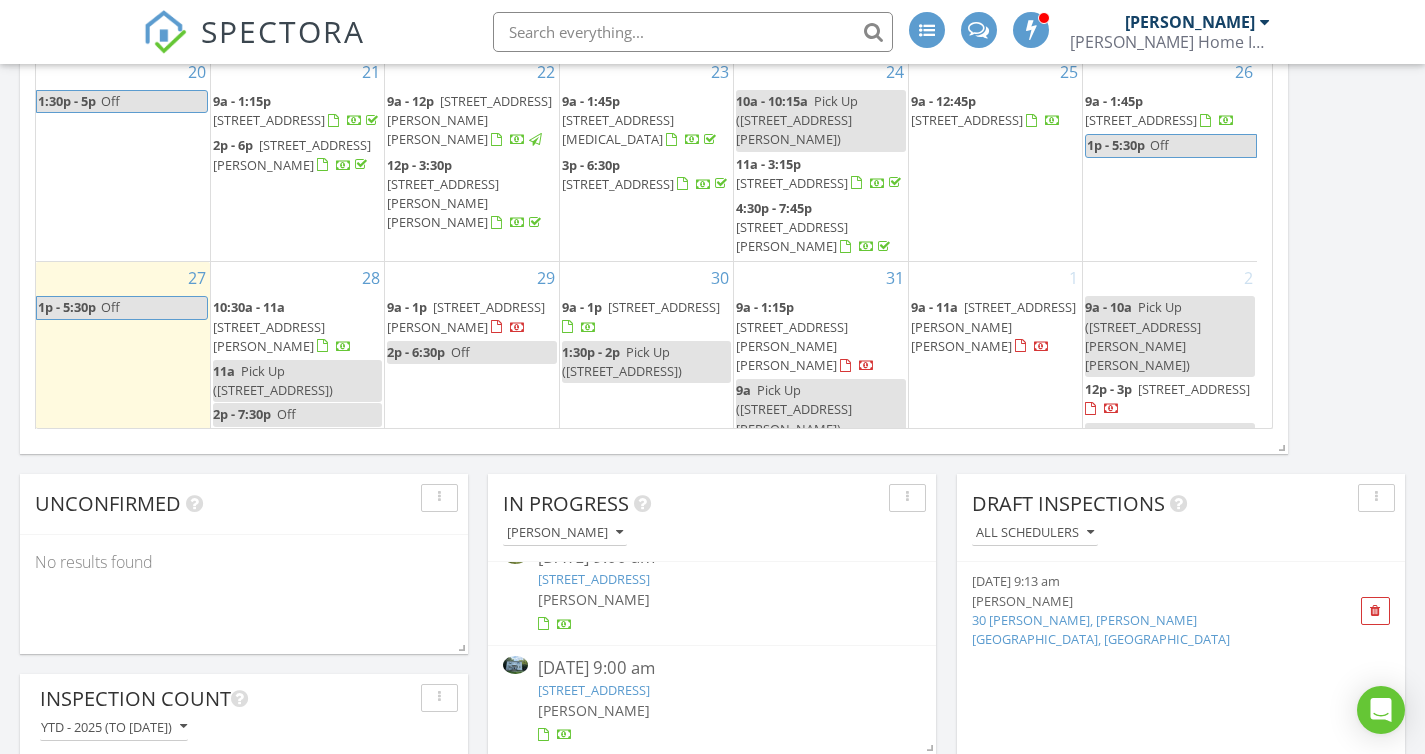 click on "314 Davistown Rd, Gloucester Township 08012" at bounding box center [1141, 120] 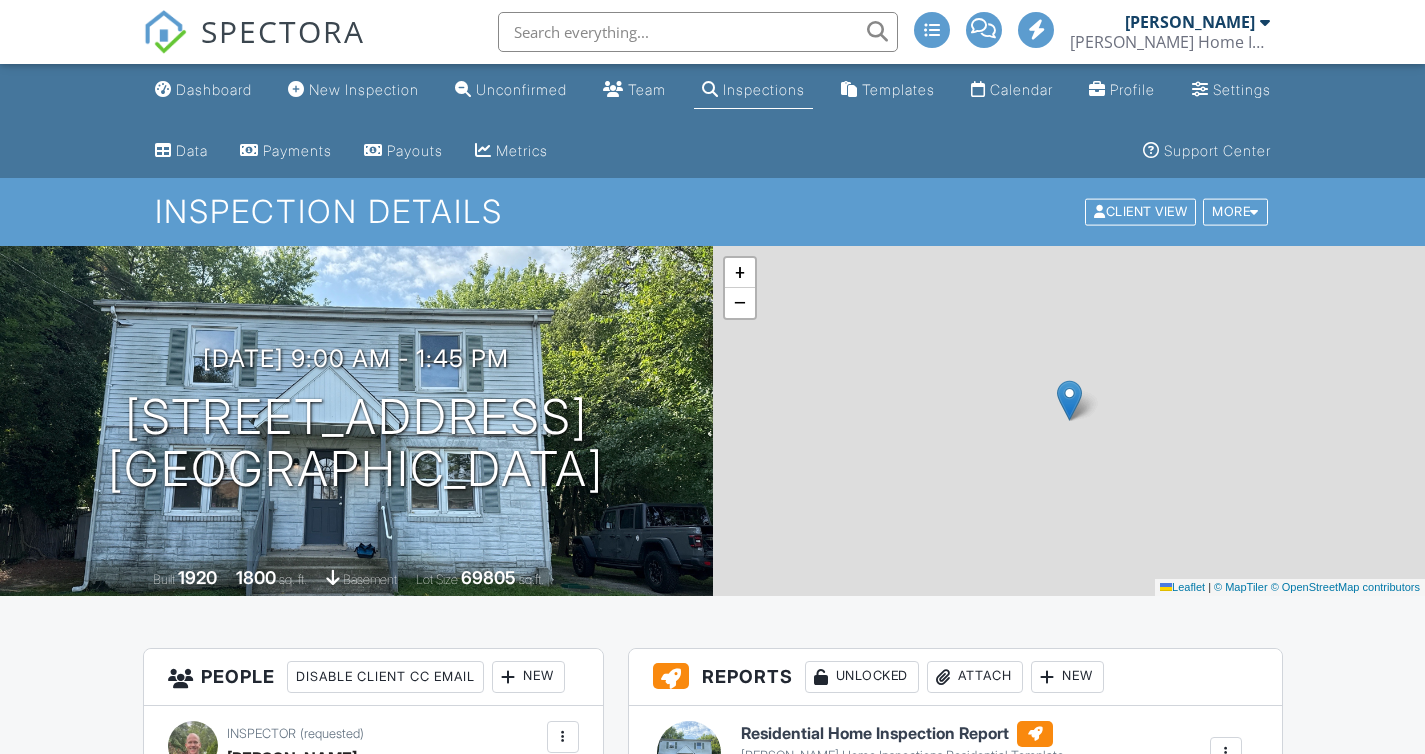 scroll, scrollTop: 0, scrollLeft: 0, axis: both 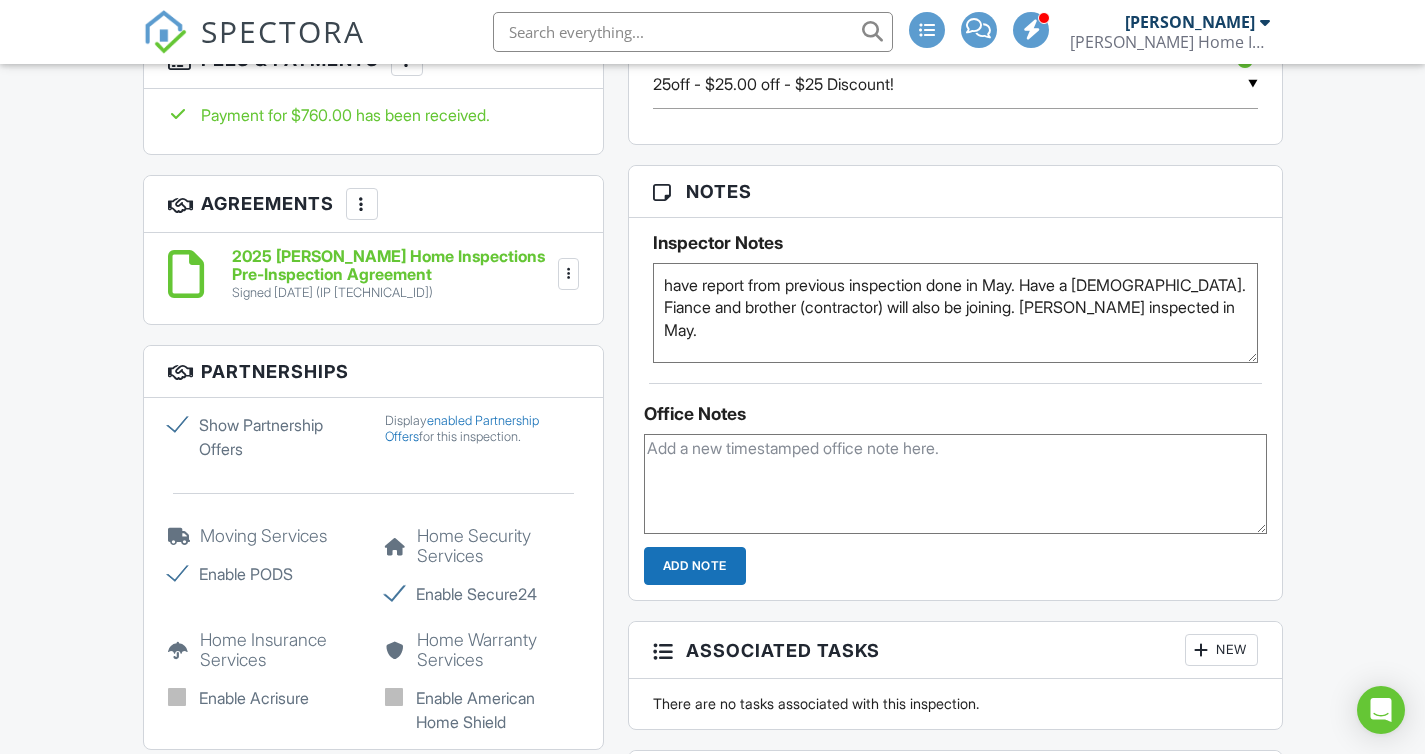 click on "have report from previous inspection done in May. Have a [DEMOGRAPHIC_DATA]. Fiance and brother (contractor) will also be joining. [PERSON_NAME] inspected in May." at bounding box center (955, 313) 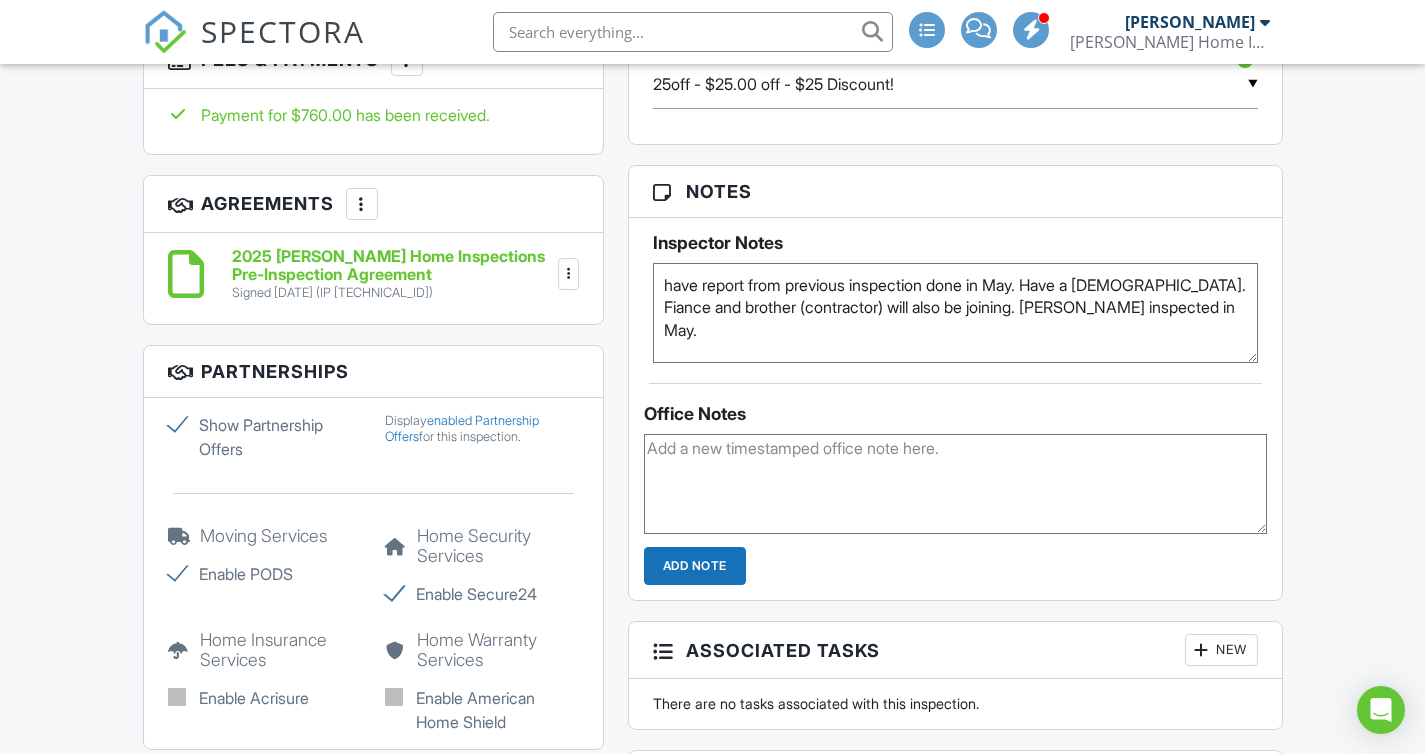 click on "have report from previous inspection done in May. Have a [DEMOGRAPHIC_DATA]. Fiance and brother (contractor) will also be joining. [PERSON_NAME] inspected in May." at bounding box center [955, 313] 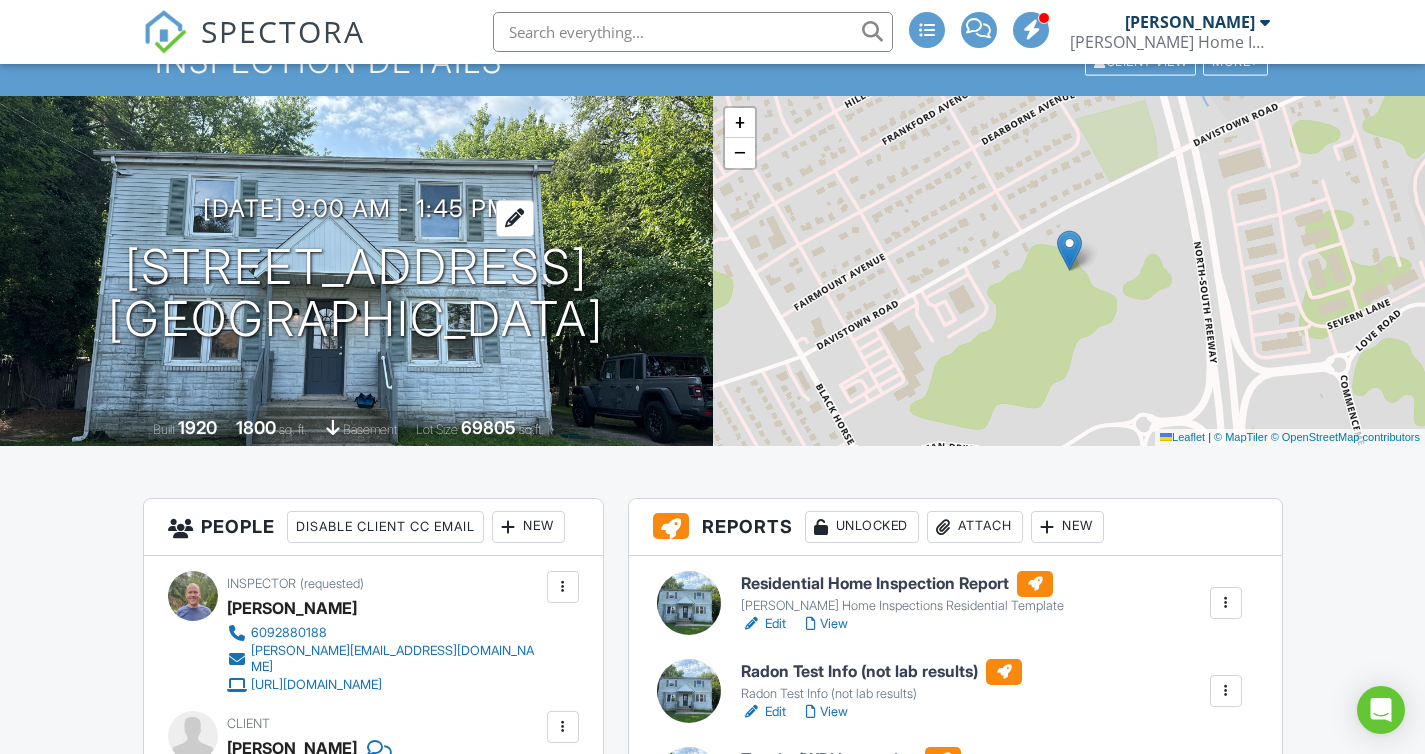scroll, scrollTop: 0, scrollLeft: 0, axis: both 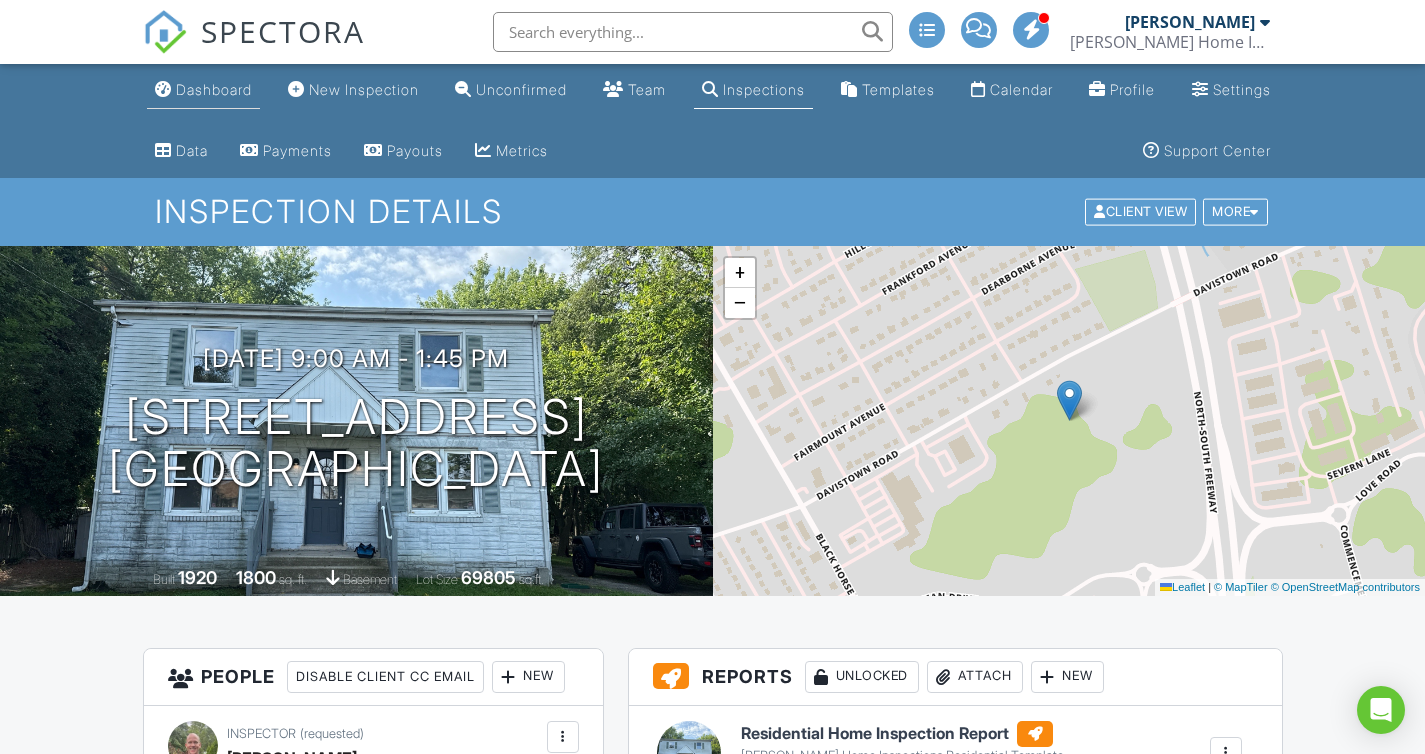 type on "code 0227 for radon pickup- box on back door for slider
have report from previous inspection done in May. Have a [DEMOGRAPHIC_DATA]. Fiance and brother (contractor) will also be joining. [PERSON_NAME] inspected in May." 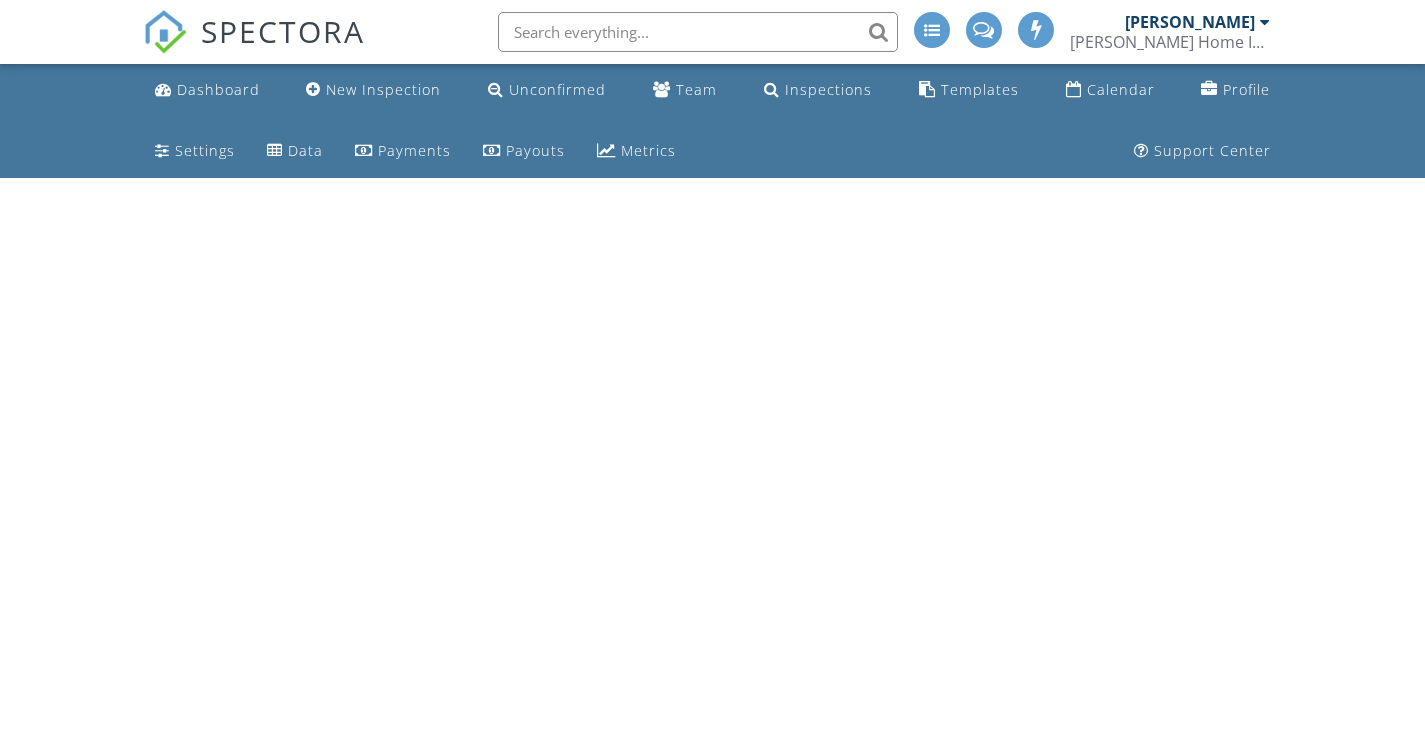 scroll, scrollTop: 0, scrollLeft: 0, axis: both 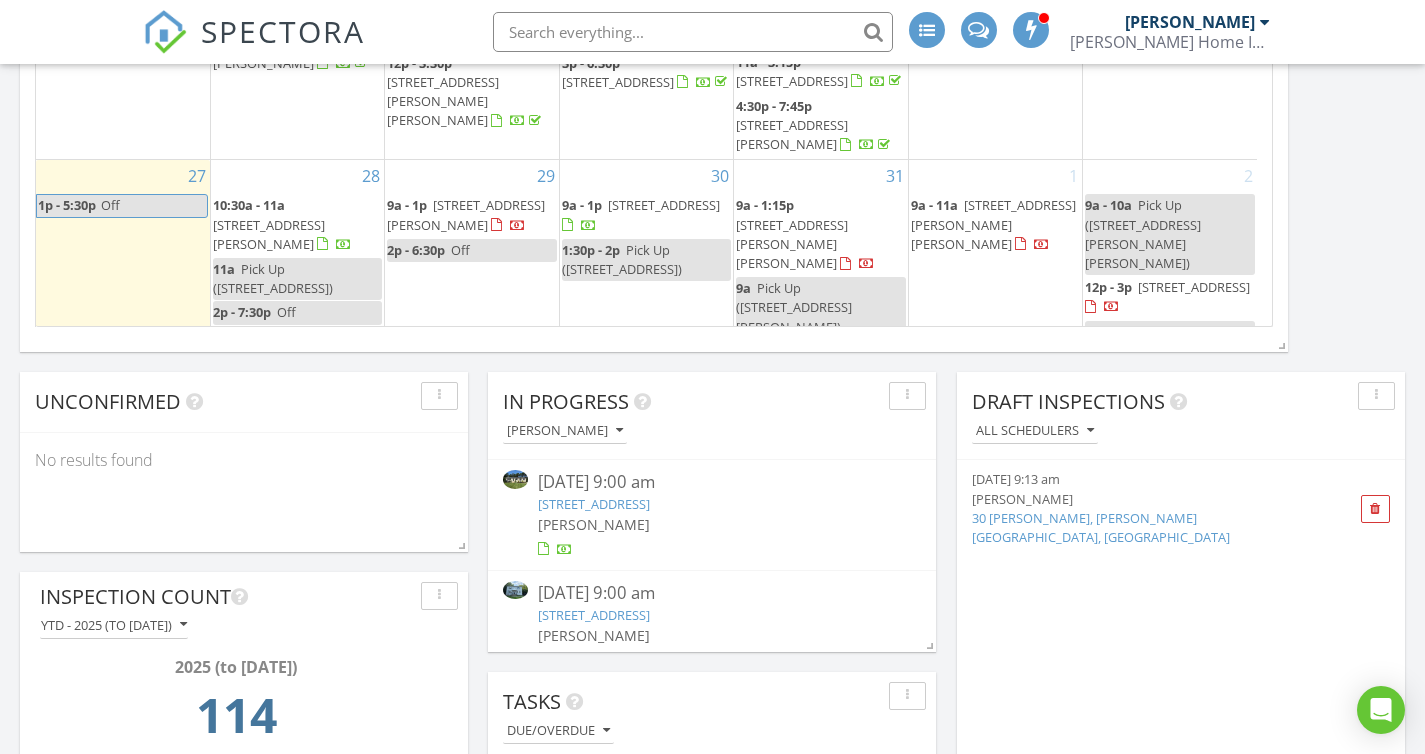 click on "11a
Pick Up (27 Wood View Dr, Mount Laurel Township)" at bounding box center (297, 279) 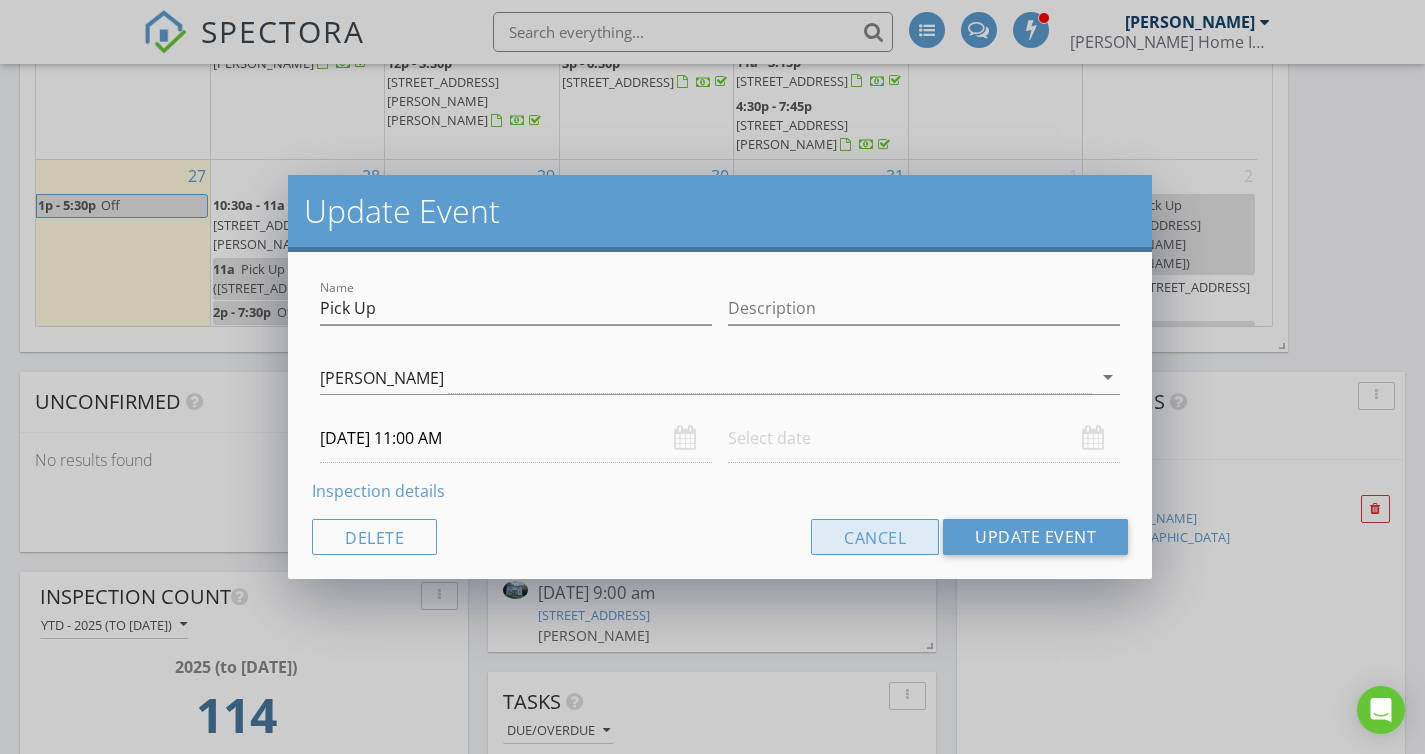 click on "Cancel" at bounding box center [875, 537] 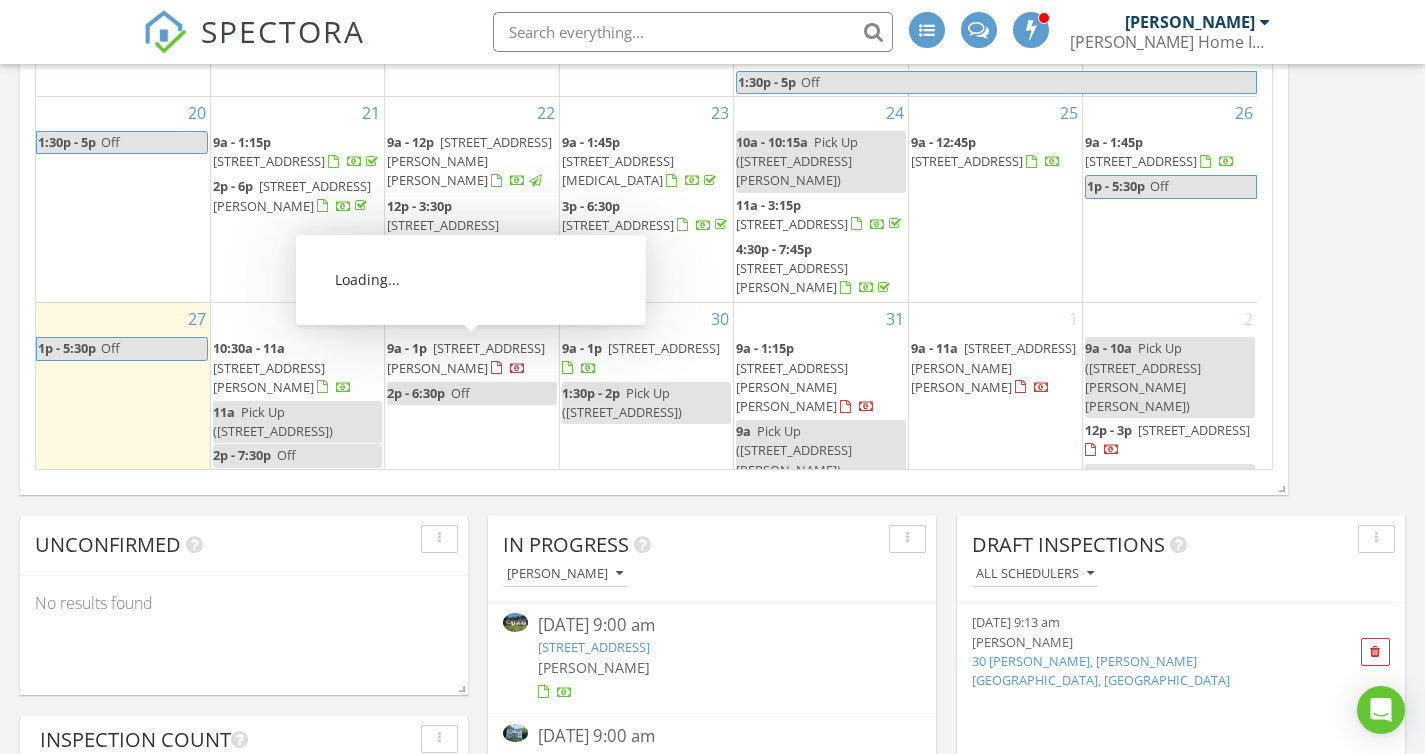 scroll, scrollTop: 1150, scrollLeft: 0, axis: vertical 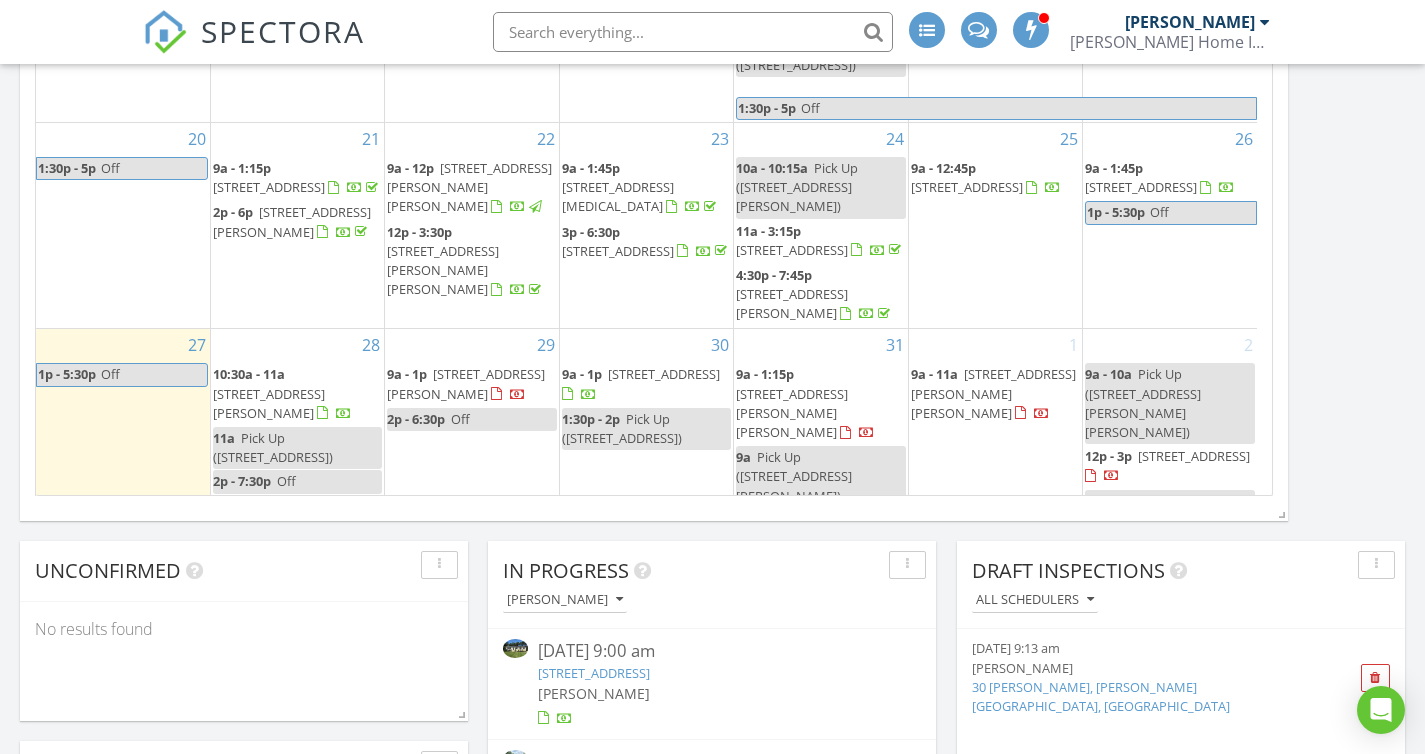 click on "Pick Up (27 Wood View Dr, Mount Laurel Township)" at bounding box center [273, 447] 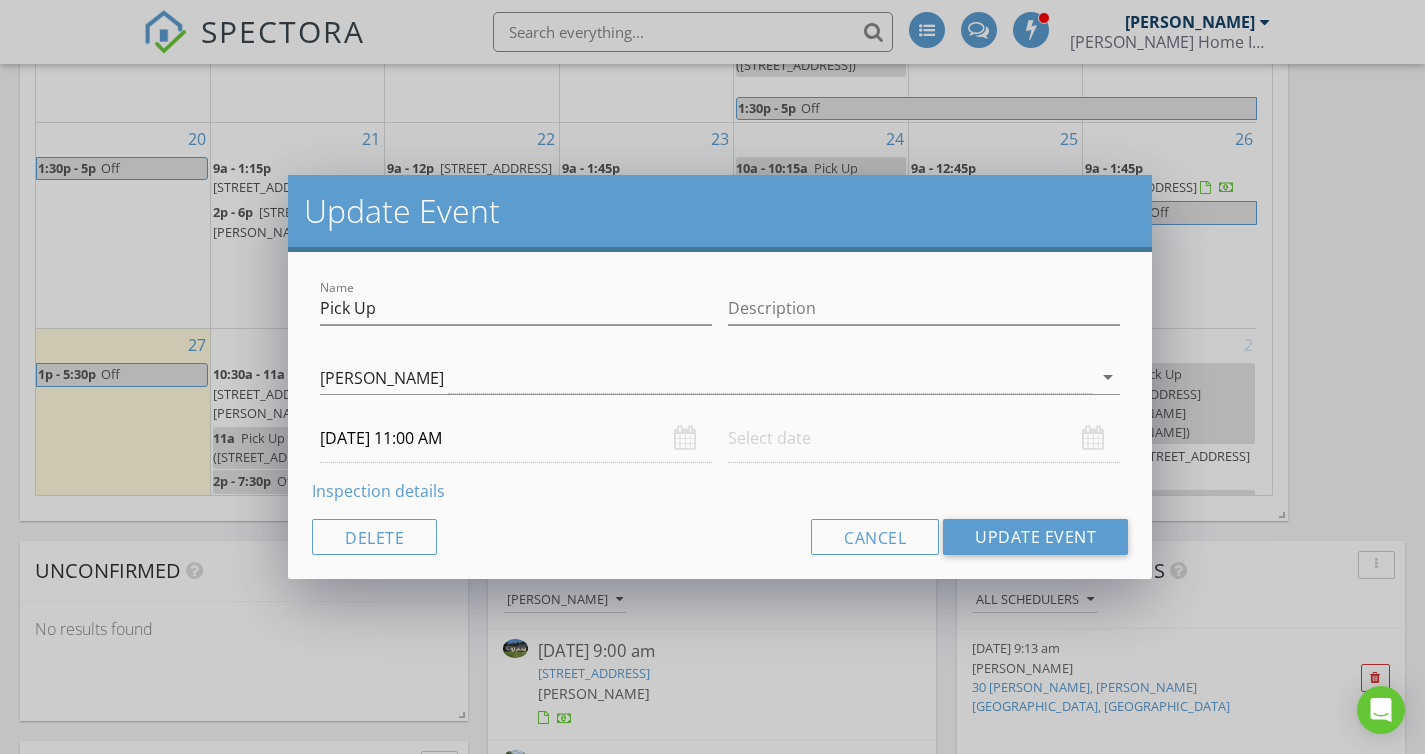 click on "07/28/2025 11:00 AM" at bounding box center [516, 438] 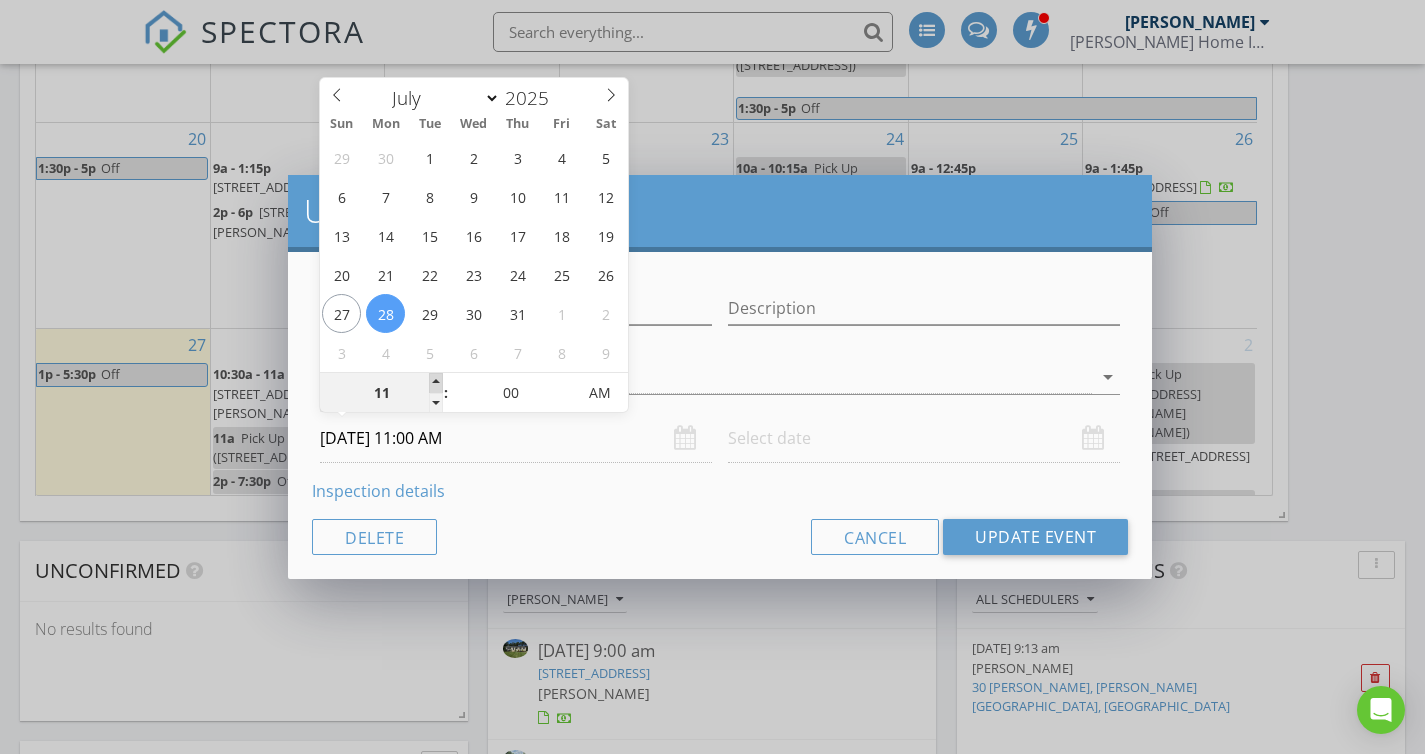 type on "12" 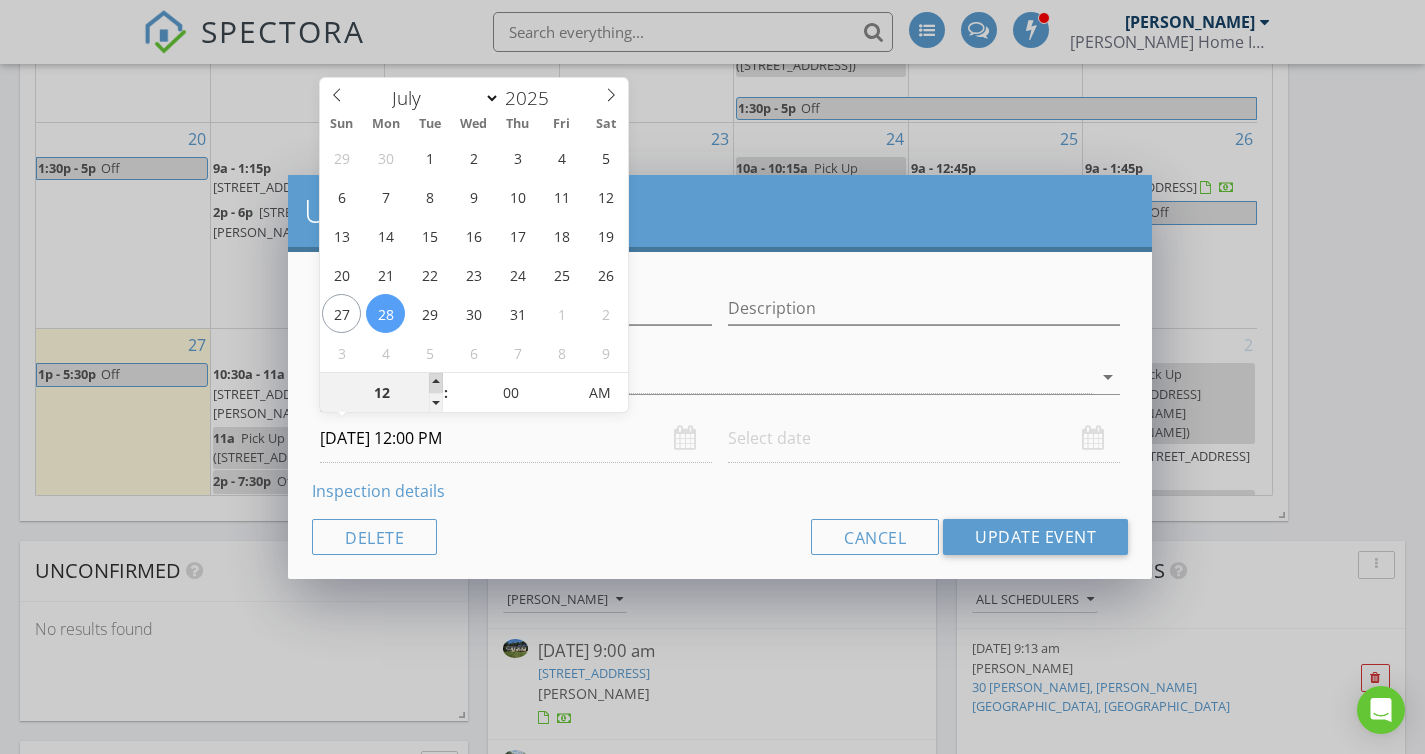 click at bounding box center [436, 383] 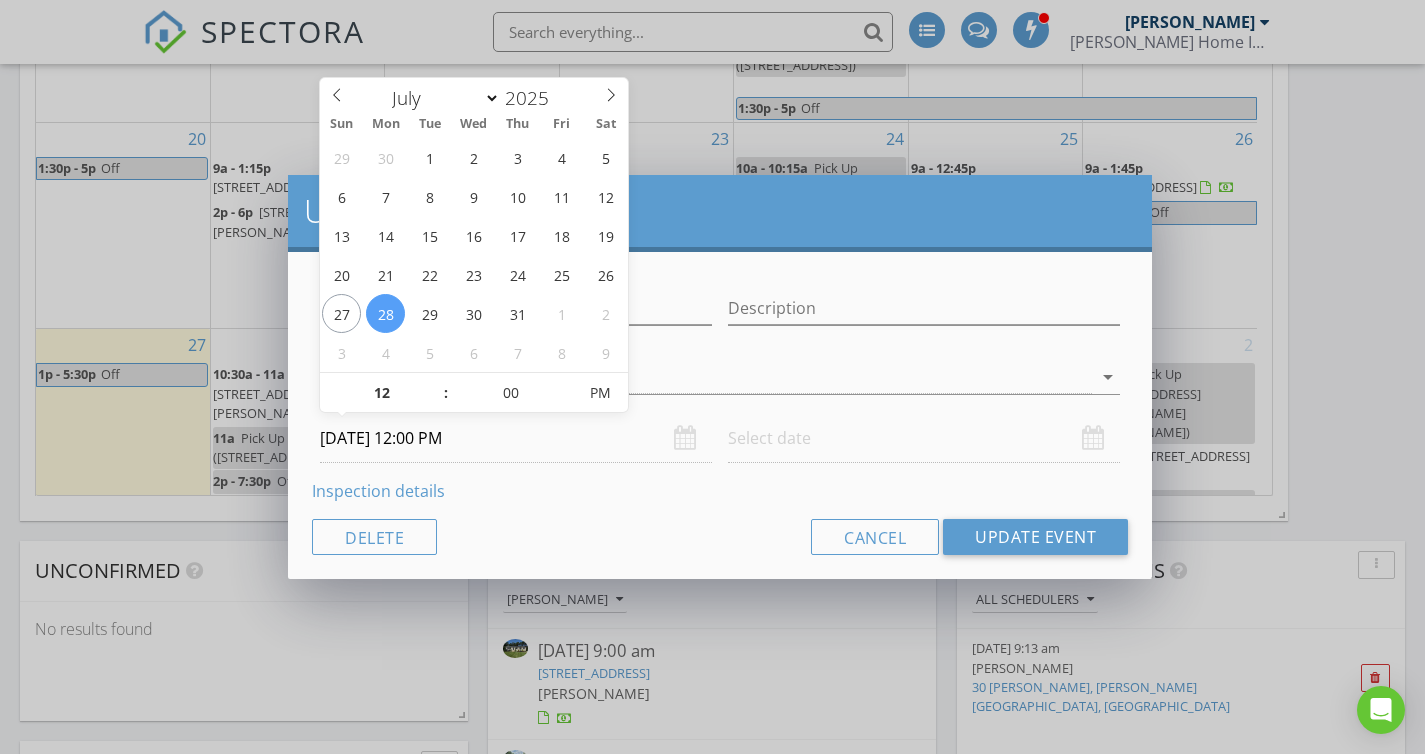 click at bounding box center (924, 438) 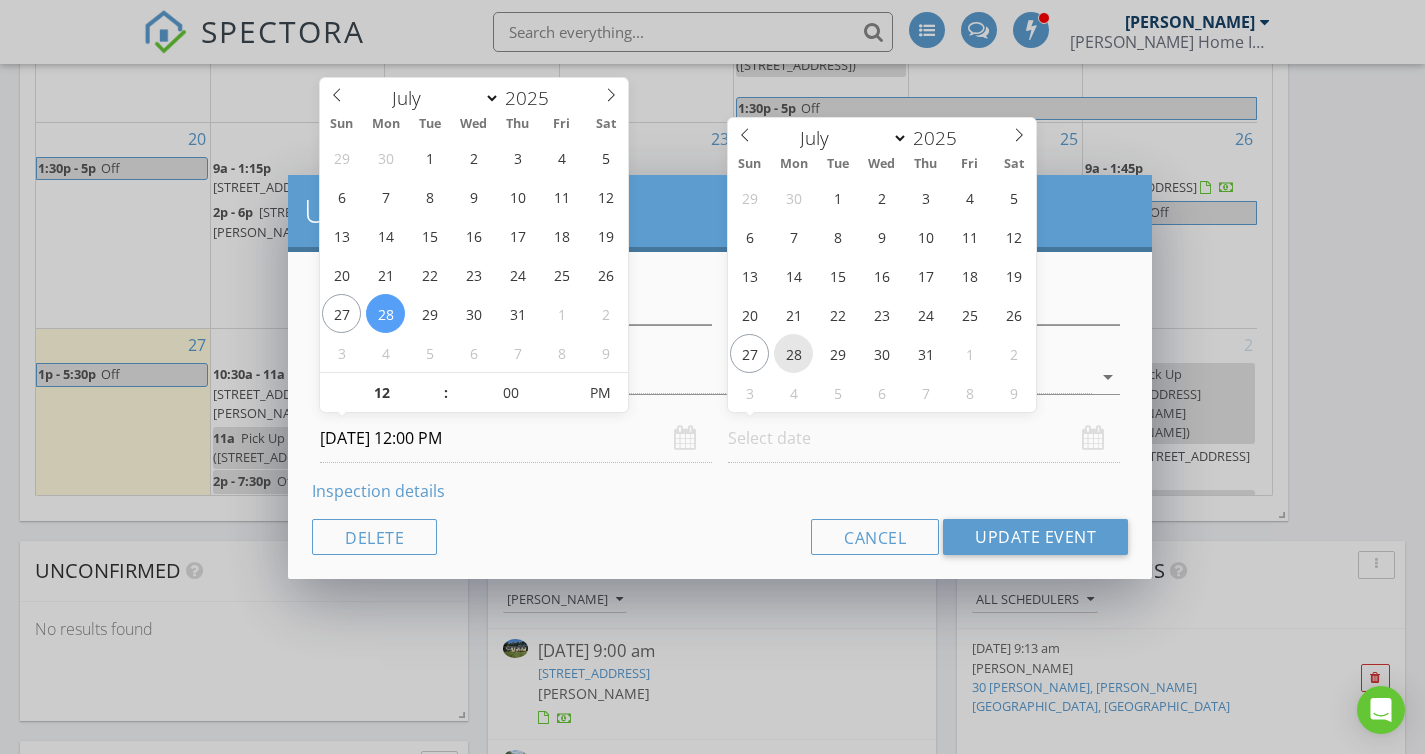 type on "07/28/2025 12:00 PM" 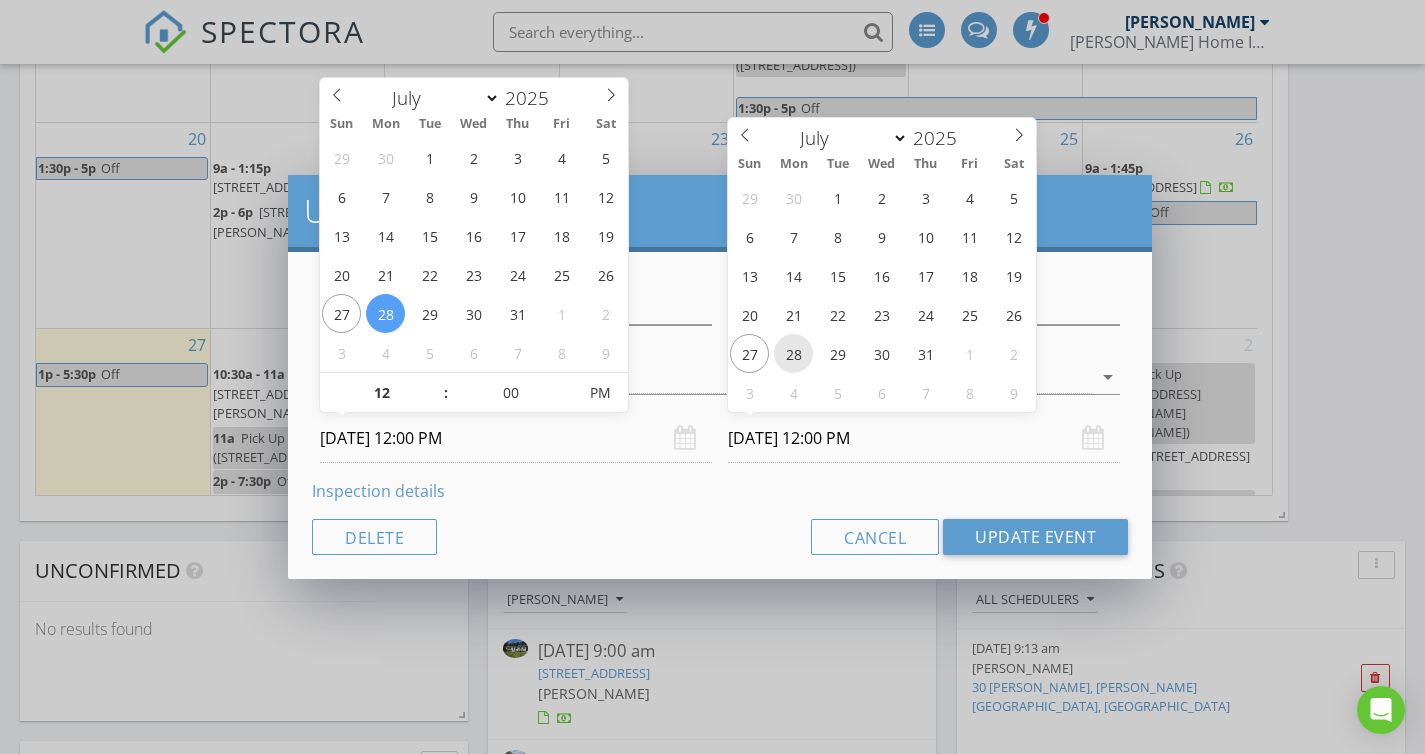 scroll, scrollTop: 1, scrollLeft: 0, axis: vertical 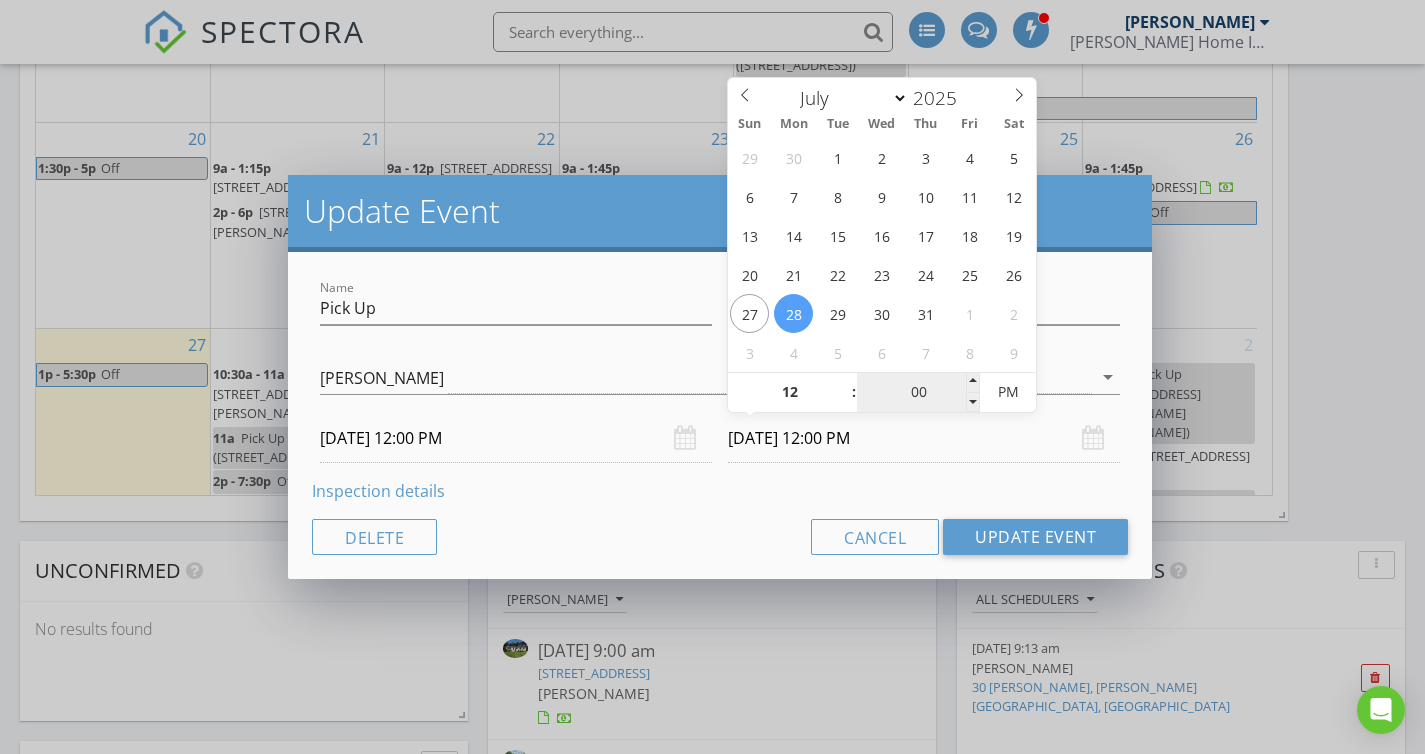 click on "00" at bounding box center [918, 393] 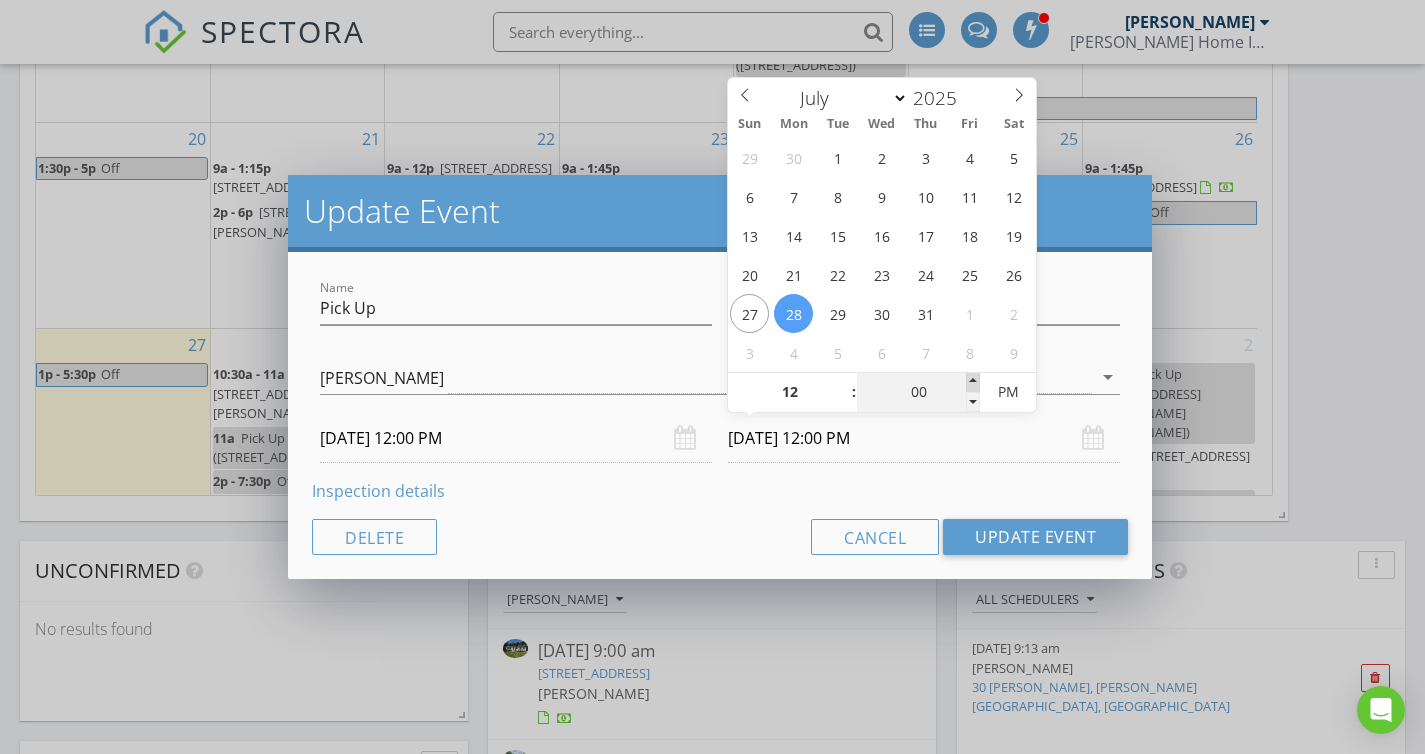 type on "05" 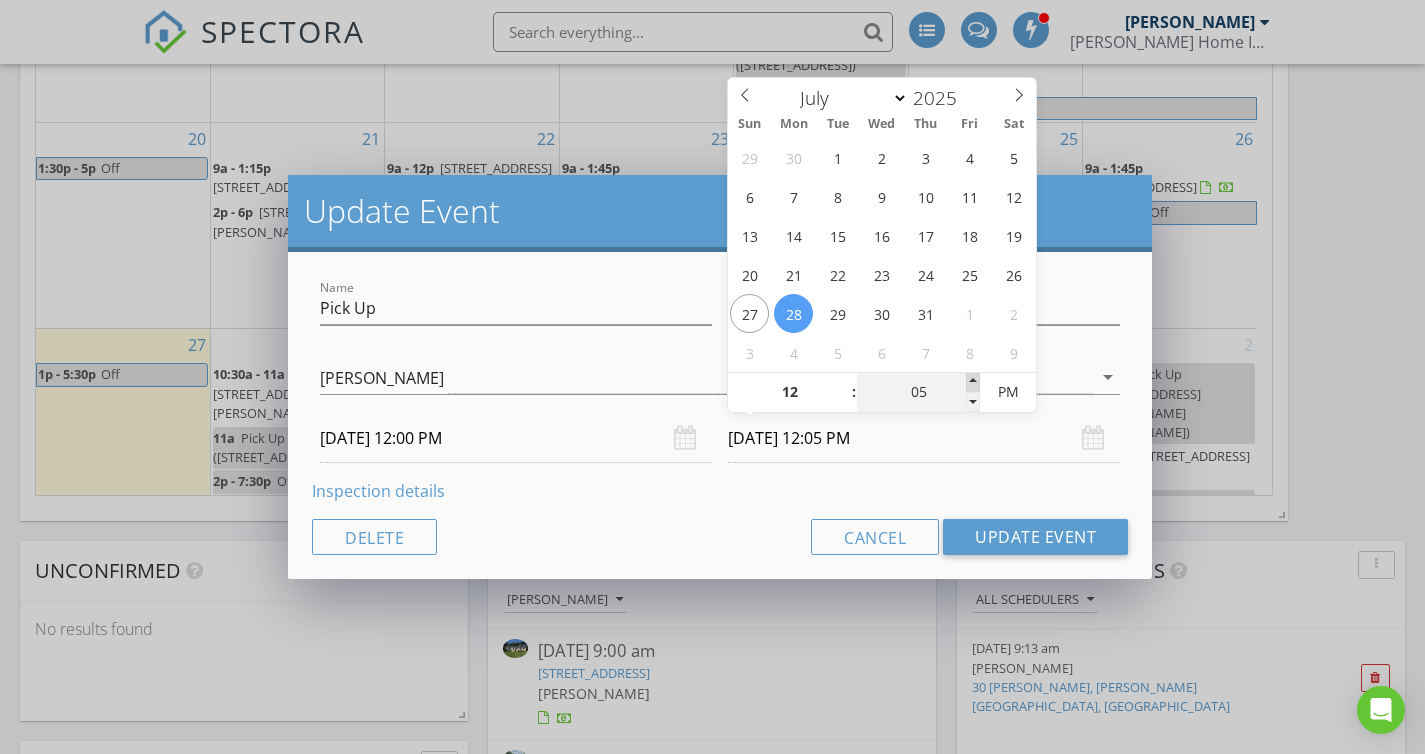 click at bounding box center (973, 382) 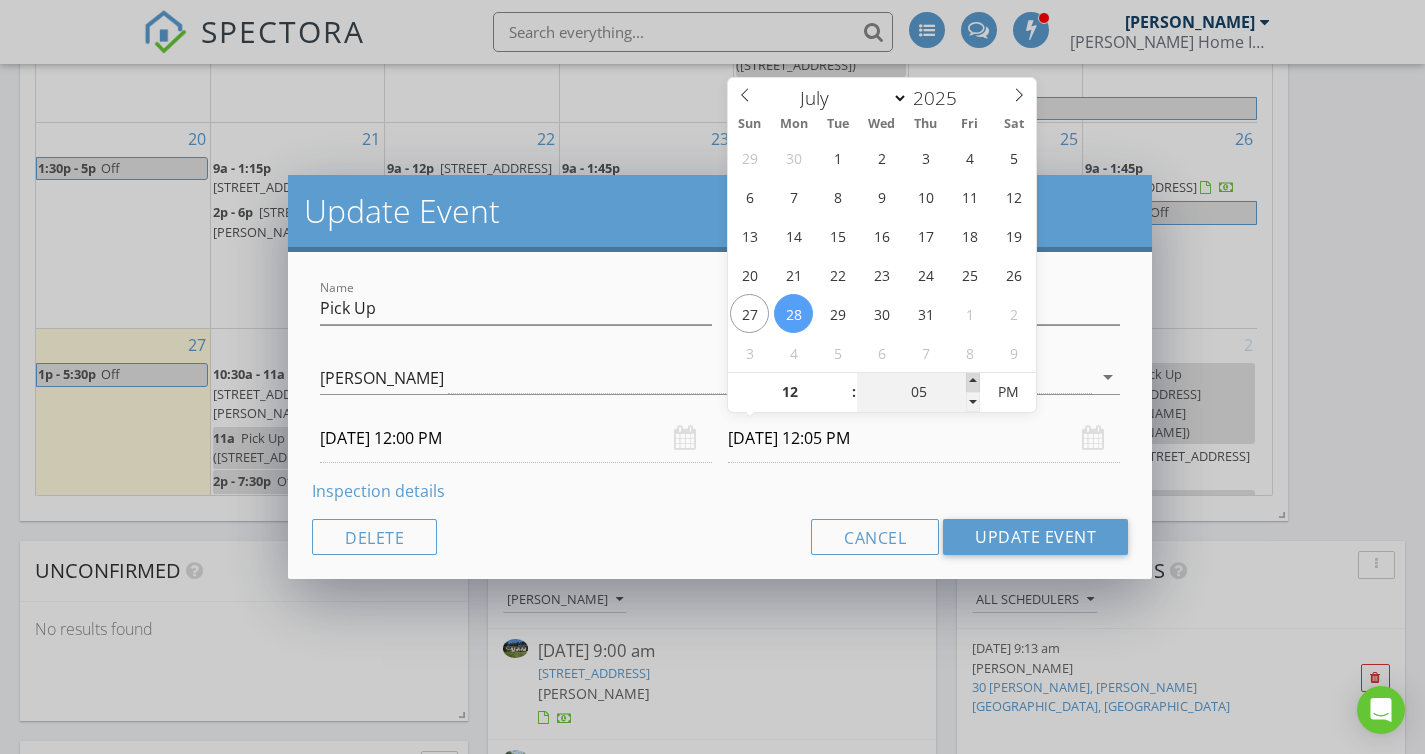 type on "10" 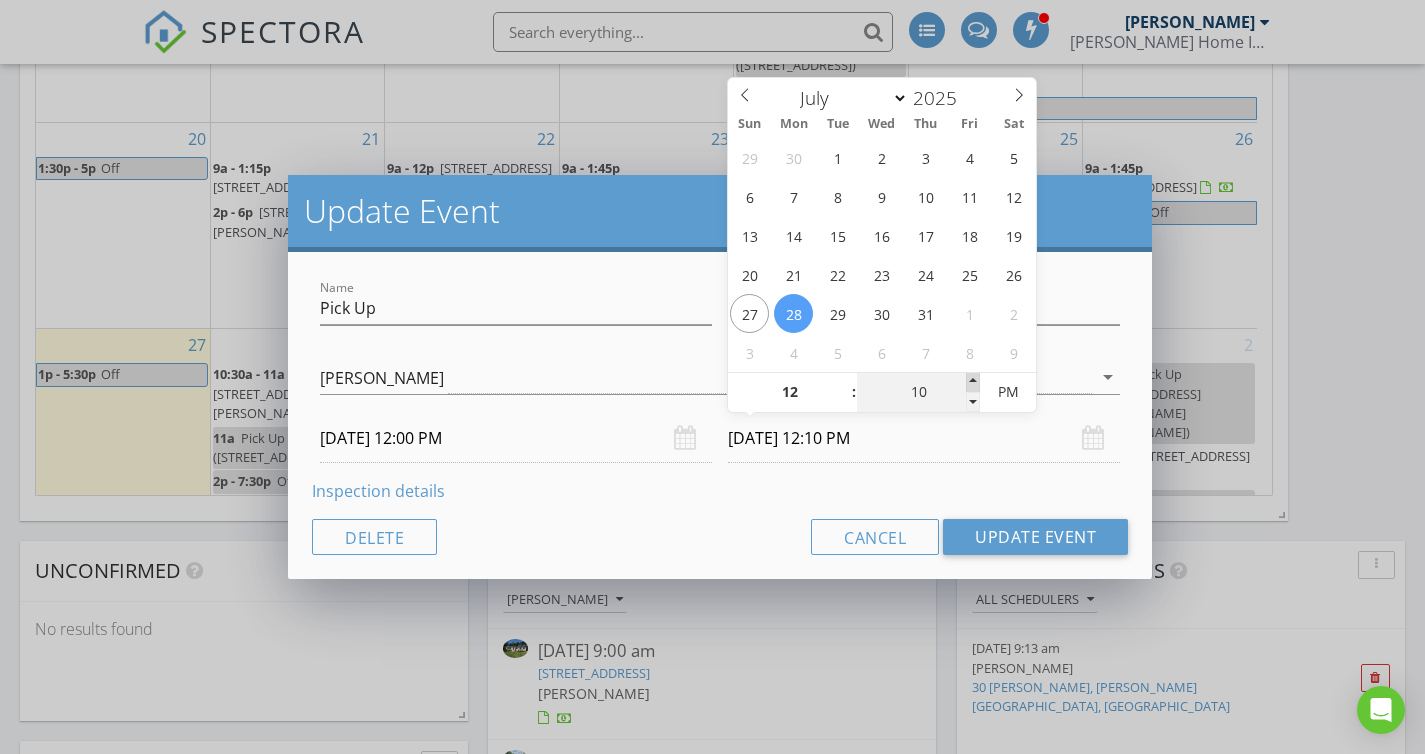 click at bounding box center (973, 382) 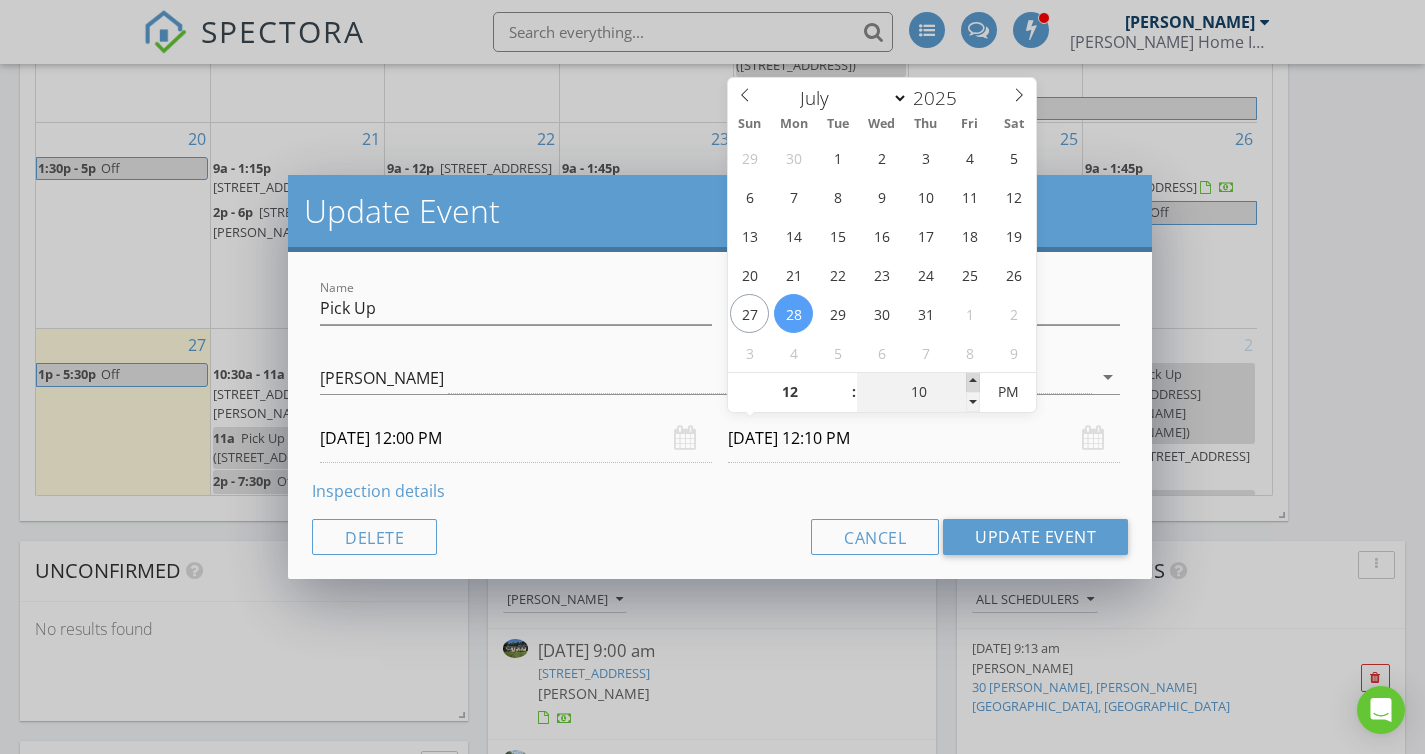 type on "15" 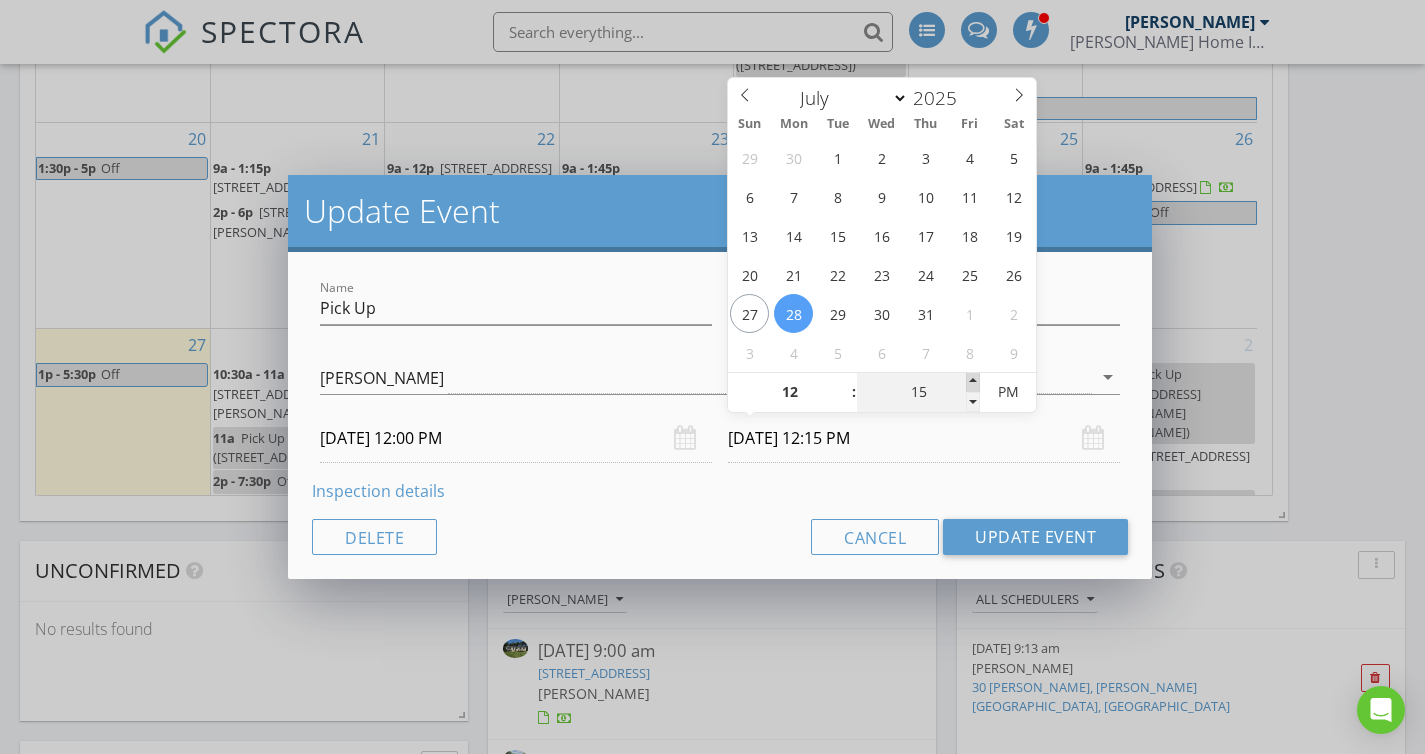 click at bounding box center [973, 382] 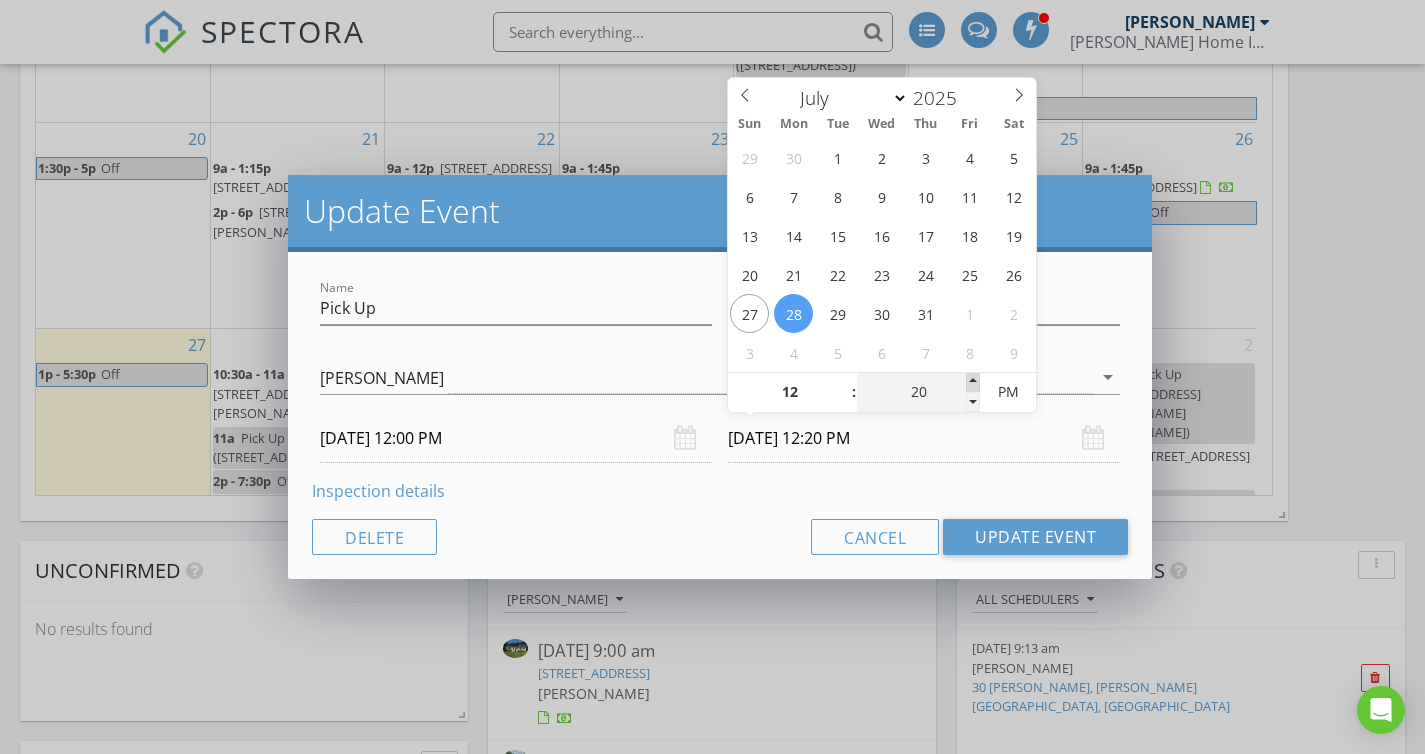 click at bounding box center (973, 382) 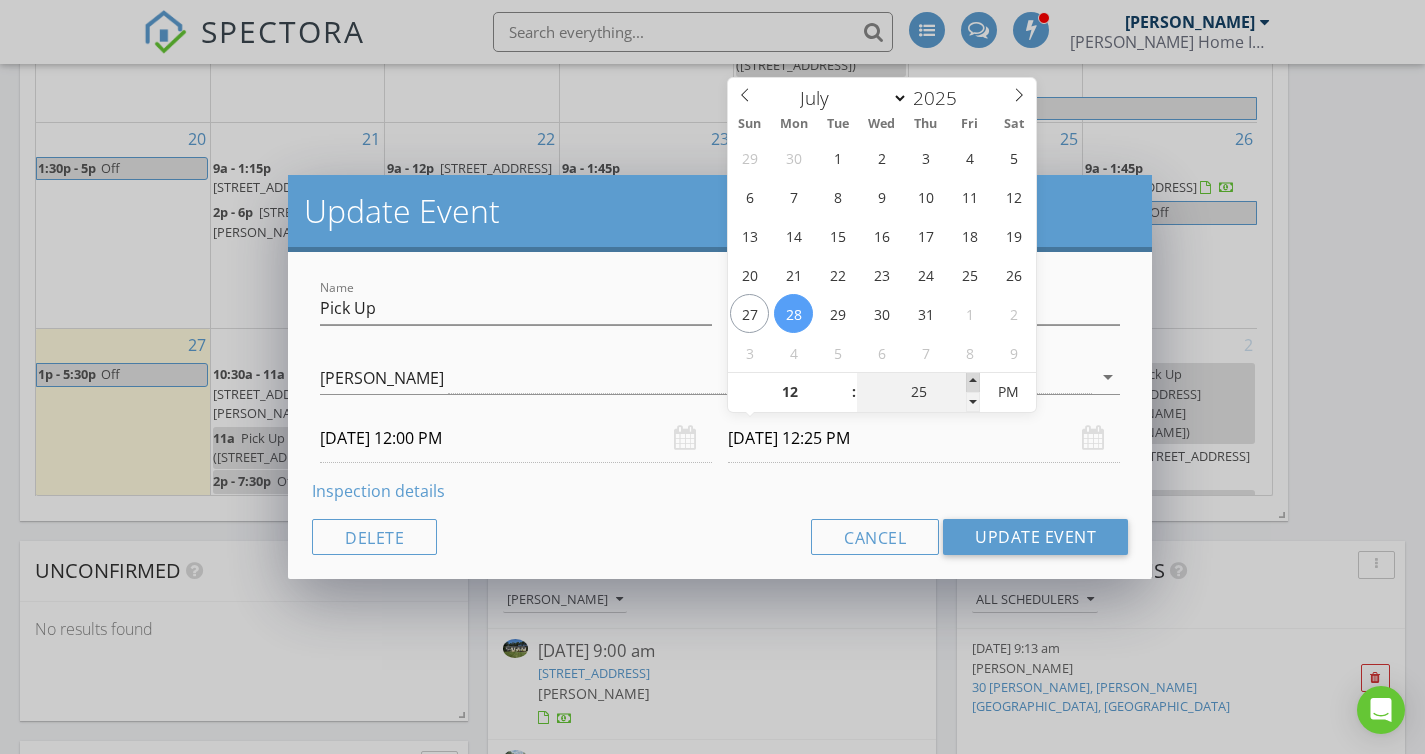 click at bounding box center (973, 382) 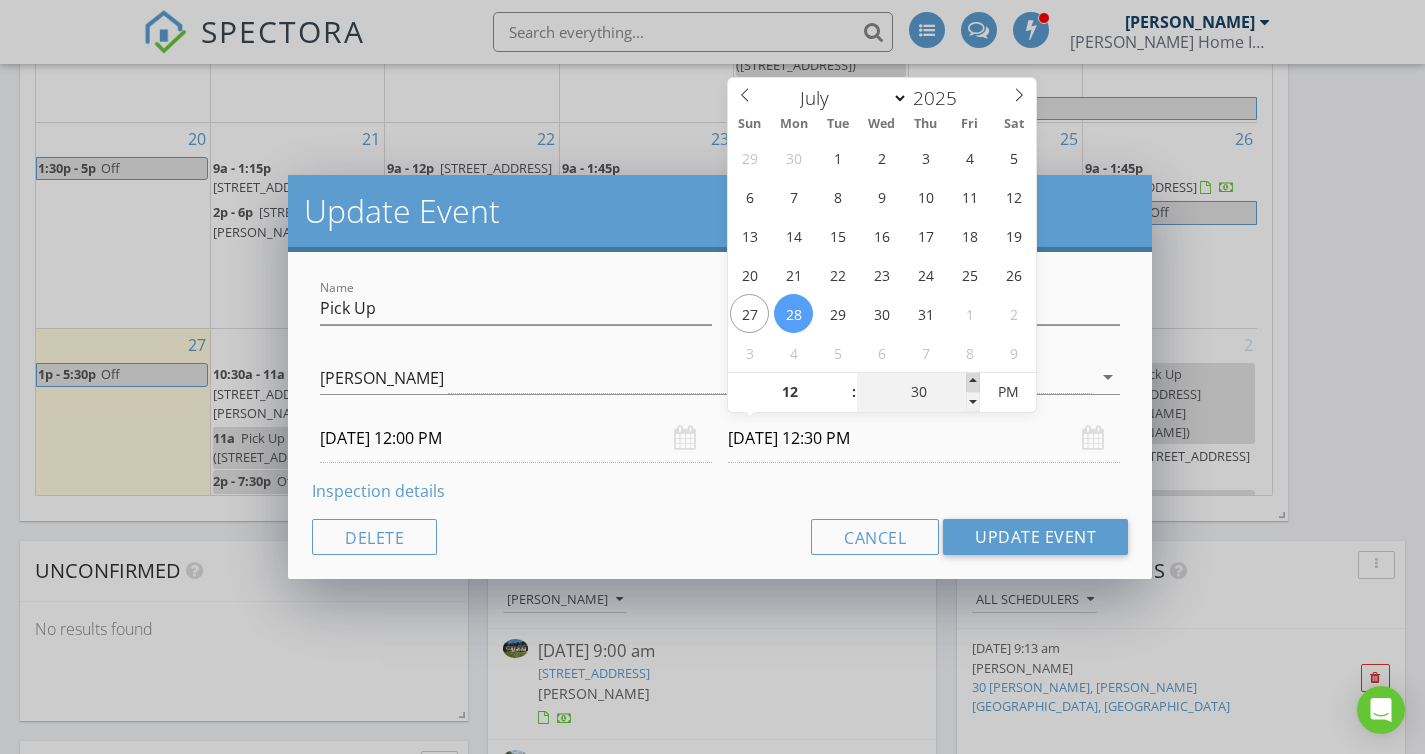 click at bounding box center (973, 382) 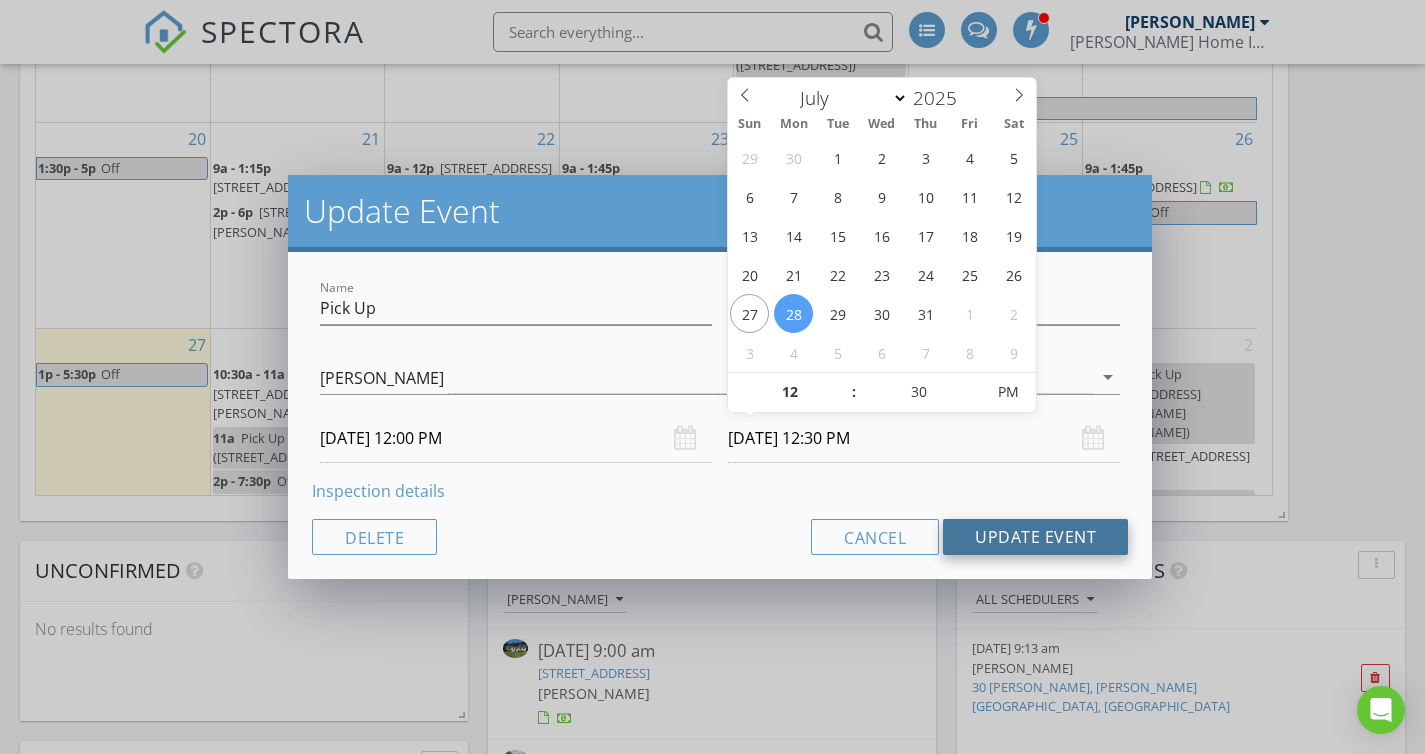 click on "Update Event" at bounding box center (1035, 537) 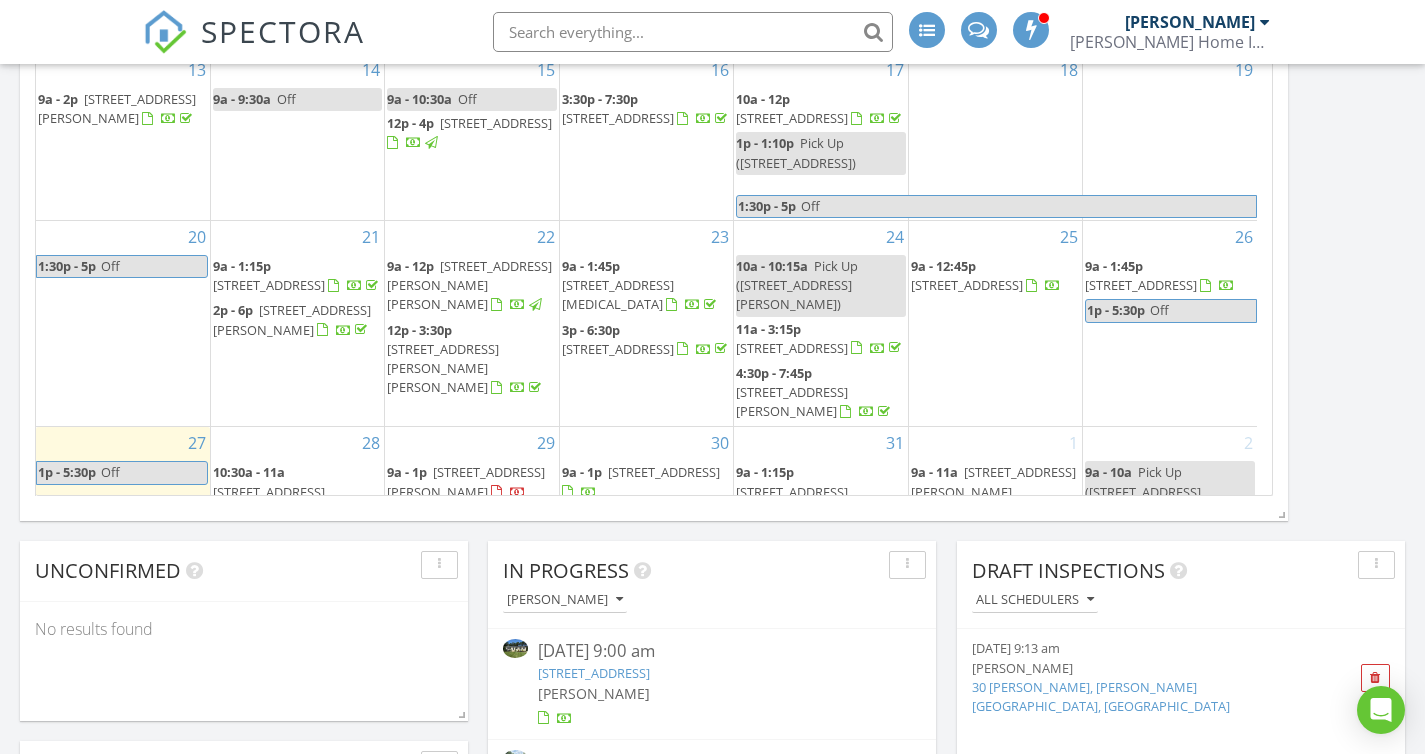 scroll, scrollTop: 0, scrollLeft: 0, axis: both 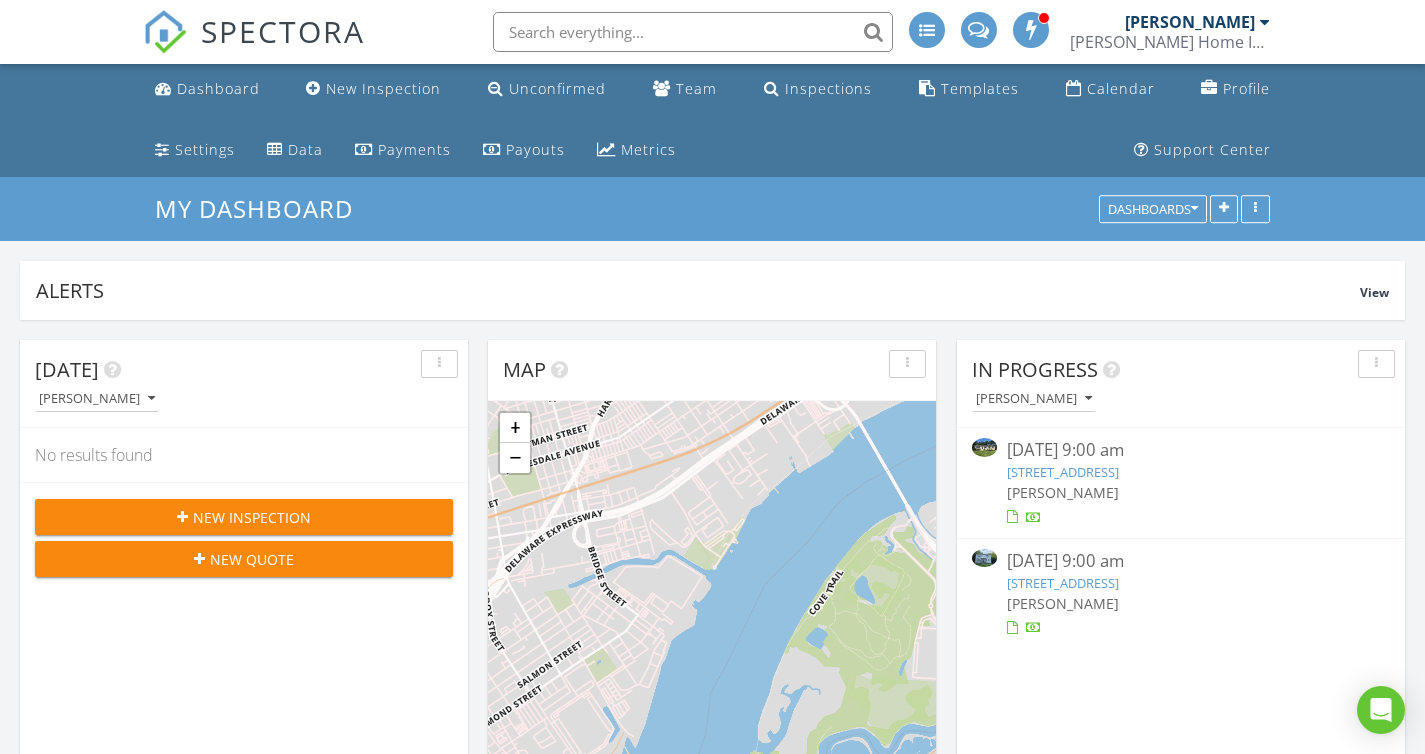 click on "119 Lenape Terrace, Folsom, NJ 08094" at bounding box center [1063, 472] 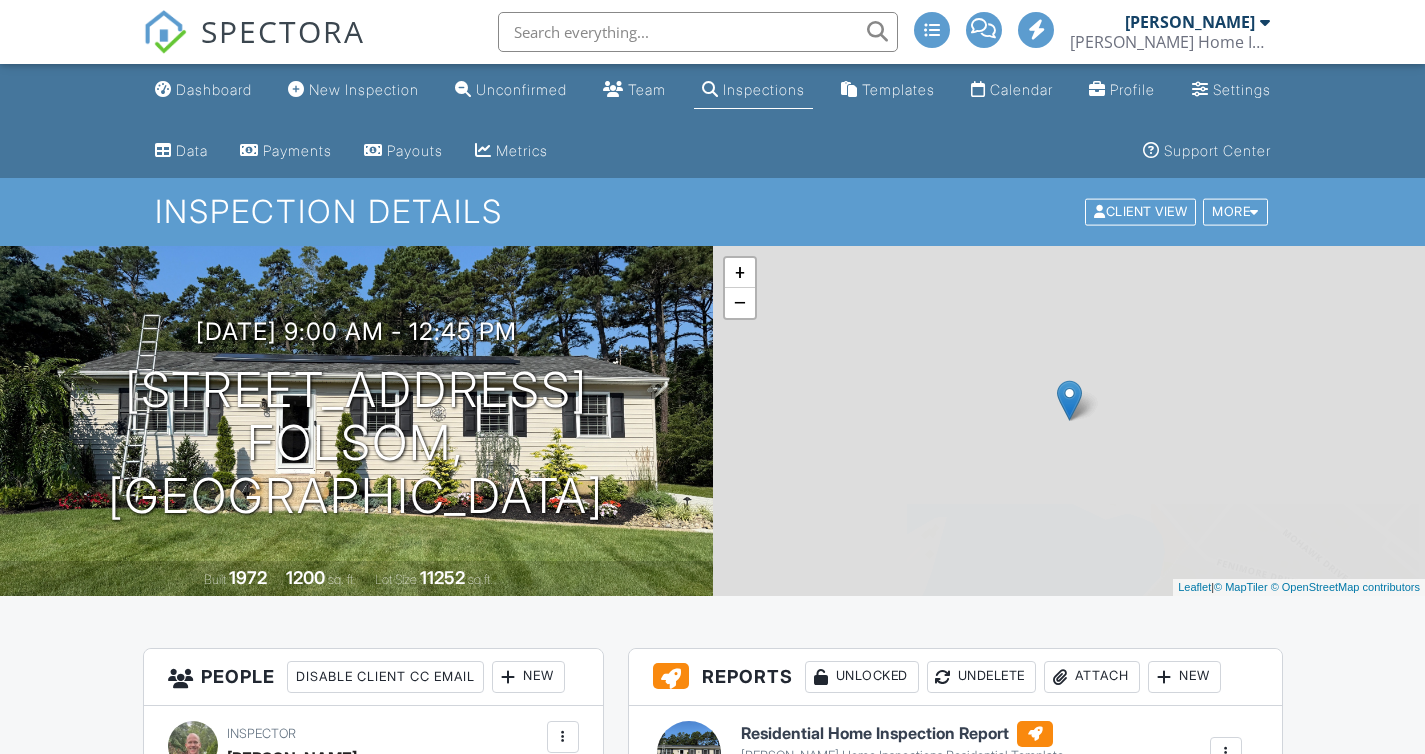 scroll, scrollTop: 0, scrollLeft: 0, axis: both 